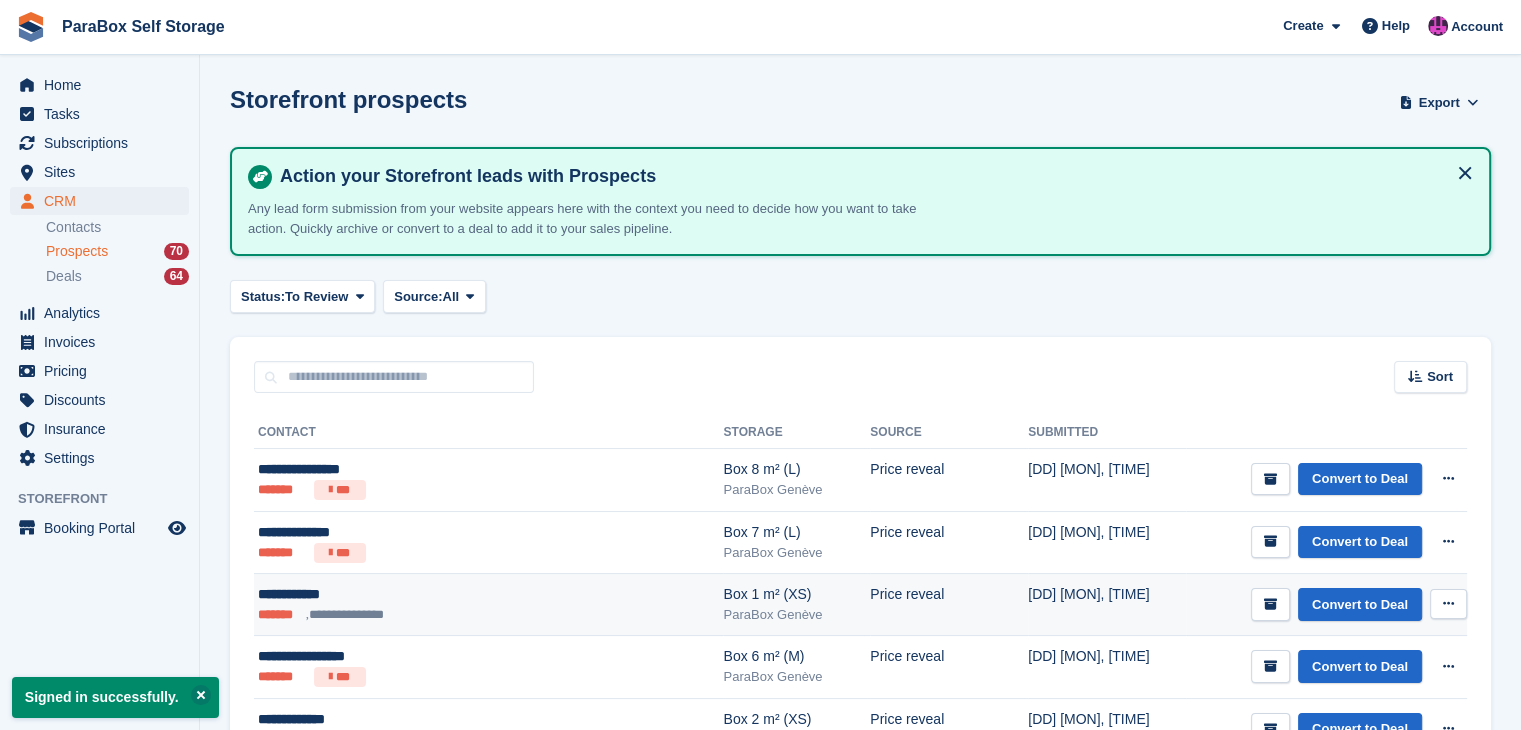 scroll, scrollTop: 100, scrollLeft: 0, axis: vertical 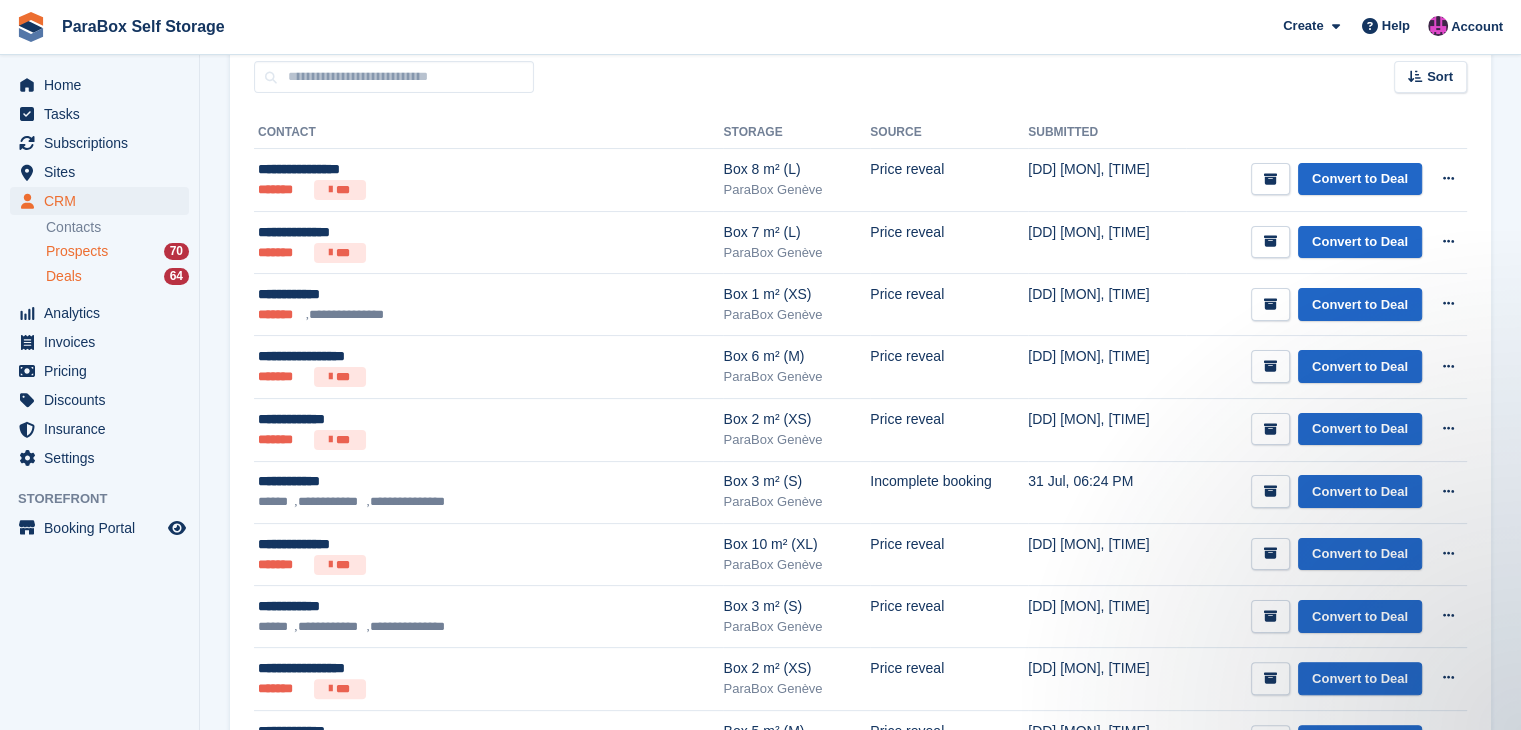 click on "Deals
64" at bounding box center [117, 276] 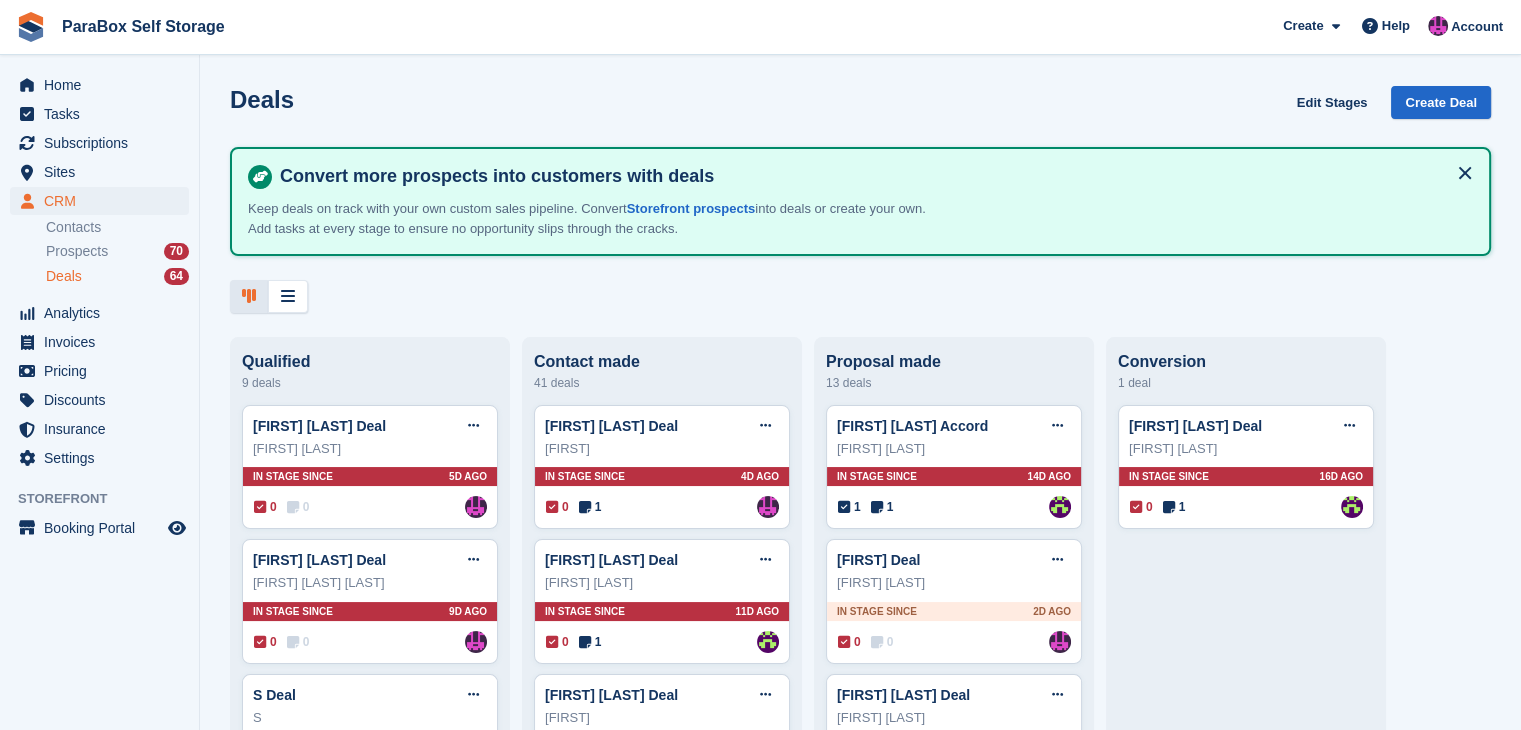 scroll, scrollTop: 0, scrollLeft: 0, axis: both 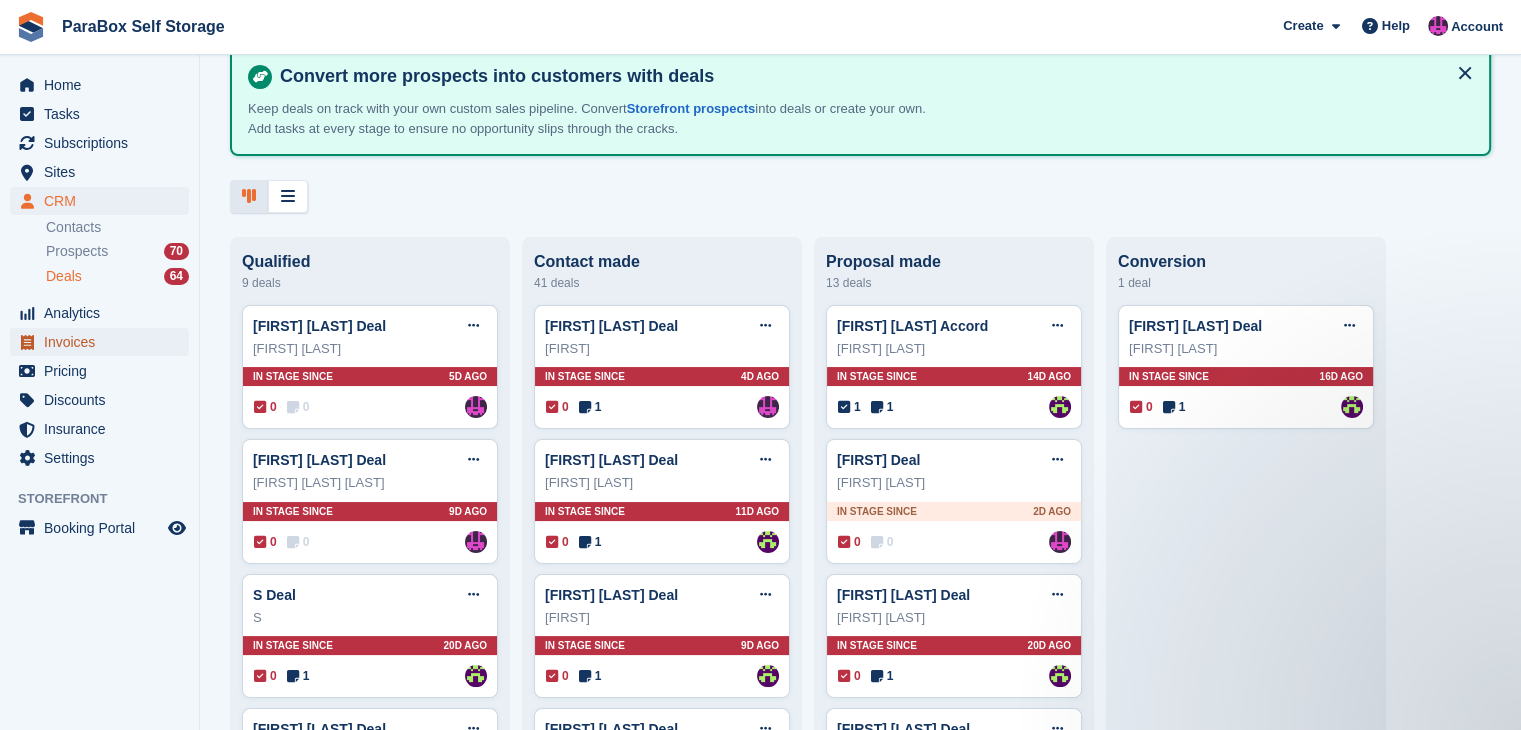 click on "Invoices" at bounding box center (104, 342) 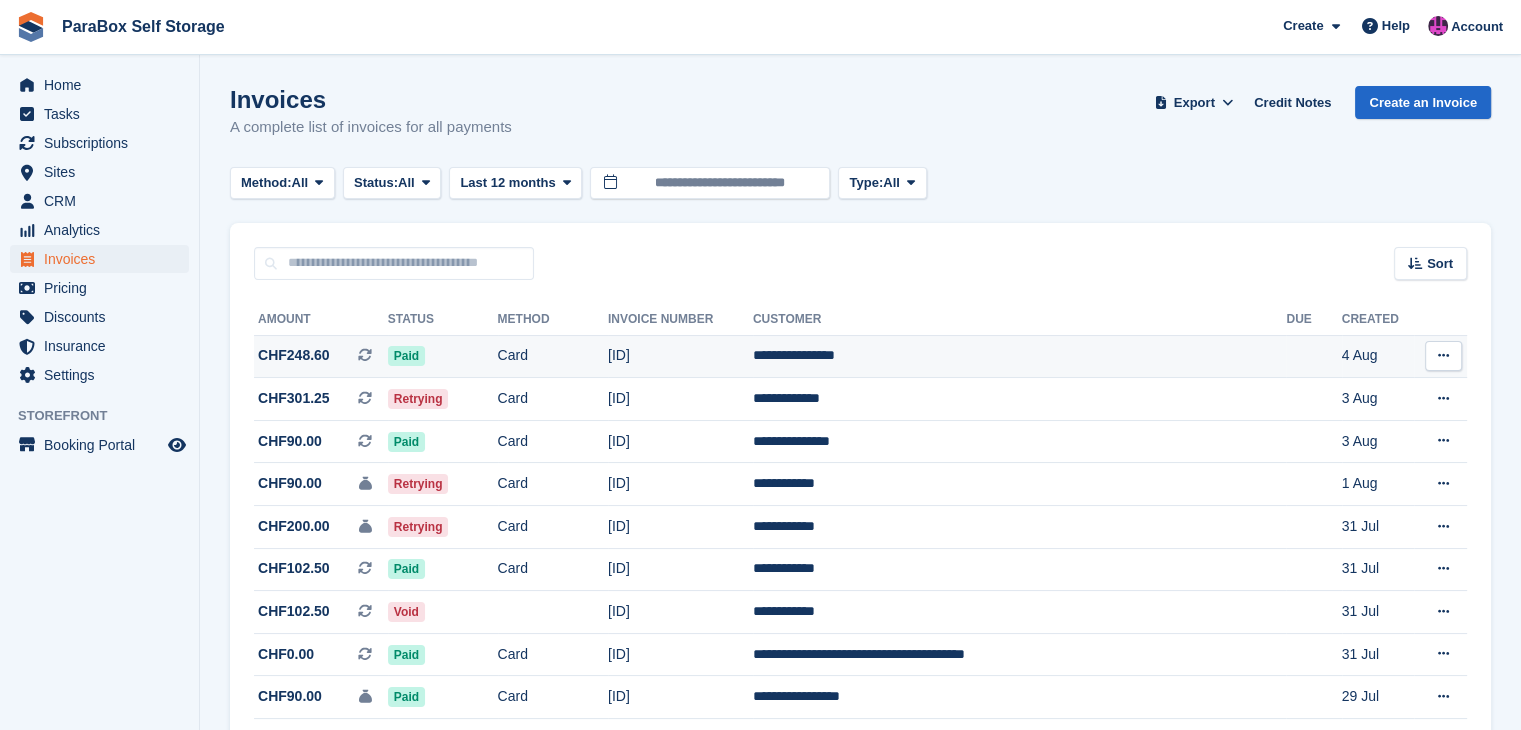 scroll, scrollTop: 100, scrollLeft: 0, axis: vertical 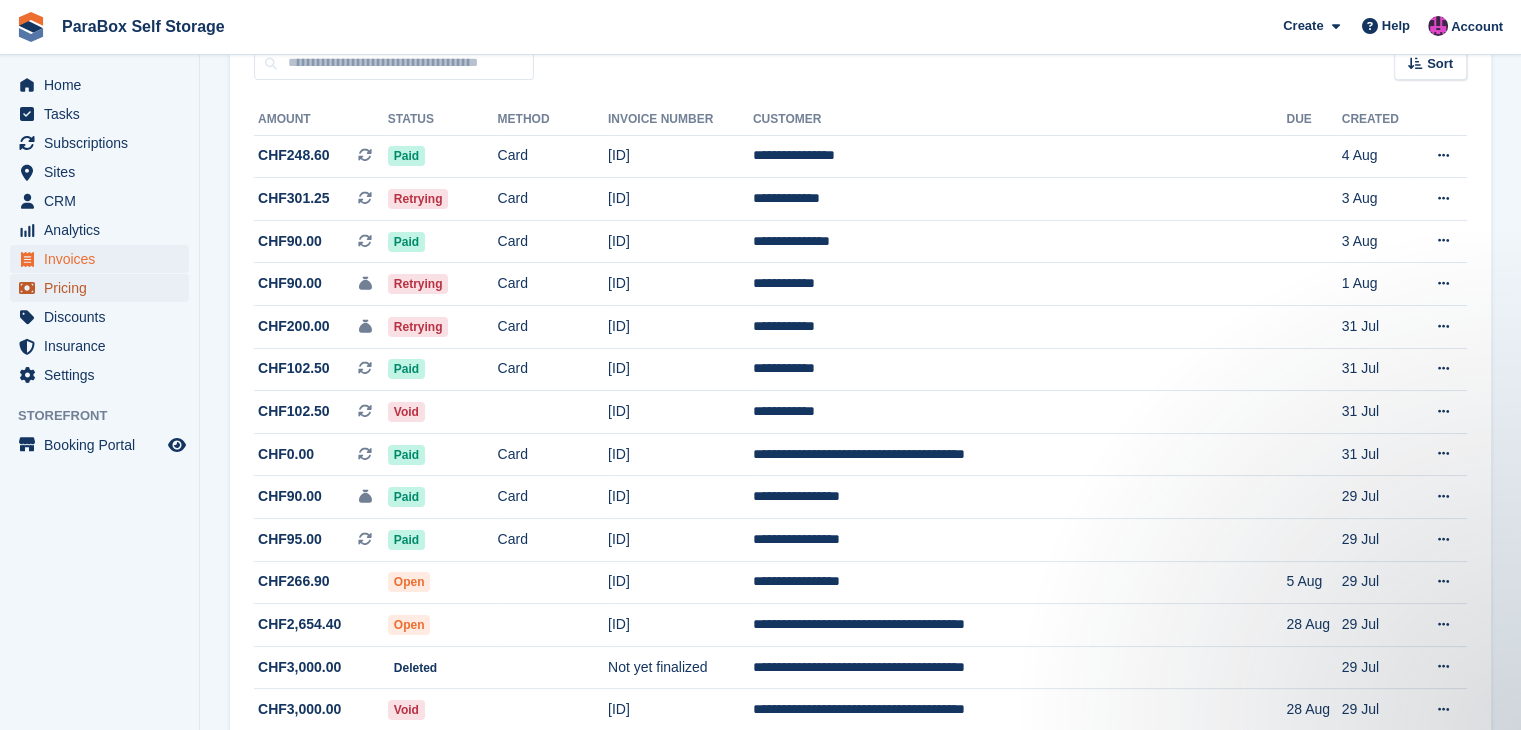 click on "Pricing" at bounding box center (104, 288) 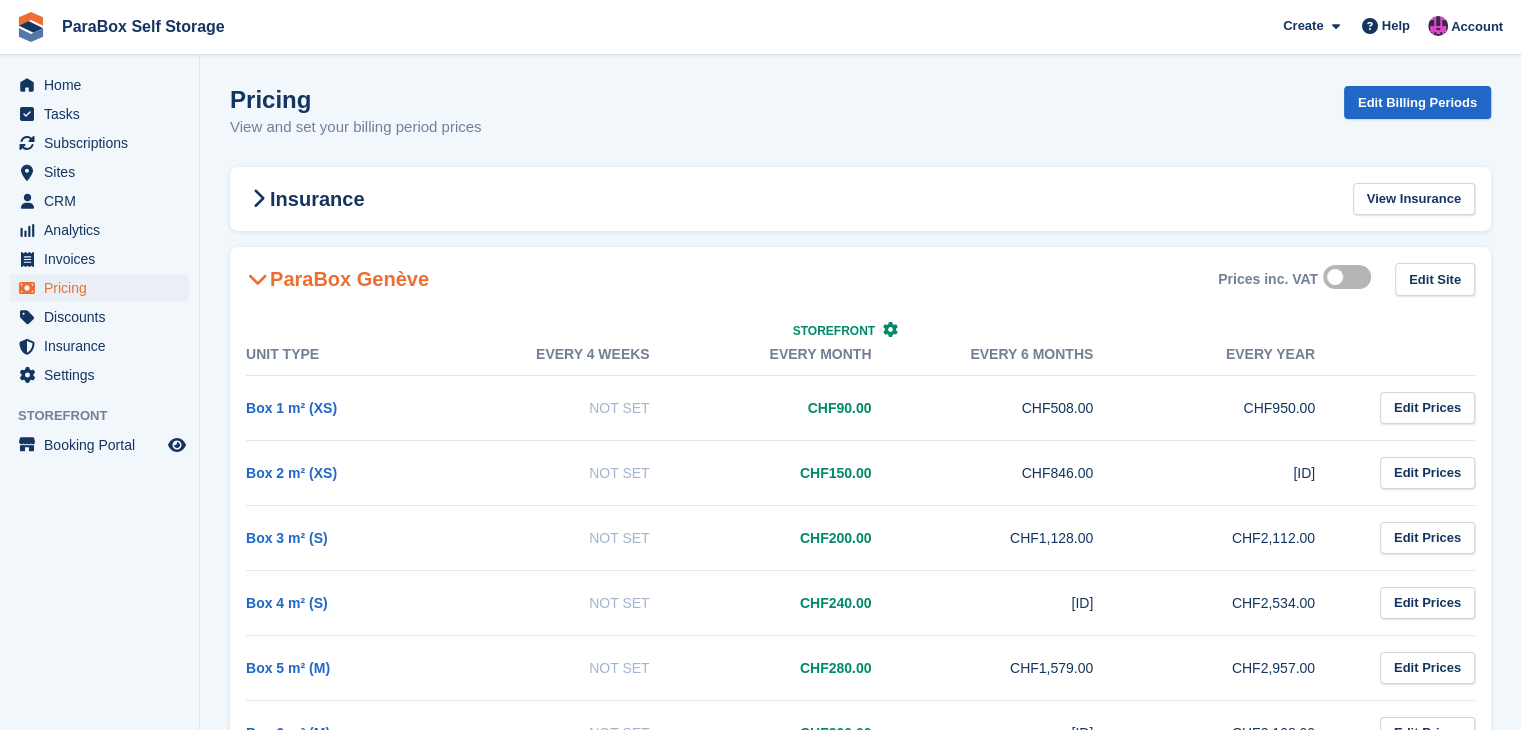 scroll, scrollTop: 200, scrollLeft: 0, axis: vertical 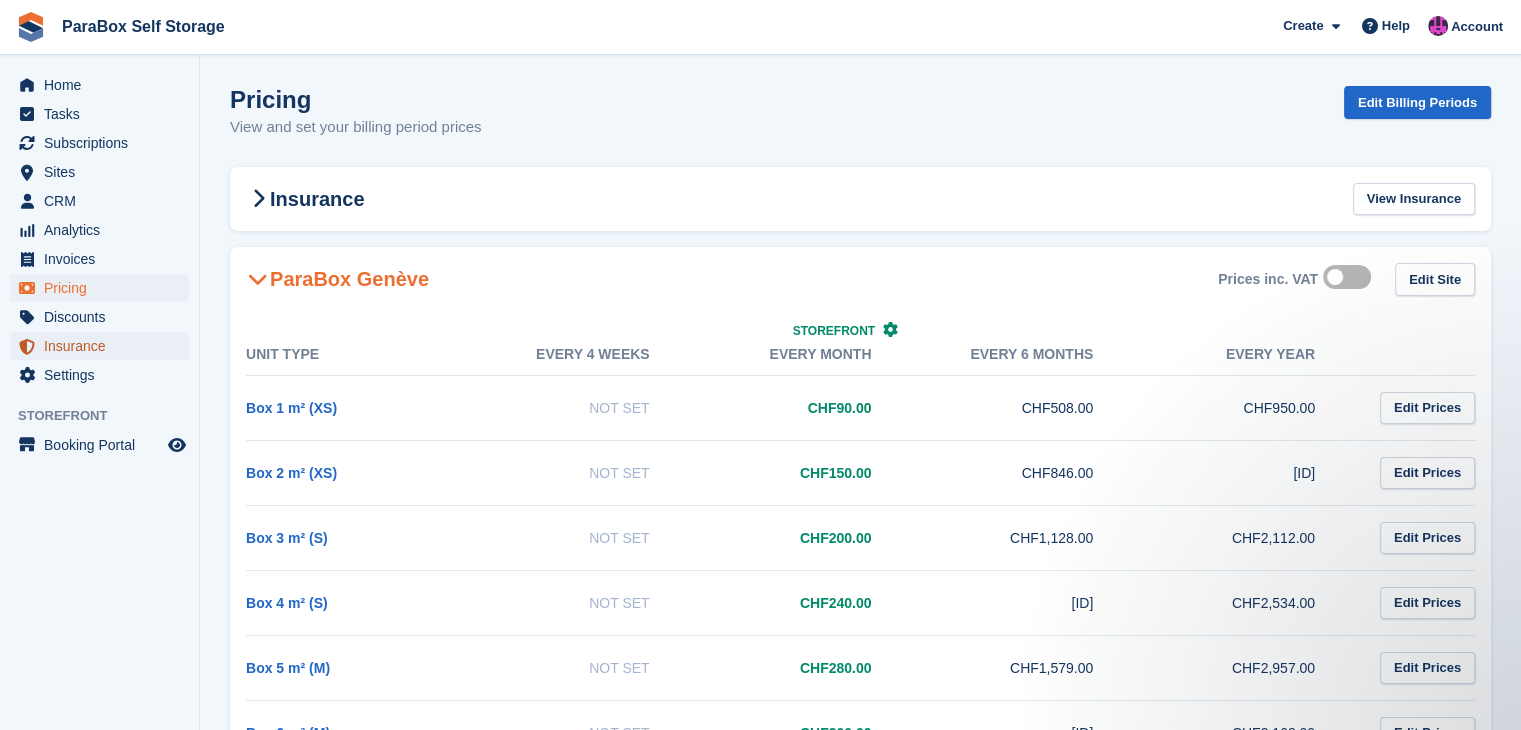 click on "Insurance" at bounding box center [104, 346] 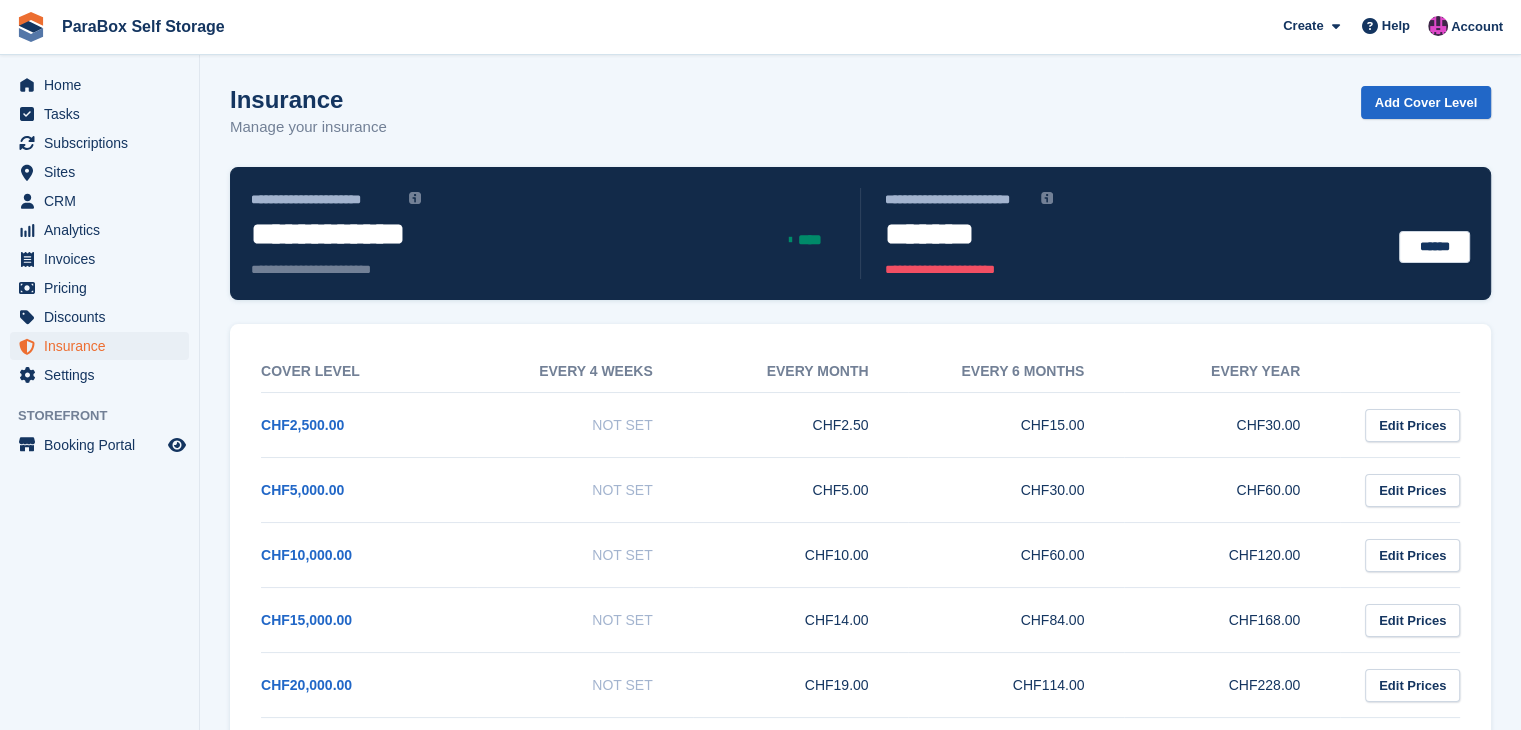 click on "Discounts" at bounding box center (104, 317) 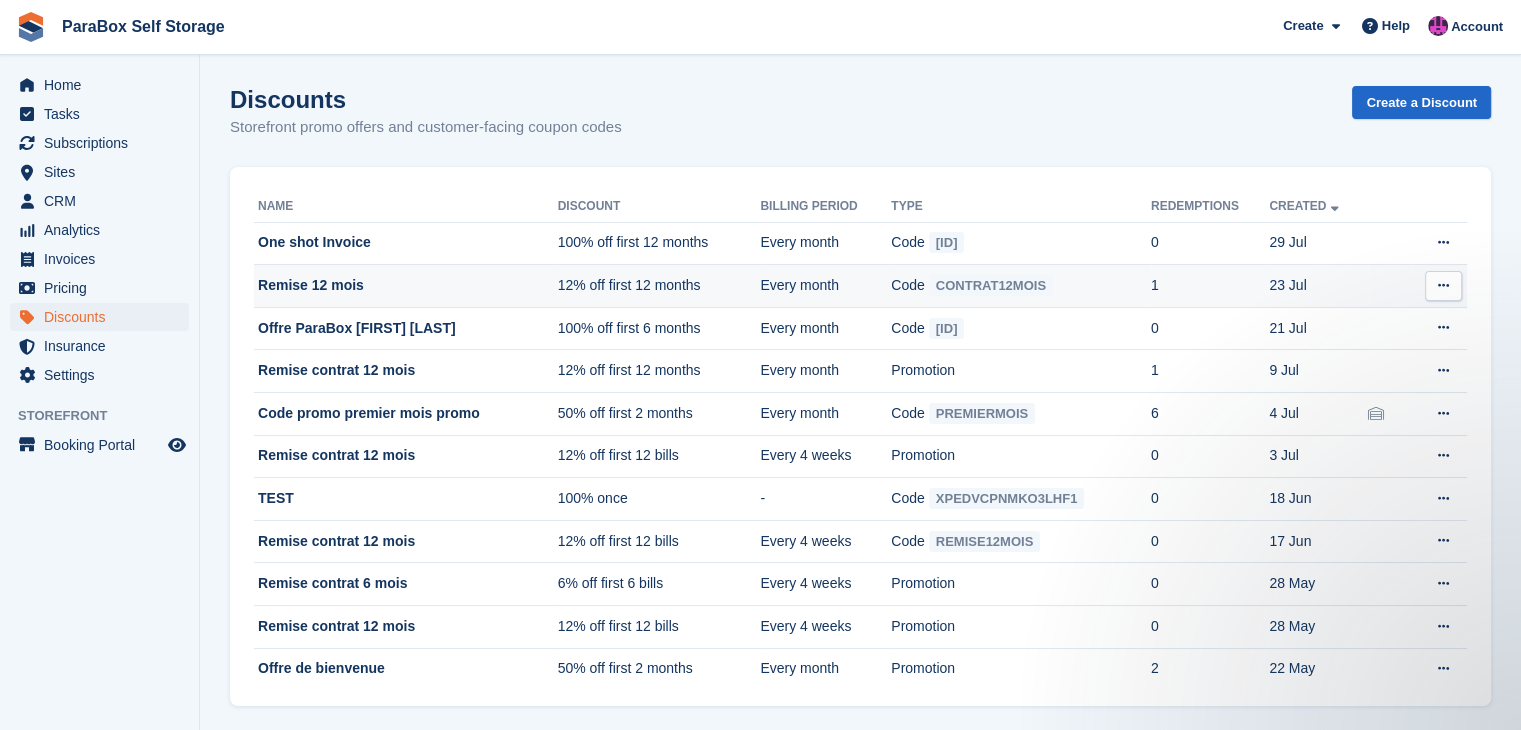 scroll, scrollTop: 0, scrollLeft: 0, axis: both 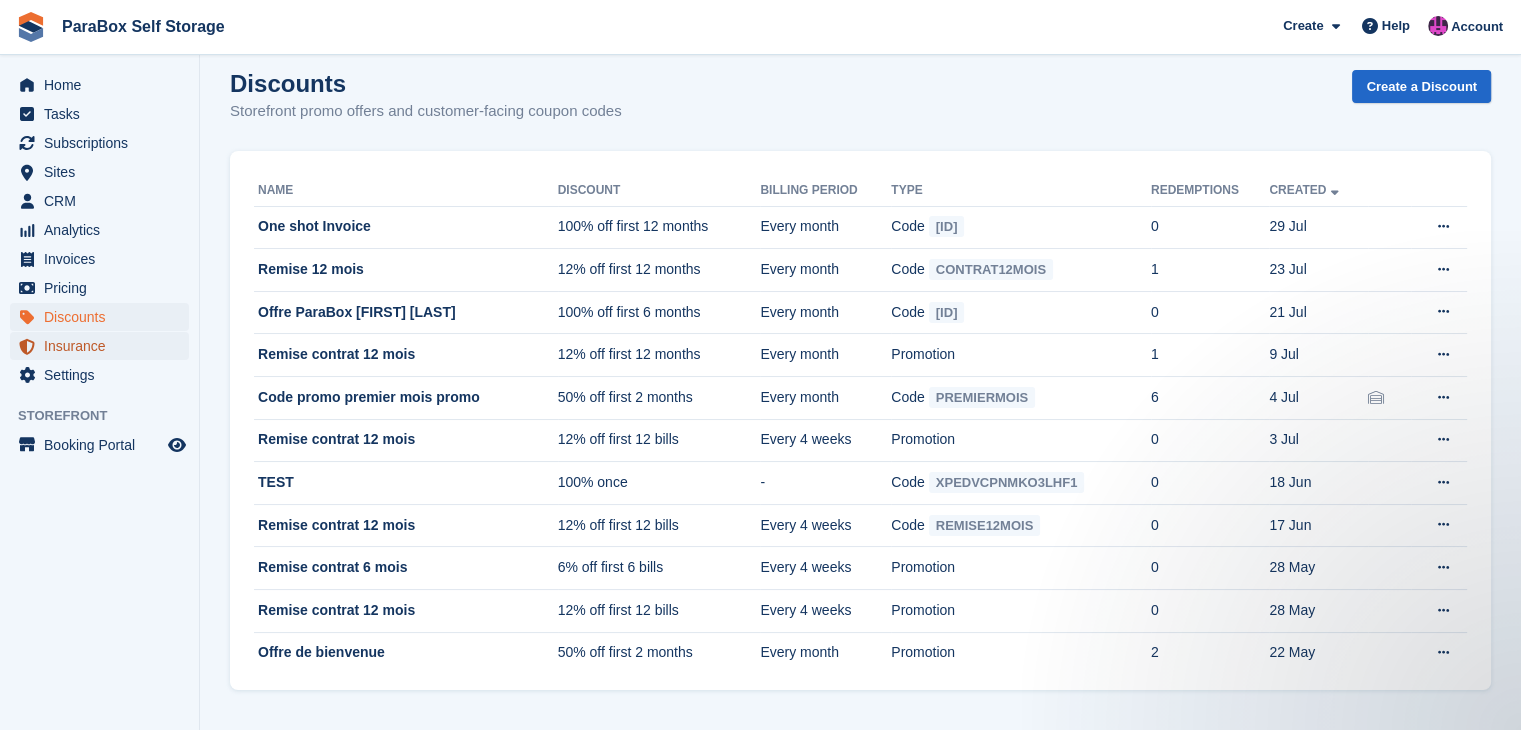 click on "Insurance" at bounding box center [104, 346] 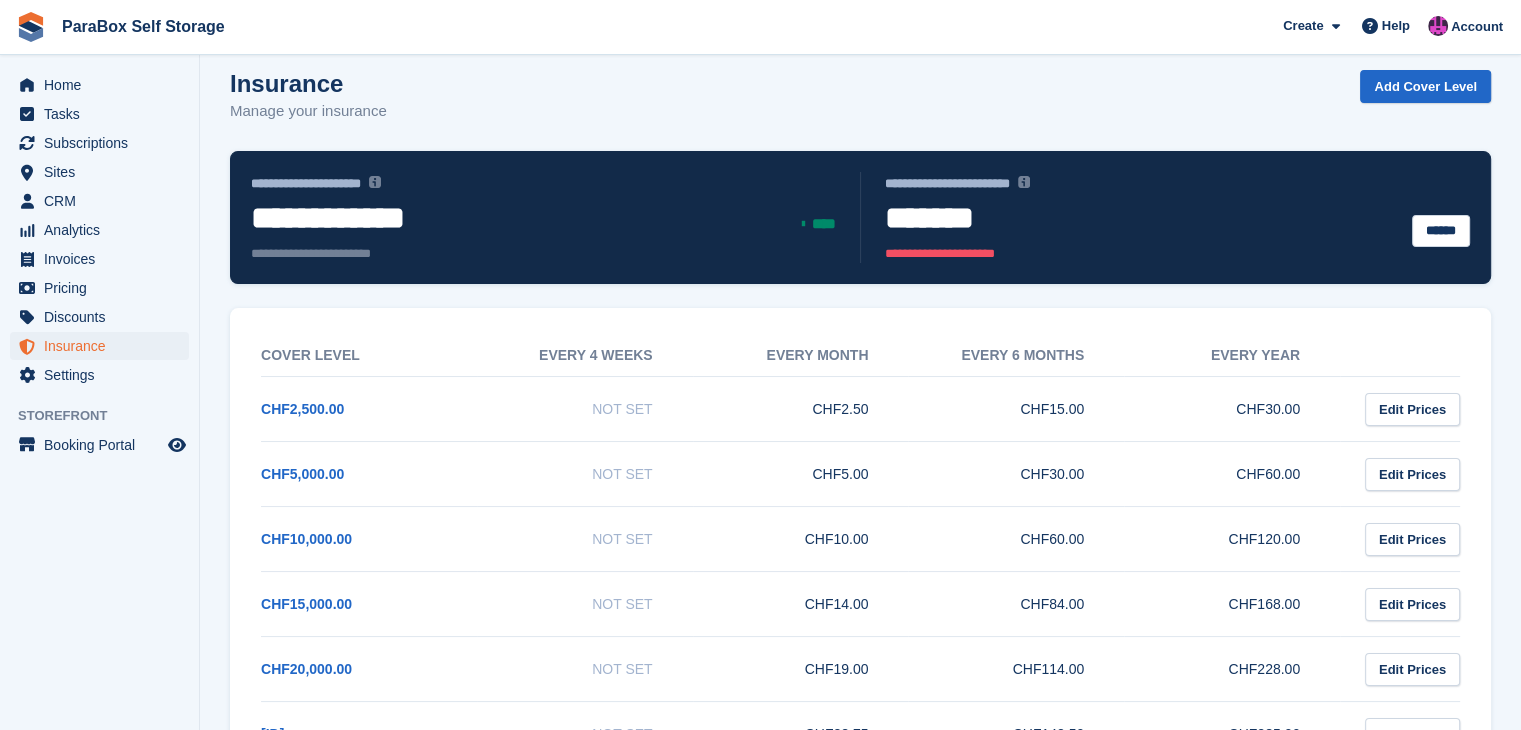 scroll, scrollTop: 0, scrollLeft: 0, axis: both 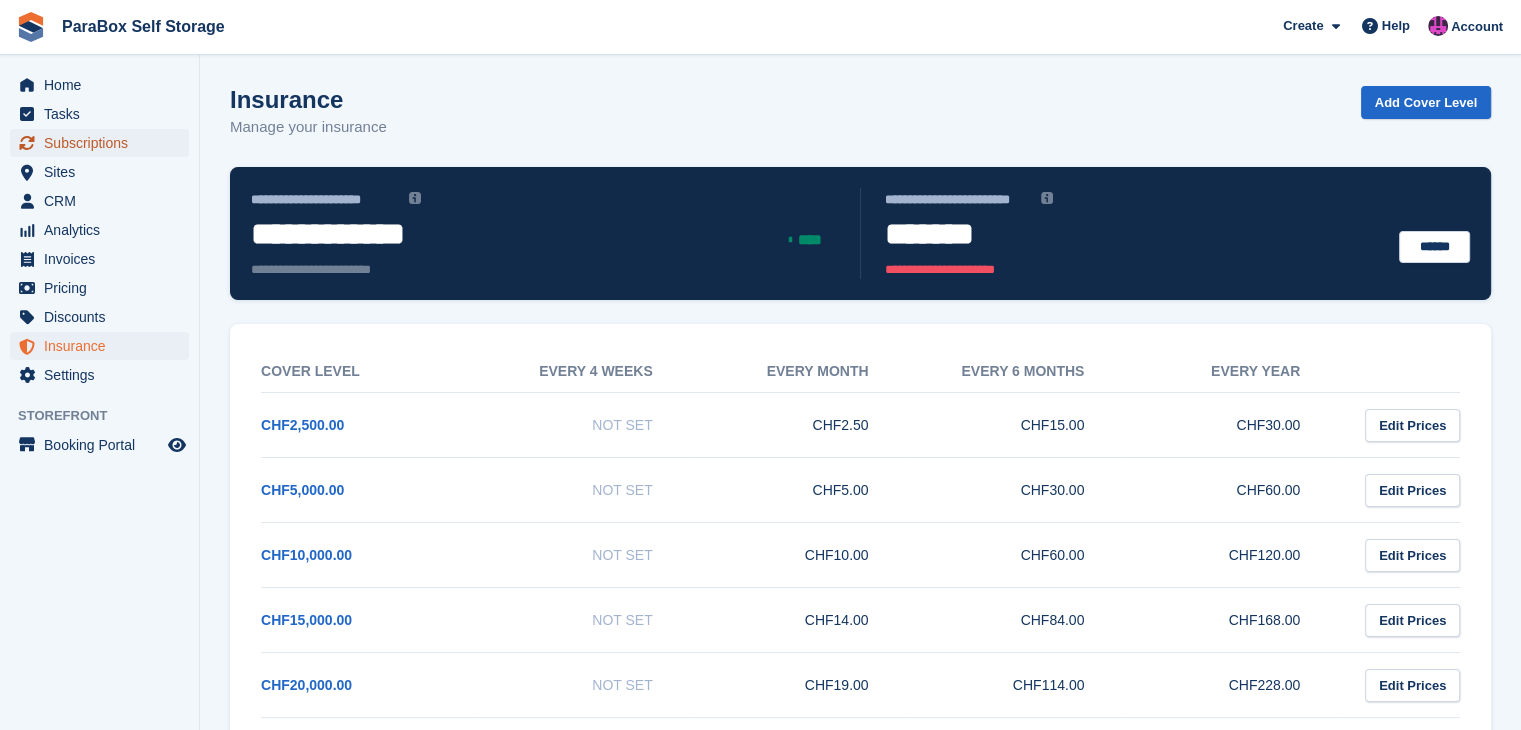 click on "Subscriptions" at bounding box center [104, 143] 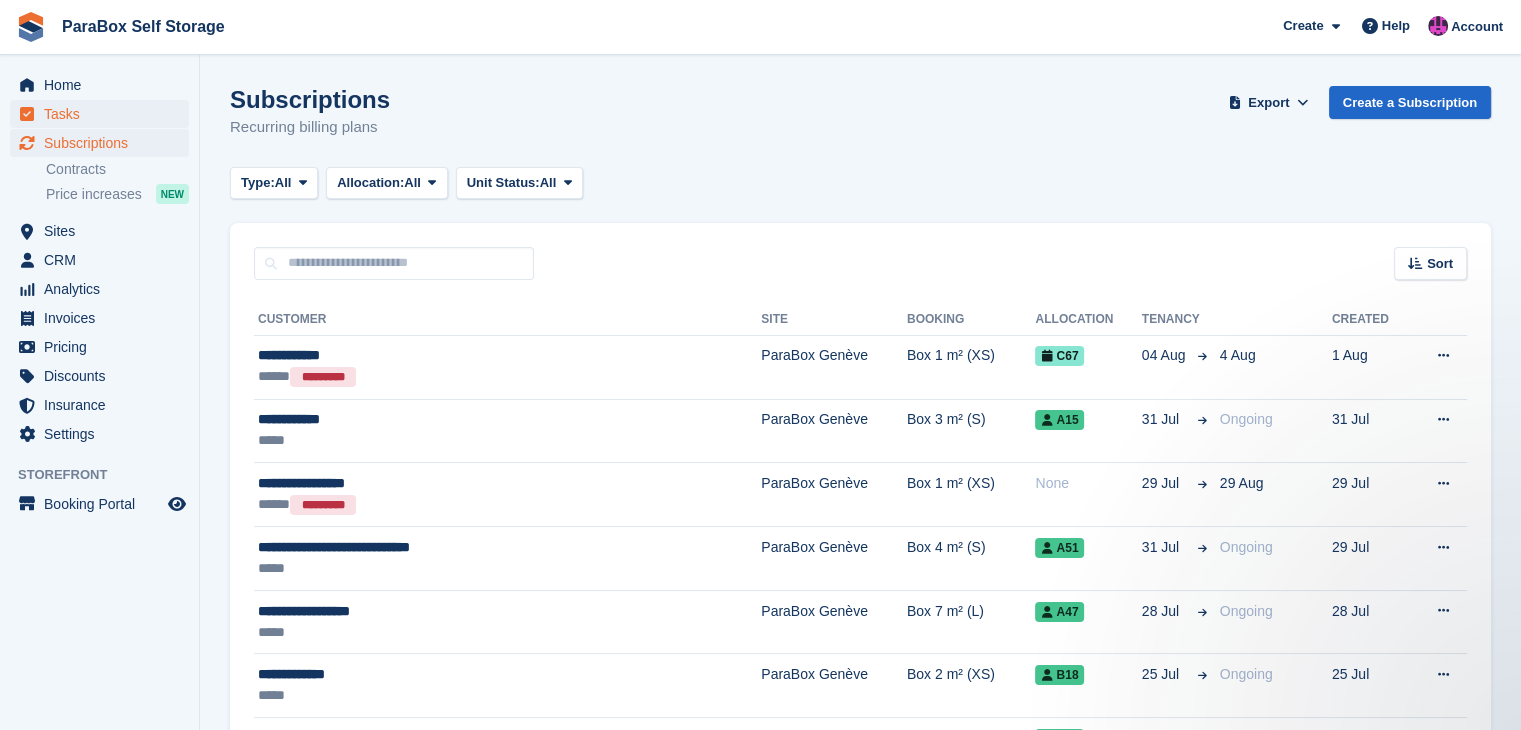 scroll, scrollTop: 0, scrollLeft: 0, axis: both 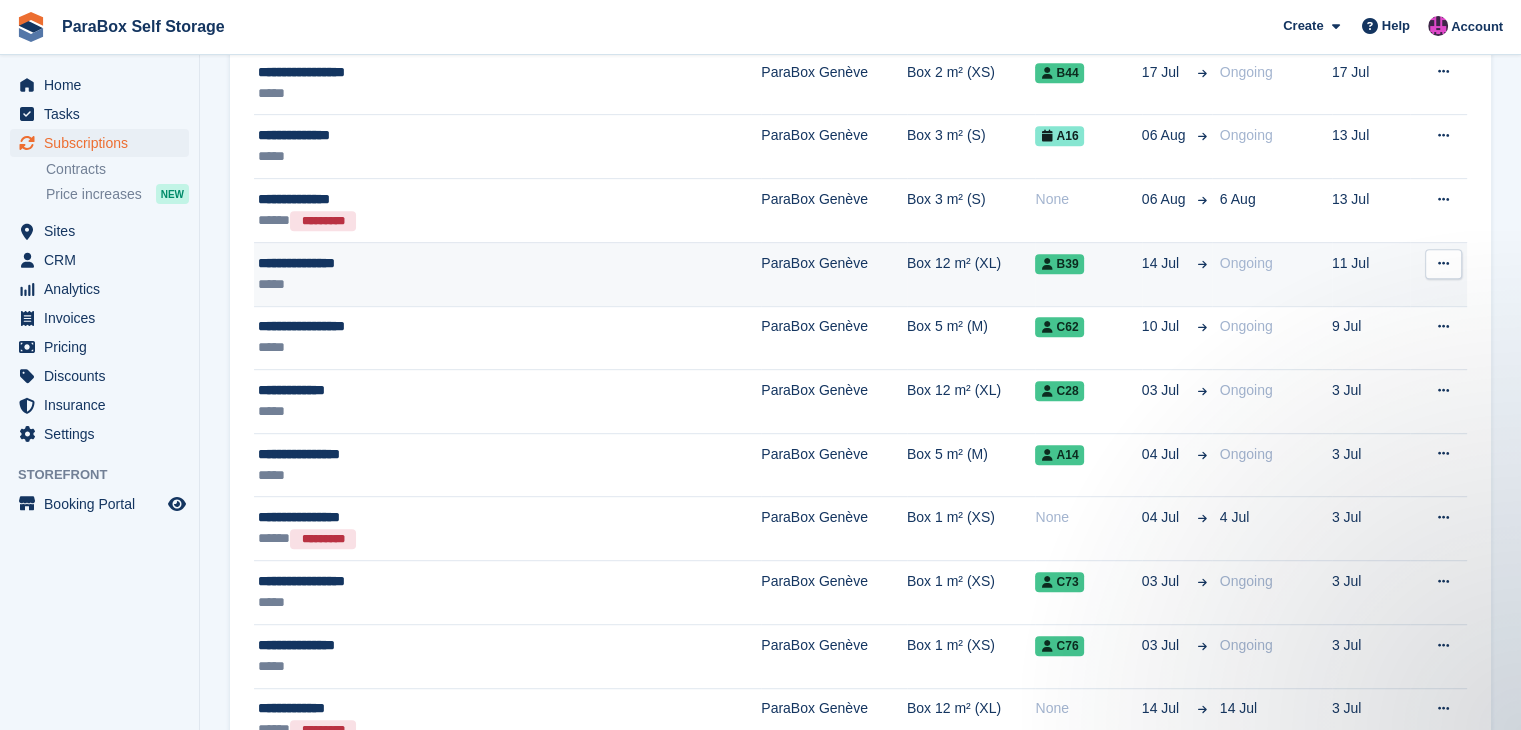 click on "**********" at bounding box center (441, 263) 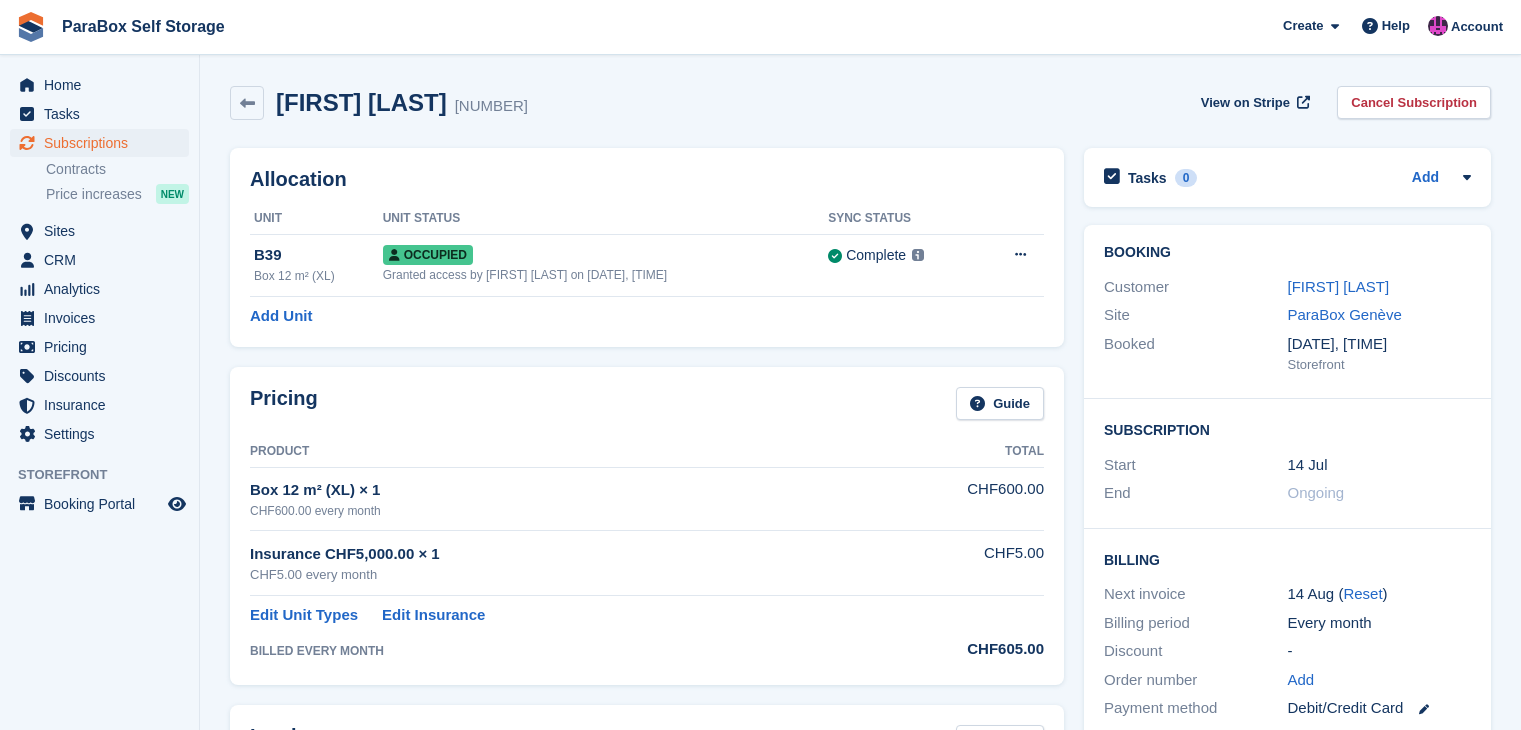 scroll, scrollTop: 0, scrollLeft: 0, axis: both 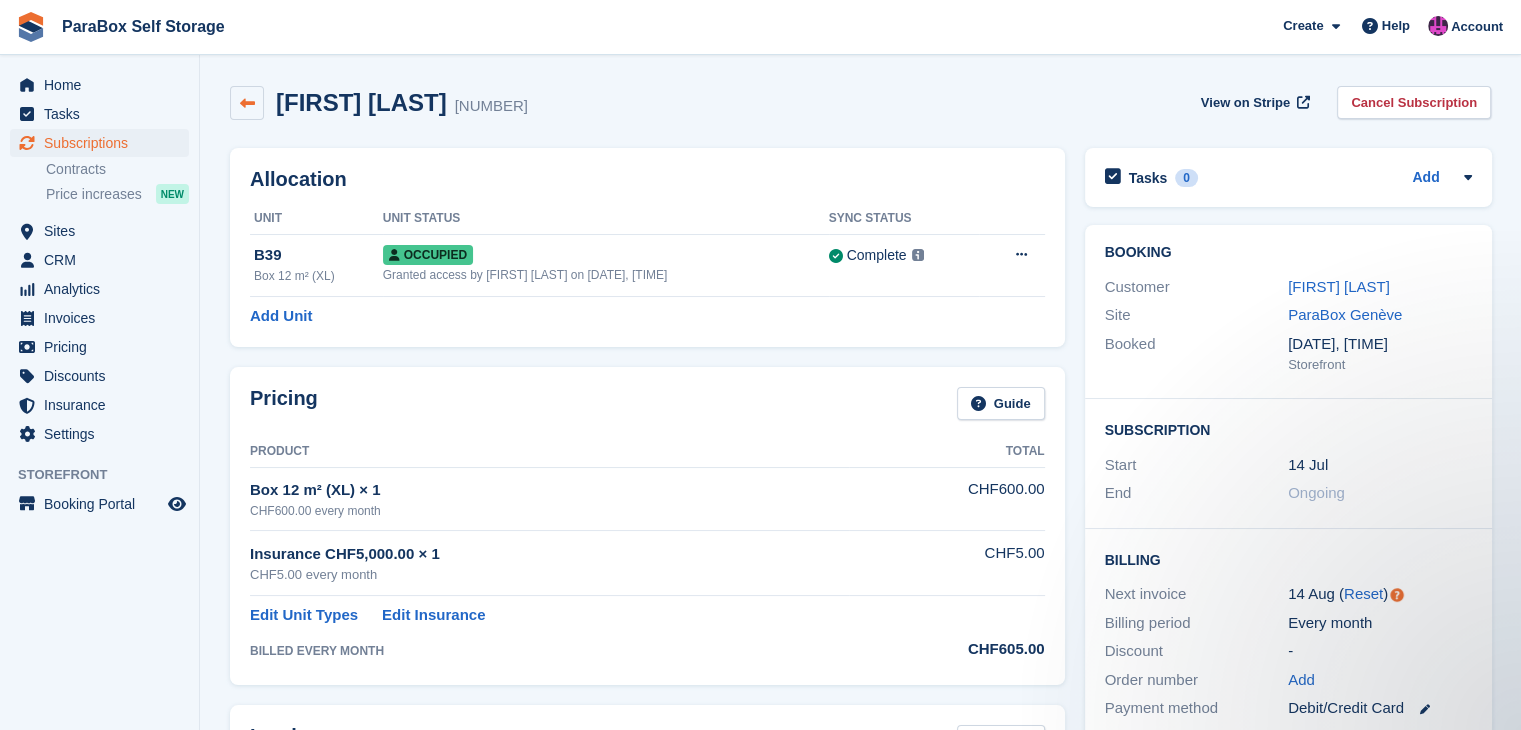 click at bounding box center [247, 103] 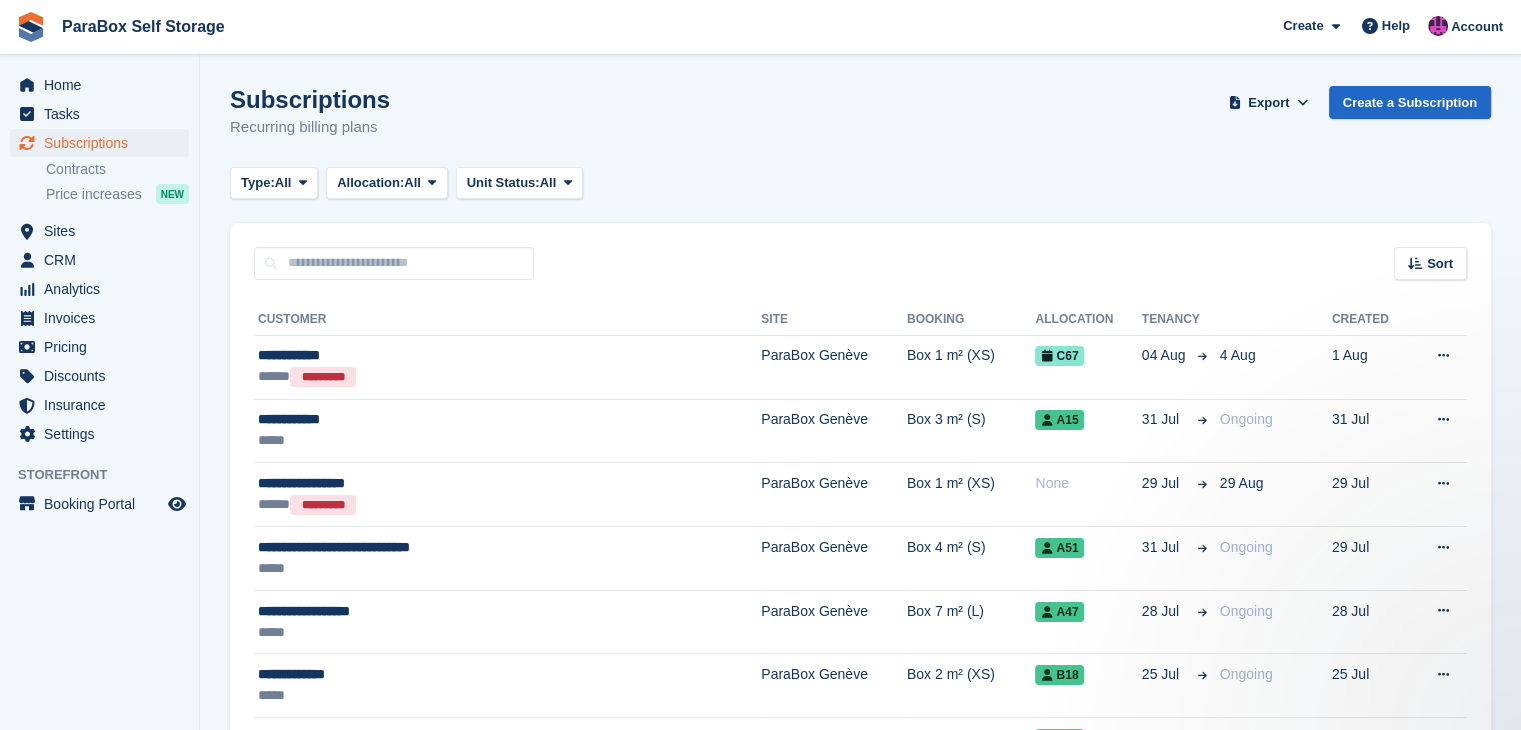 scroll, scrollTop: 0, scrollLeft: 0, axis: both 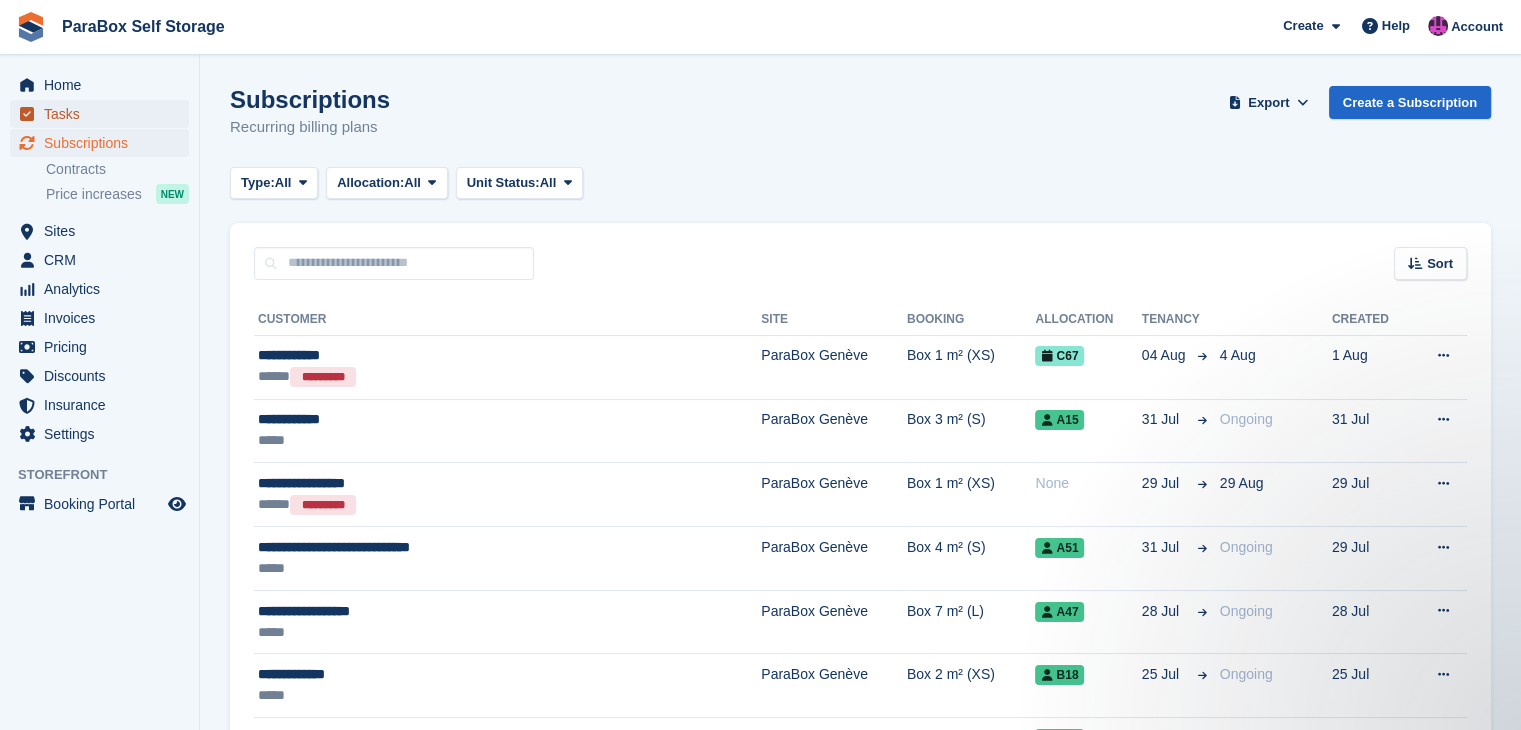click on "Tasks" at bounding box center (104, 114) 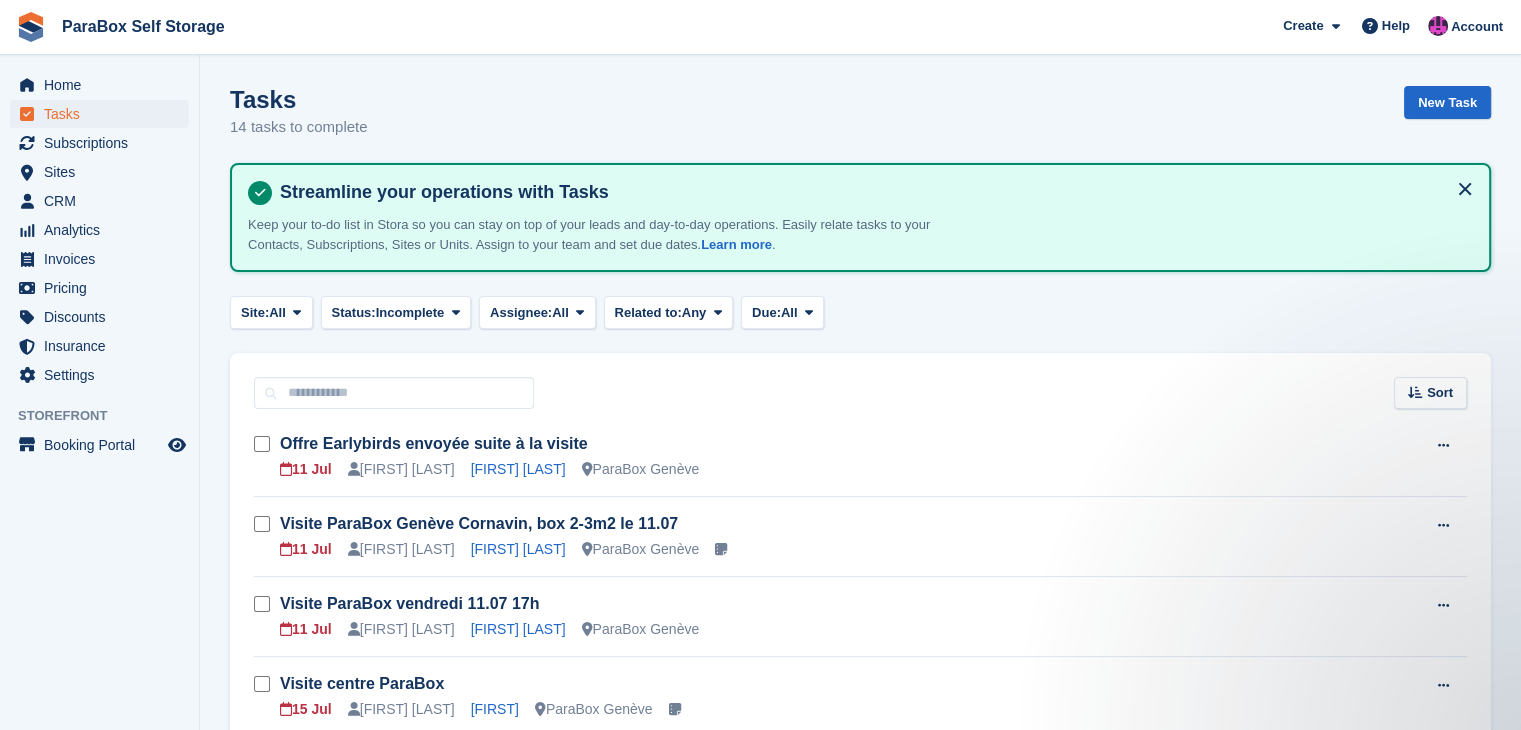 scroll, scrollTop: 0, scrollLeft: 0, axis: both 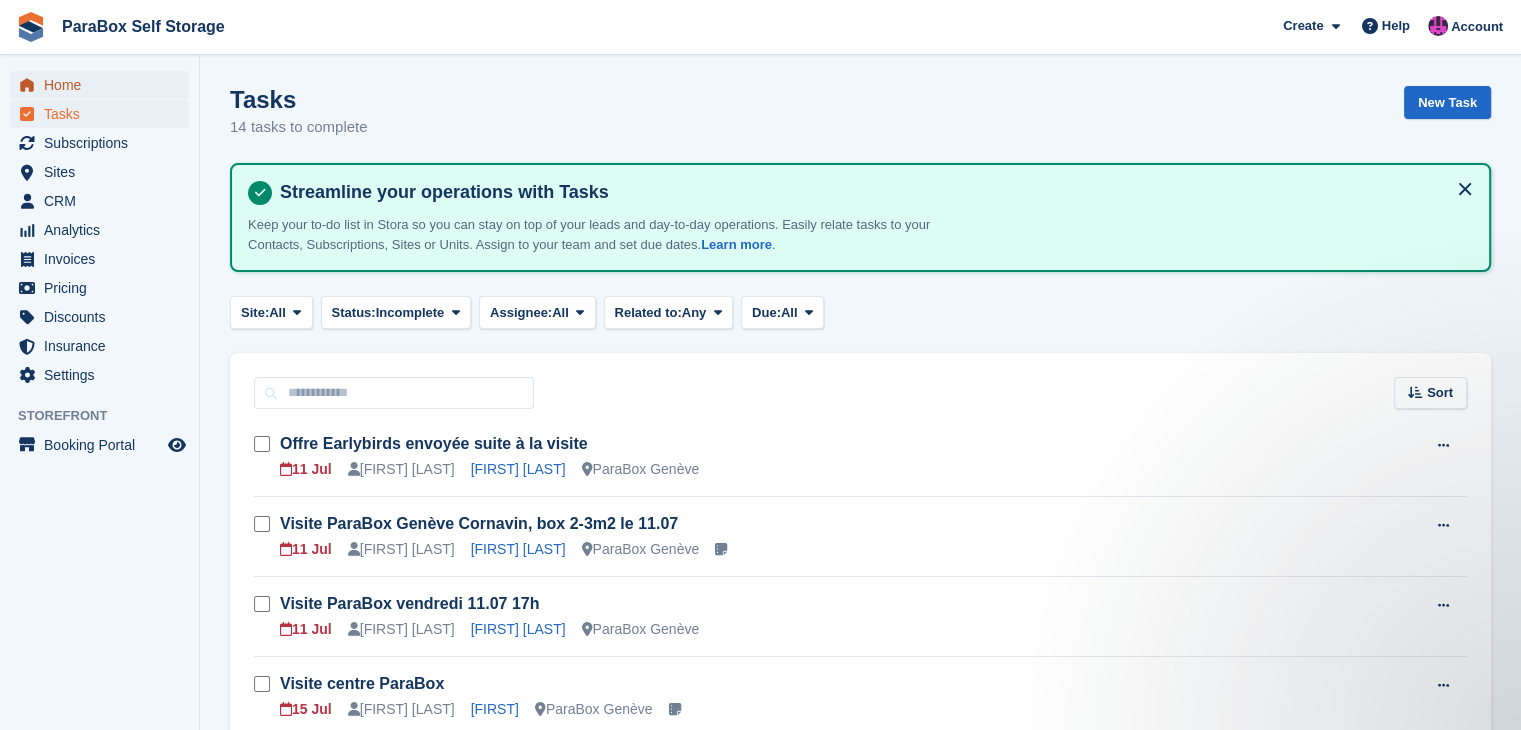 click on "Home" at bounding box center (104, 85) 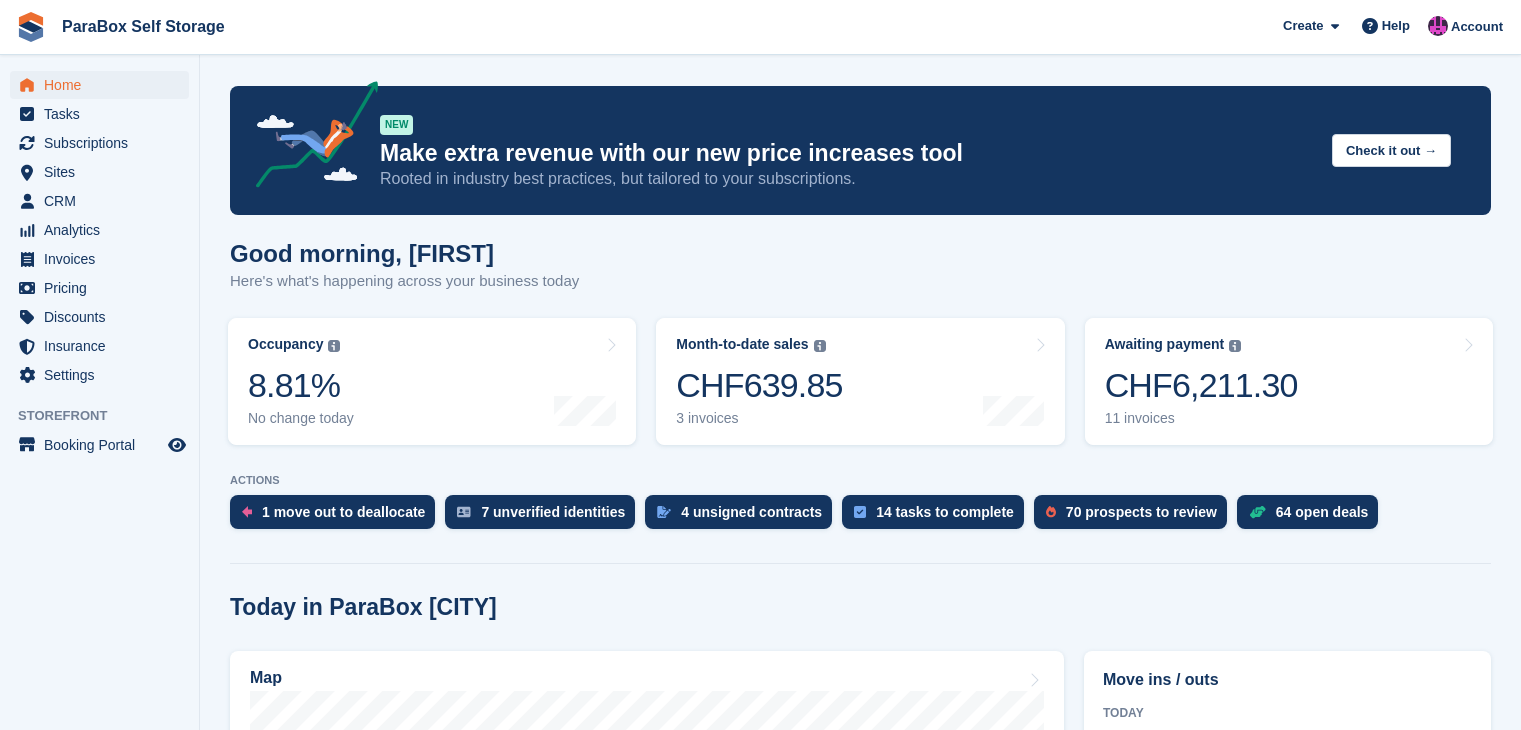 scroll, scrollTop: 0, scrollLeft: 0, axis: both 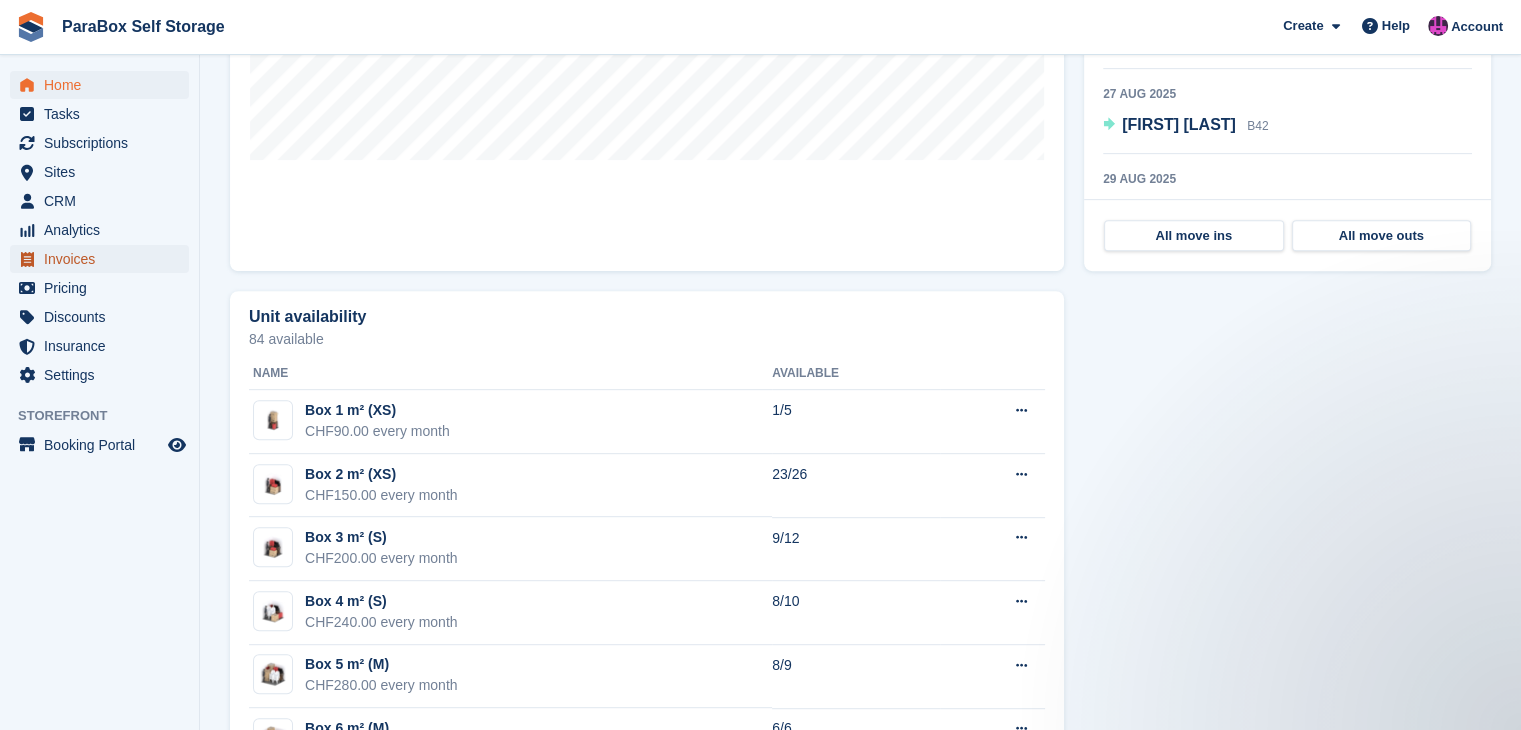 click on "Invoices" at bounding box center [104, 259] 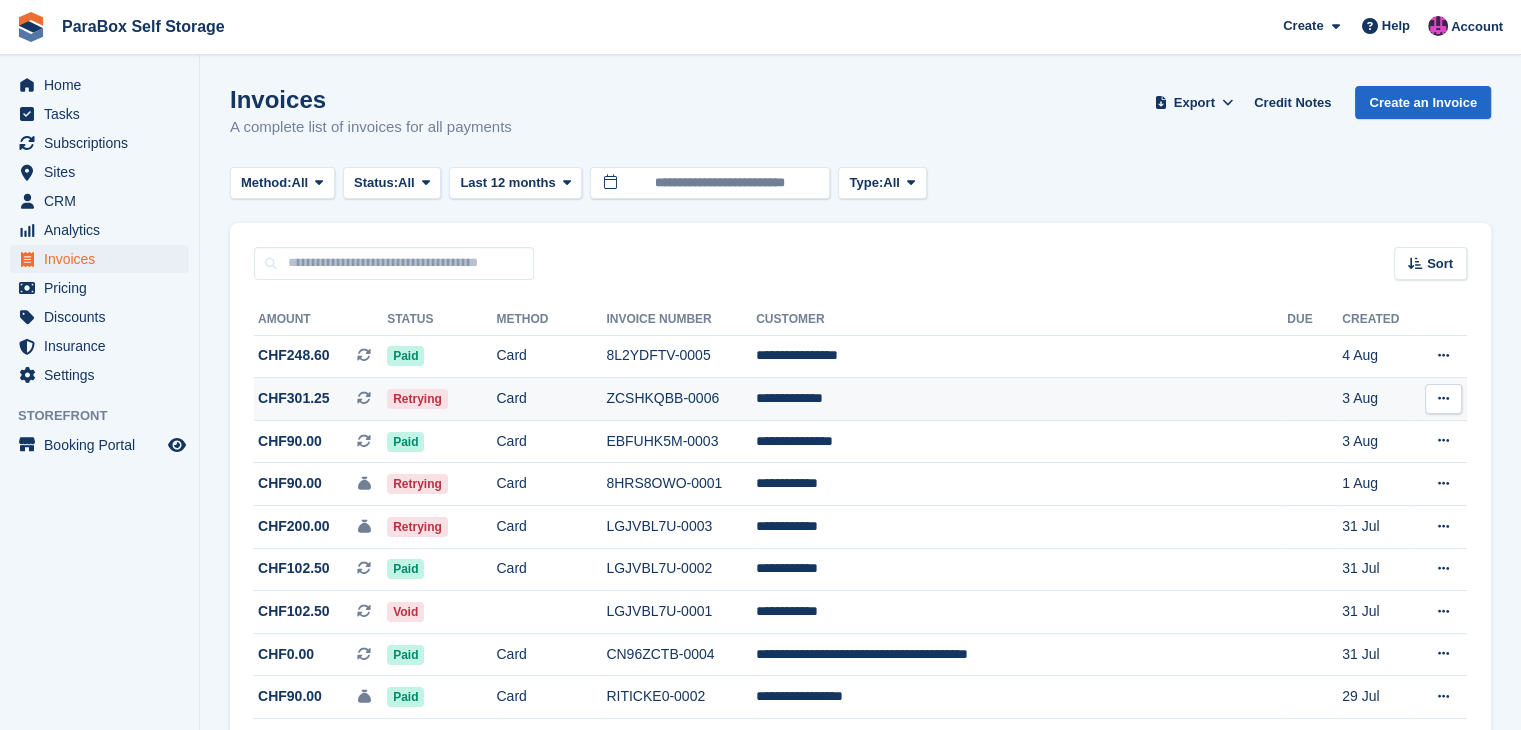 scroll, scrollTop: 100, scrollLeft: 0, axis: vertical 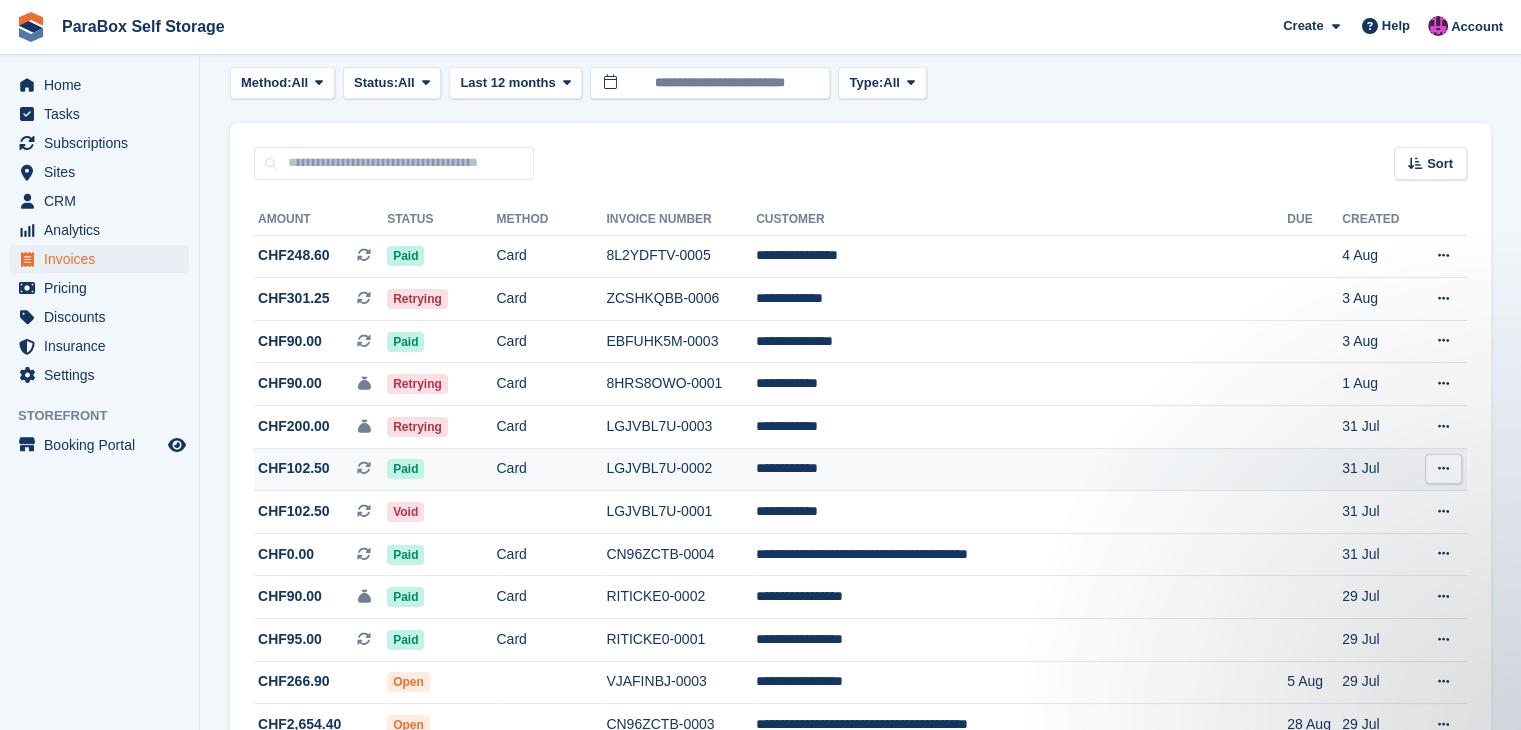 click on "**********" at bounding box center [1021, 469] 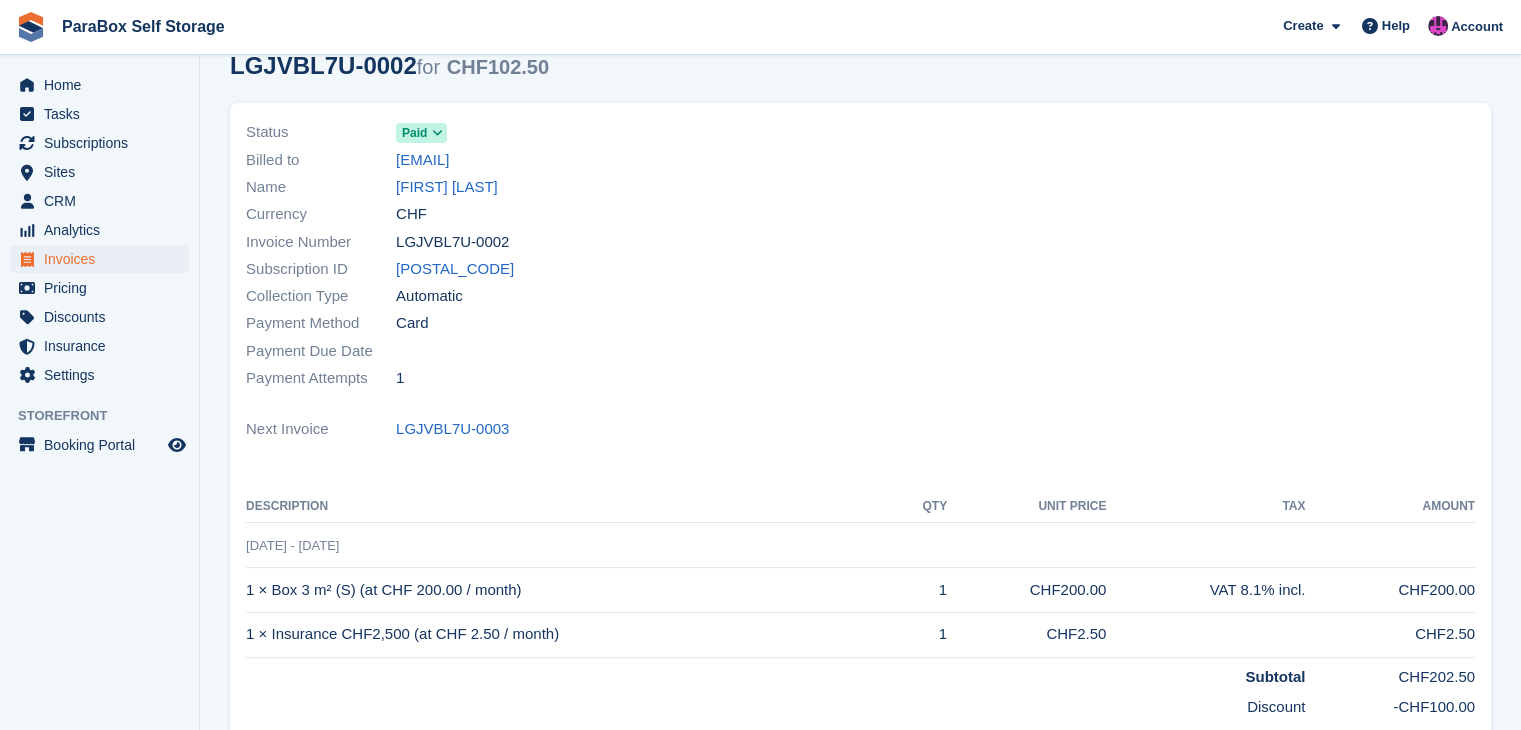 scroll, scrollTop: 300, scrollLeft: 0, axis: vertical 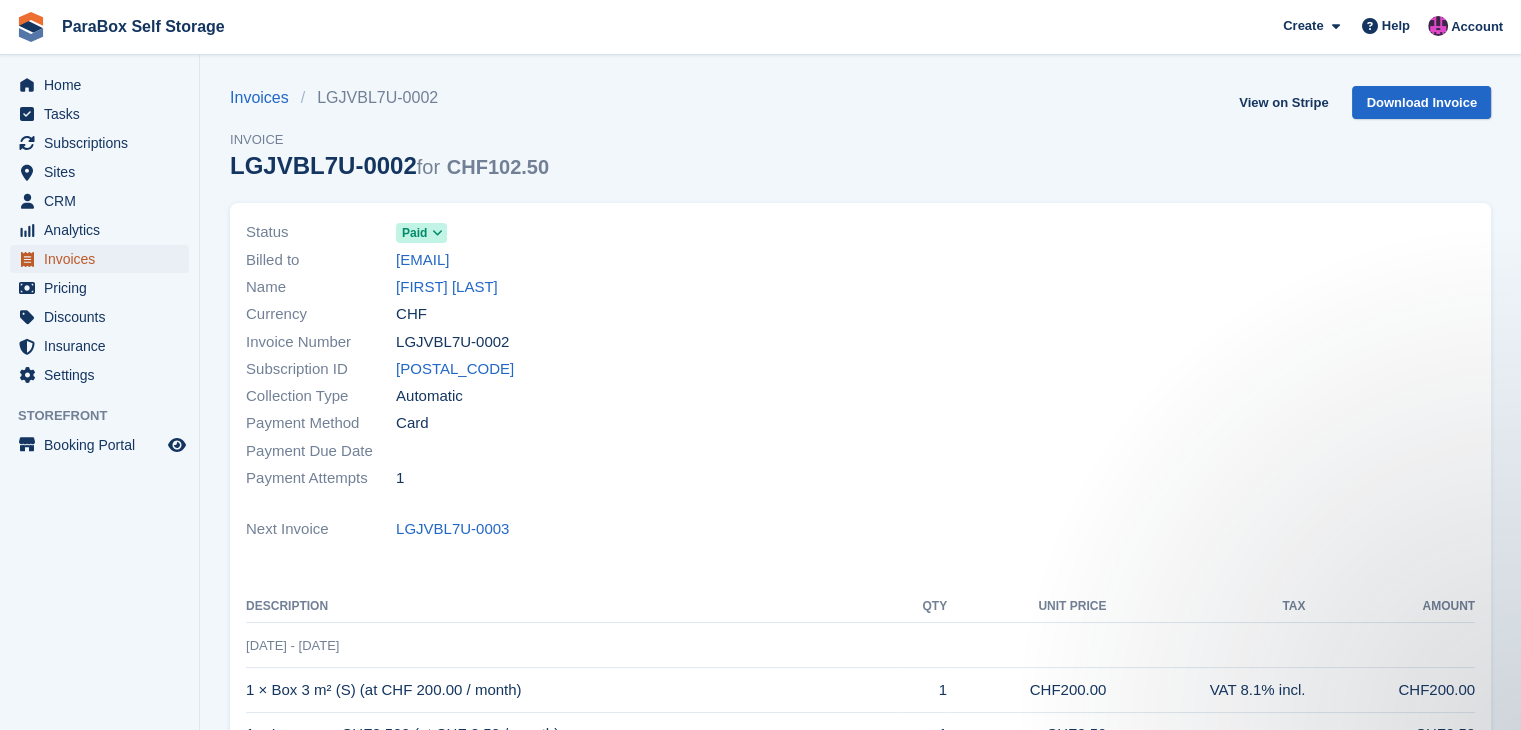 click on "Invoices" at bounding box center (104, 259) 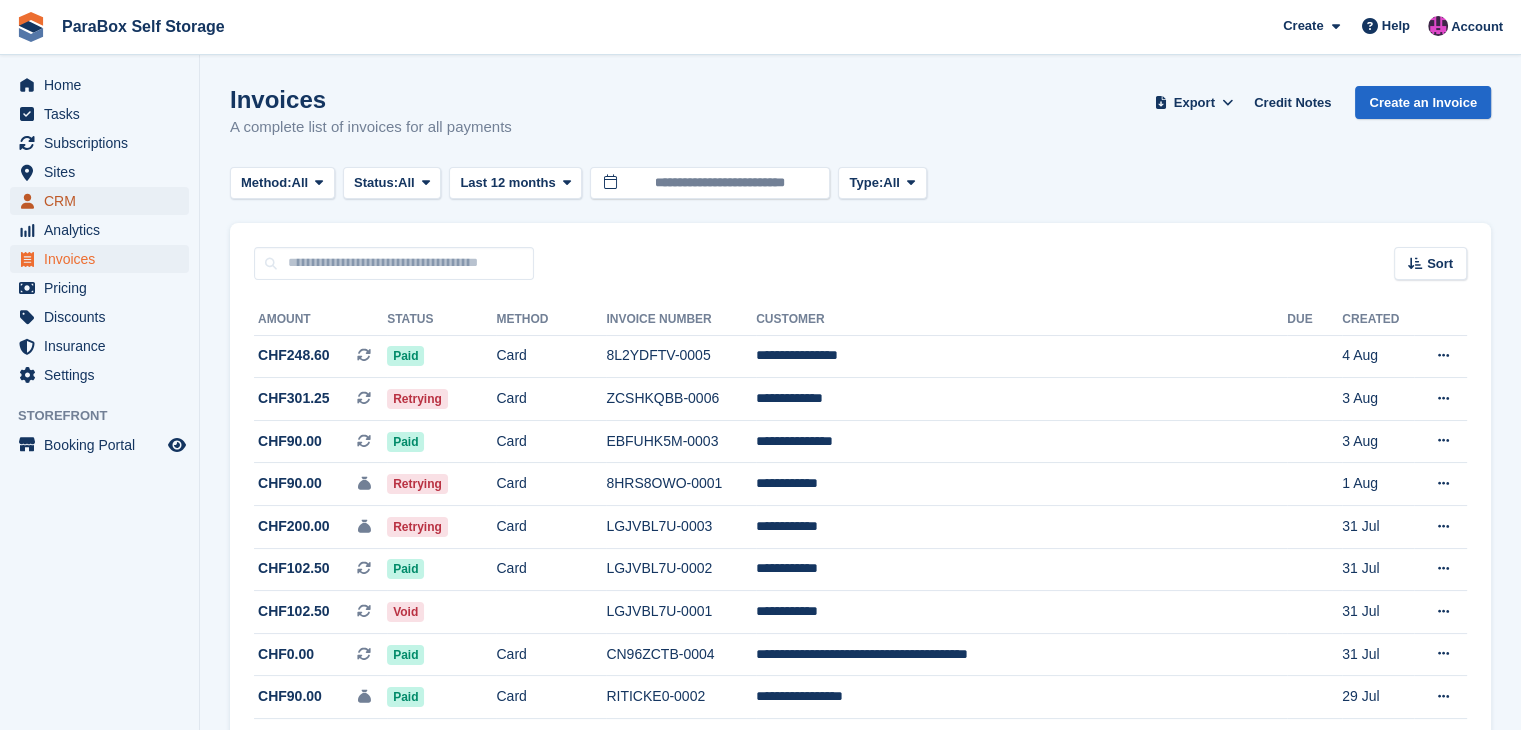 click on "CRM" at bounding box center (104, 201) 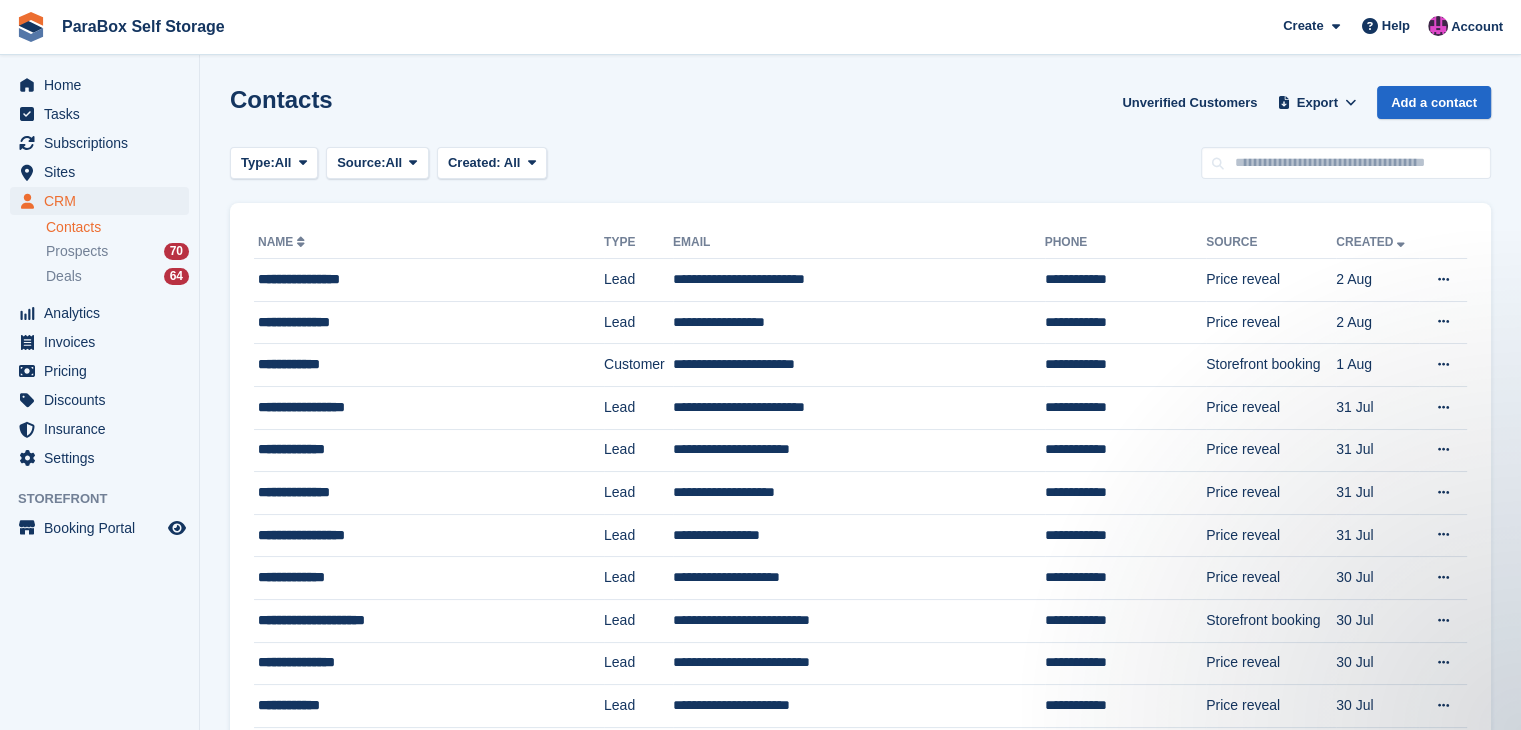 scroll, scrollTop: 0, scrollLeft: 0, axis: both 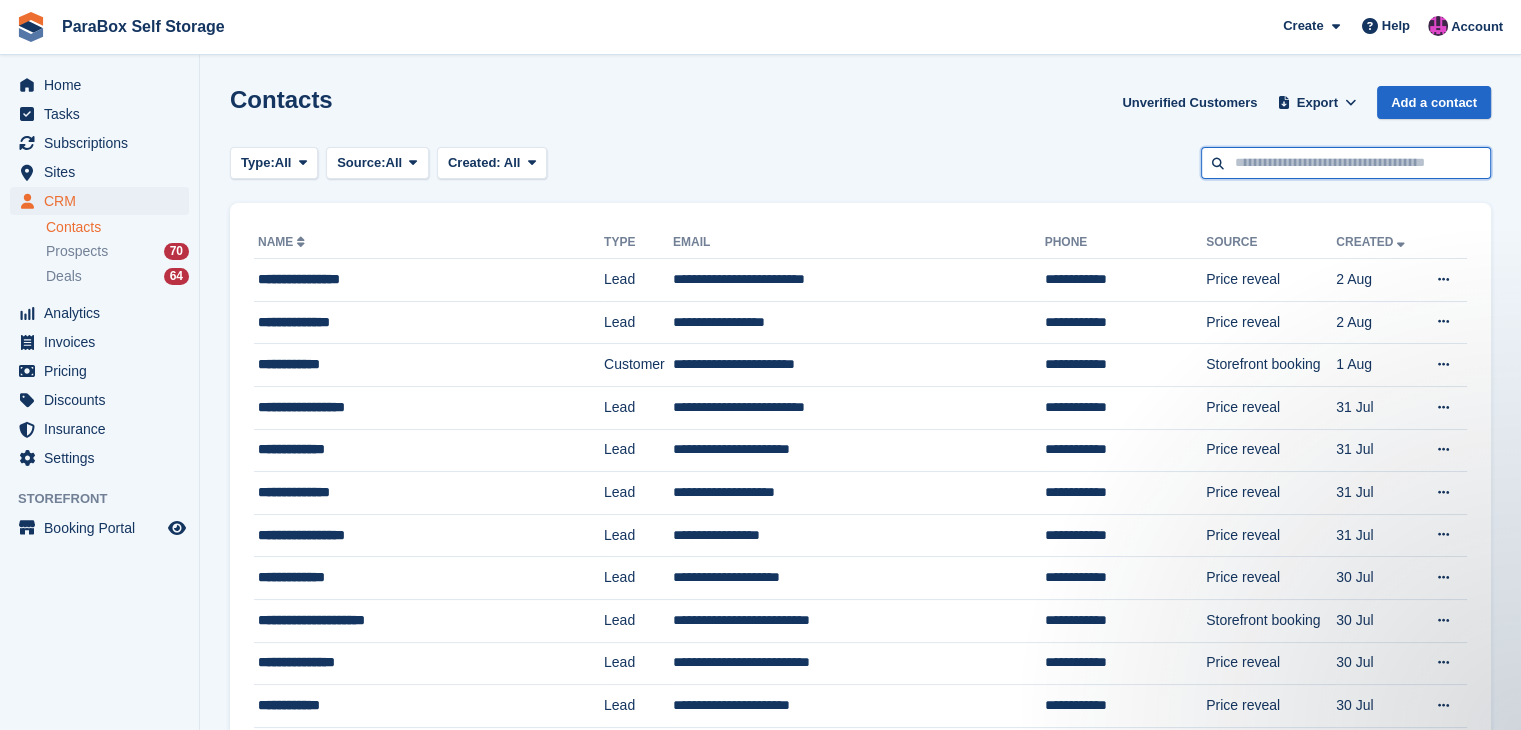 click at bounding box center [1346, 163] 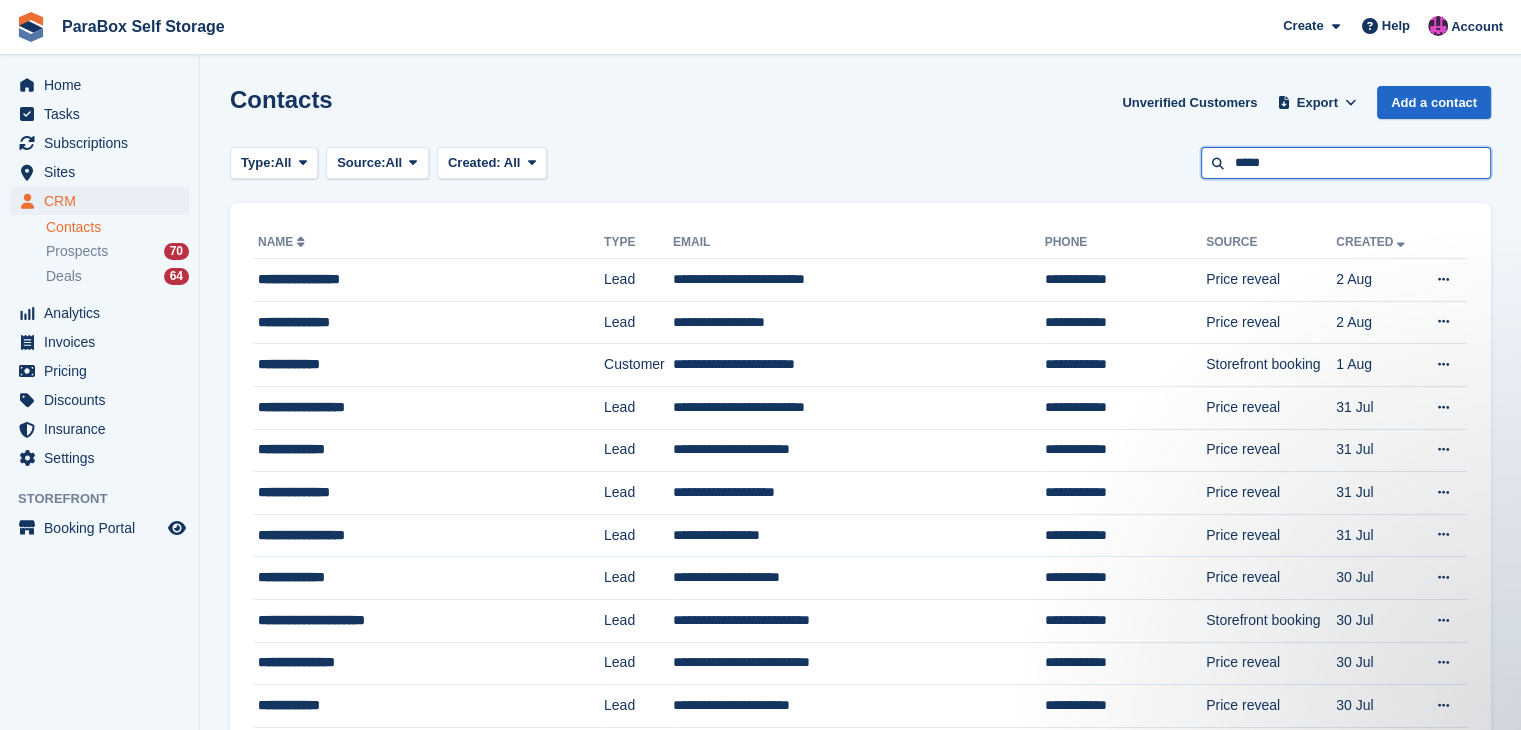 type on "*****" 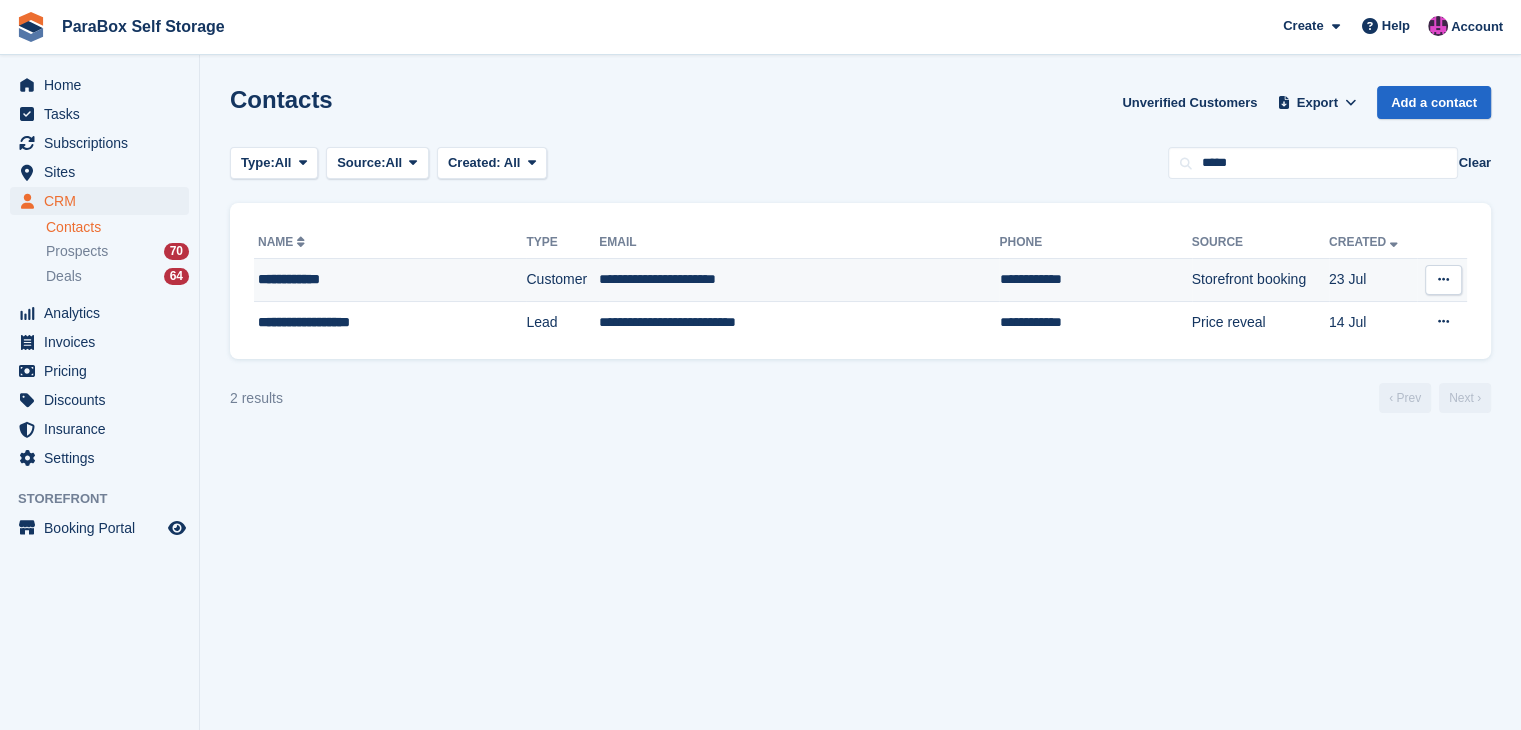 click on "**********" at bounding box center [799, 280] 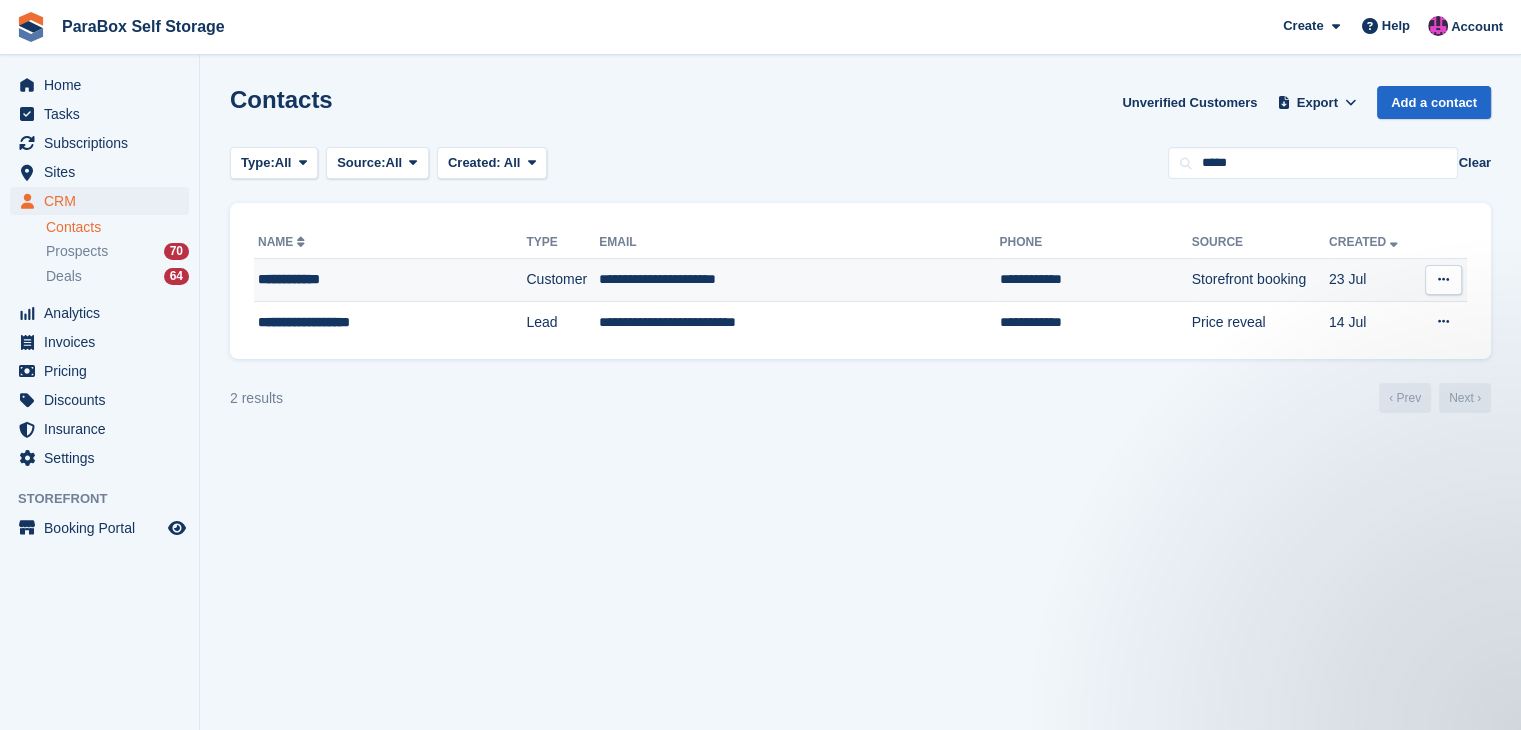scroll, scrollTop: 0, scrollLeft: 0, axis: both 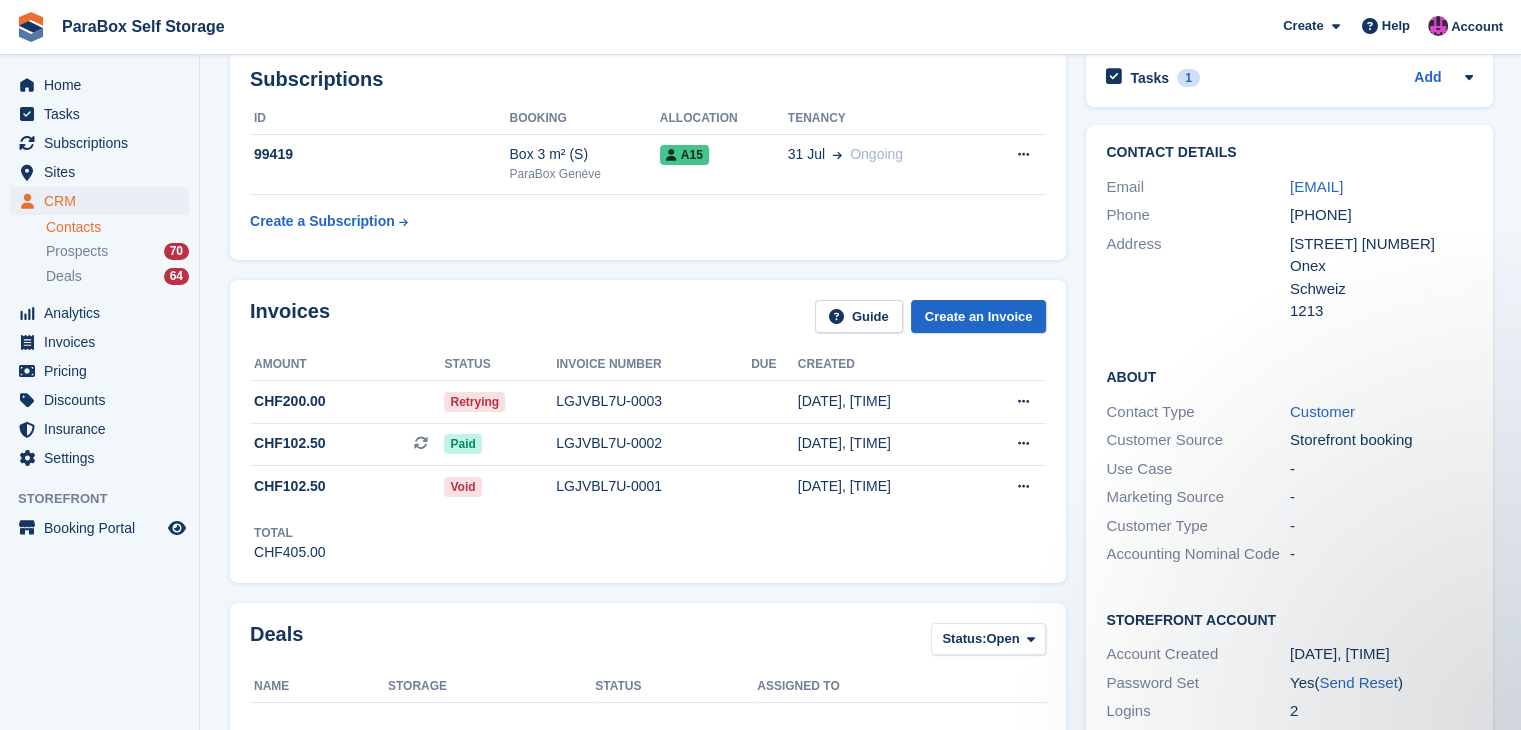 click on "Invoices
Guide
Create an Invoice
Amount
Status
Invoice number
Due
Created
CHF200.00
Retrying
LGJVBL7U-0003
31 Jul, 06:37 PM
Download PDF" at bounding box center [648, 431] 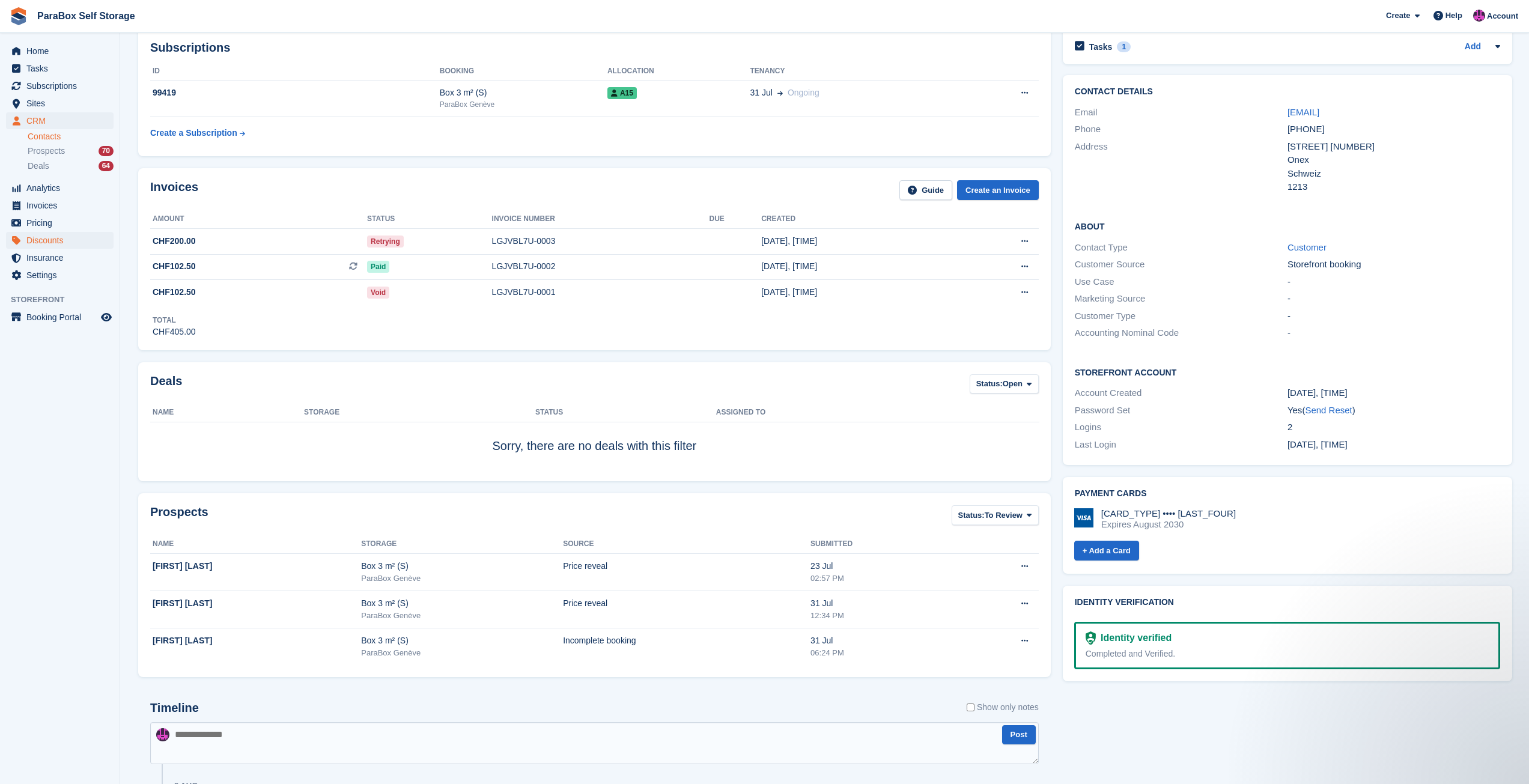 scroll, scrollTop: 0, scrollLeft: 0, axis: both 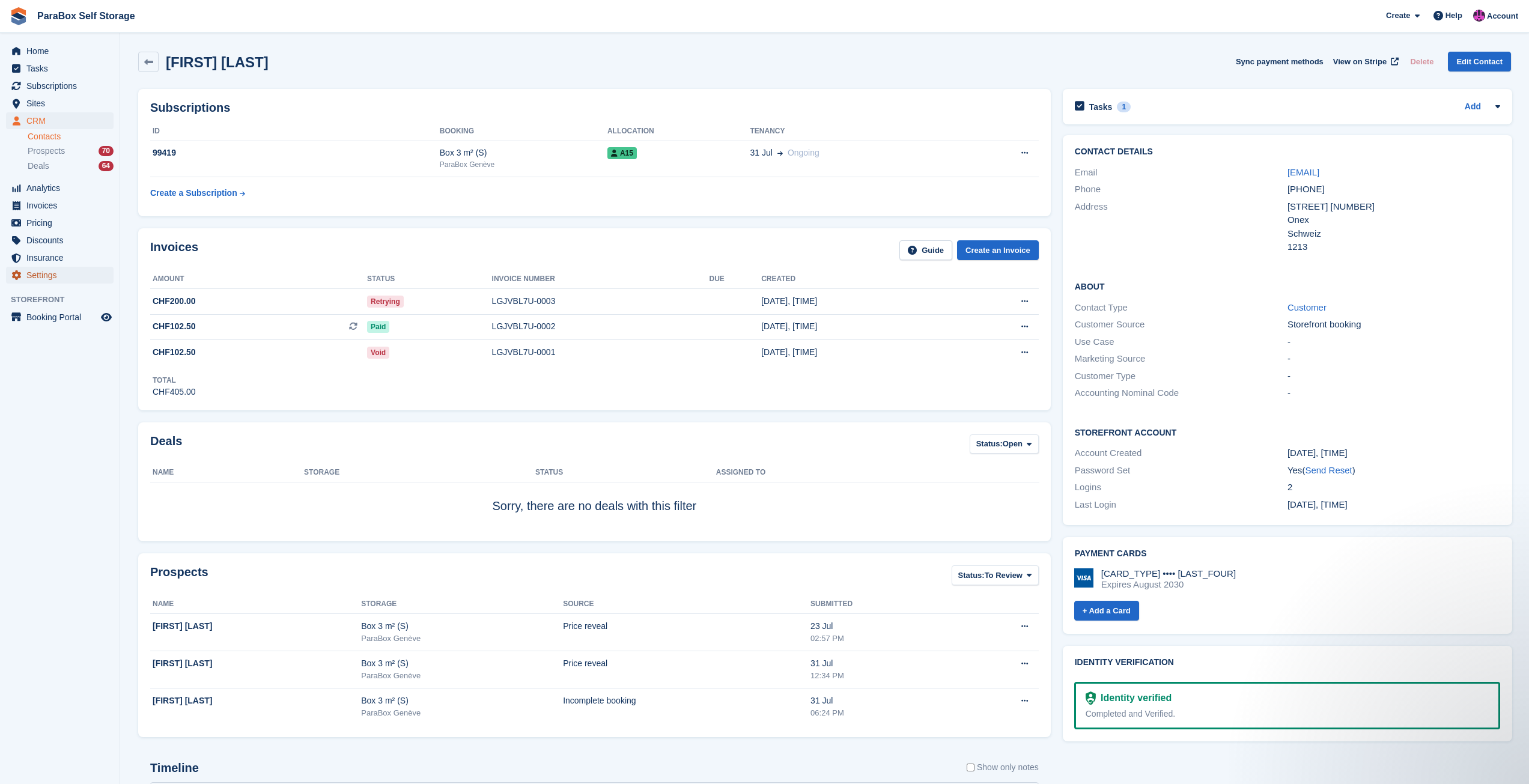 click on "Settings" at bounding box center [59, 275] 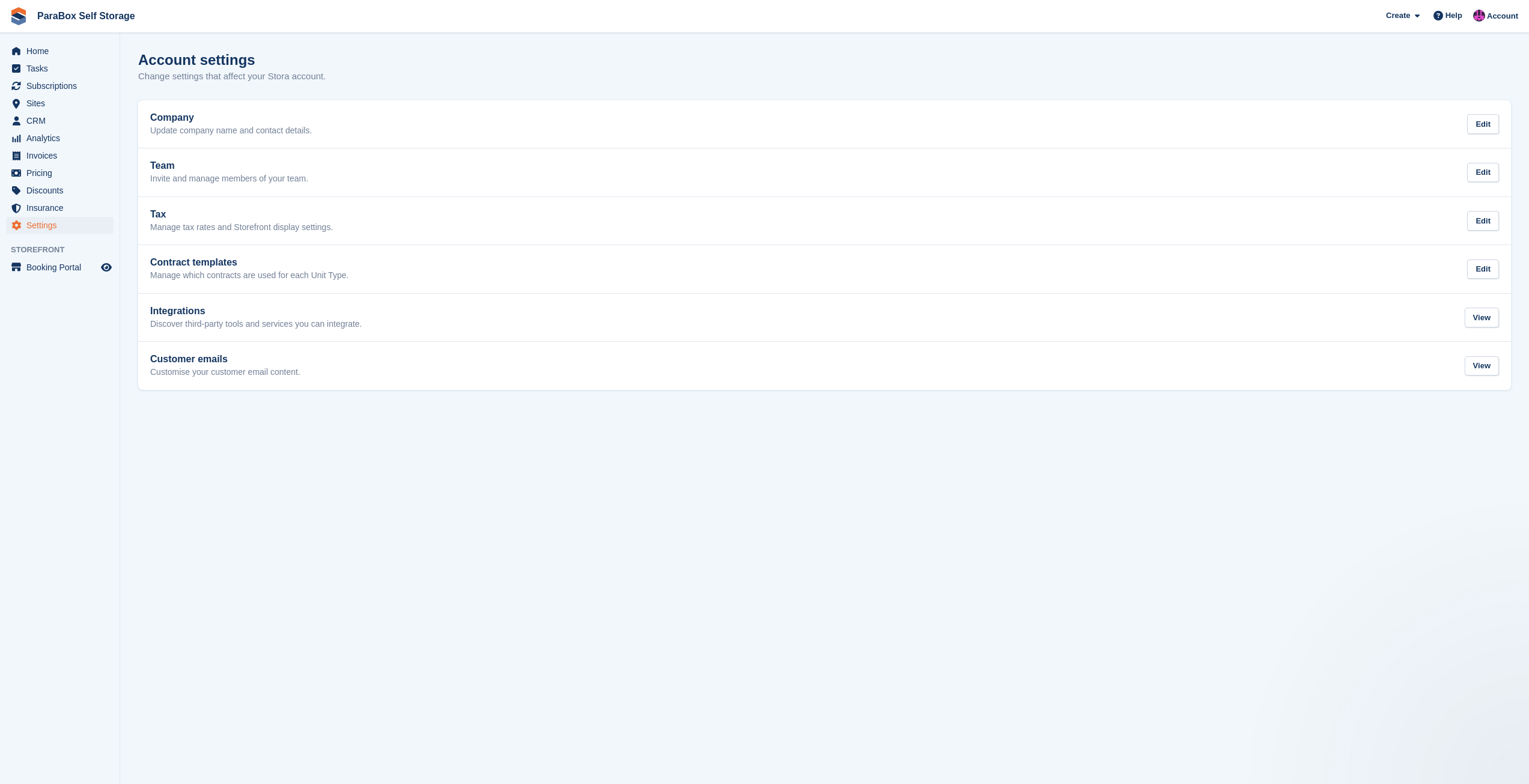 scroll, scrollTop: 0, scrollLeft: 0, axis: both 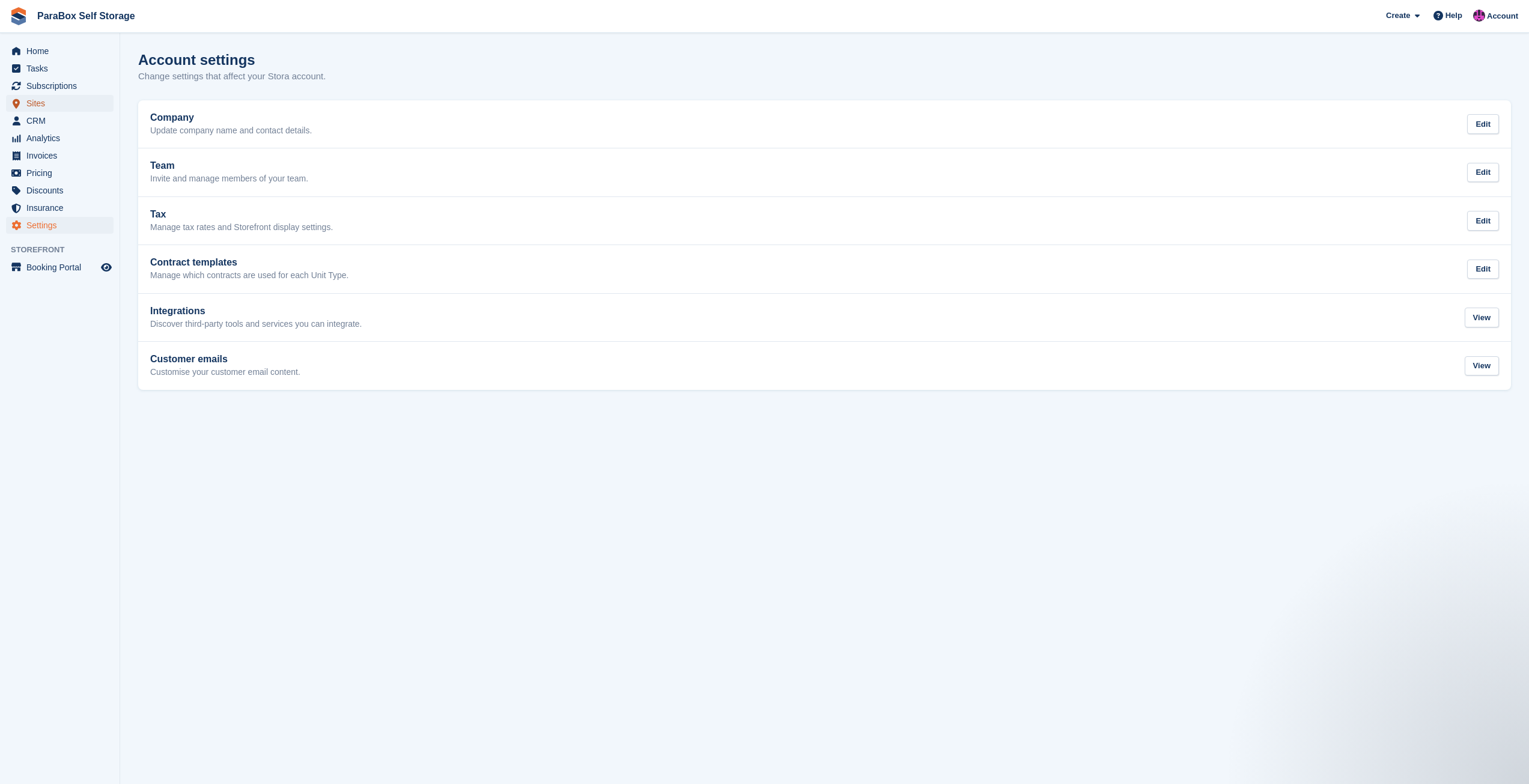 click on "Sites" at bounding box center [62, 103] 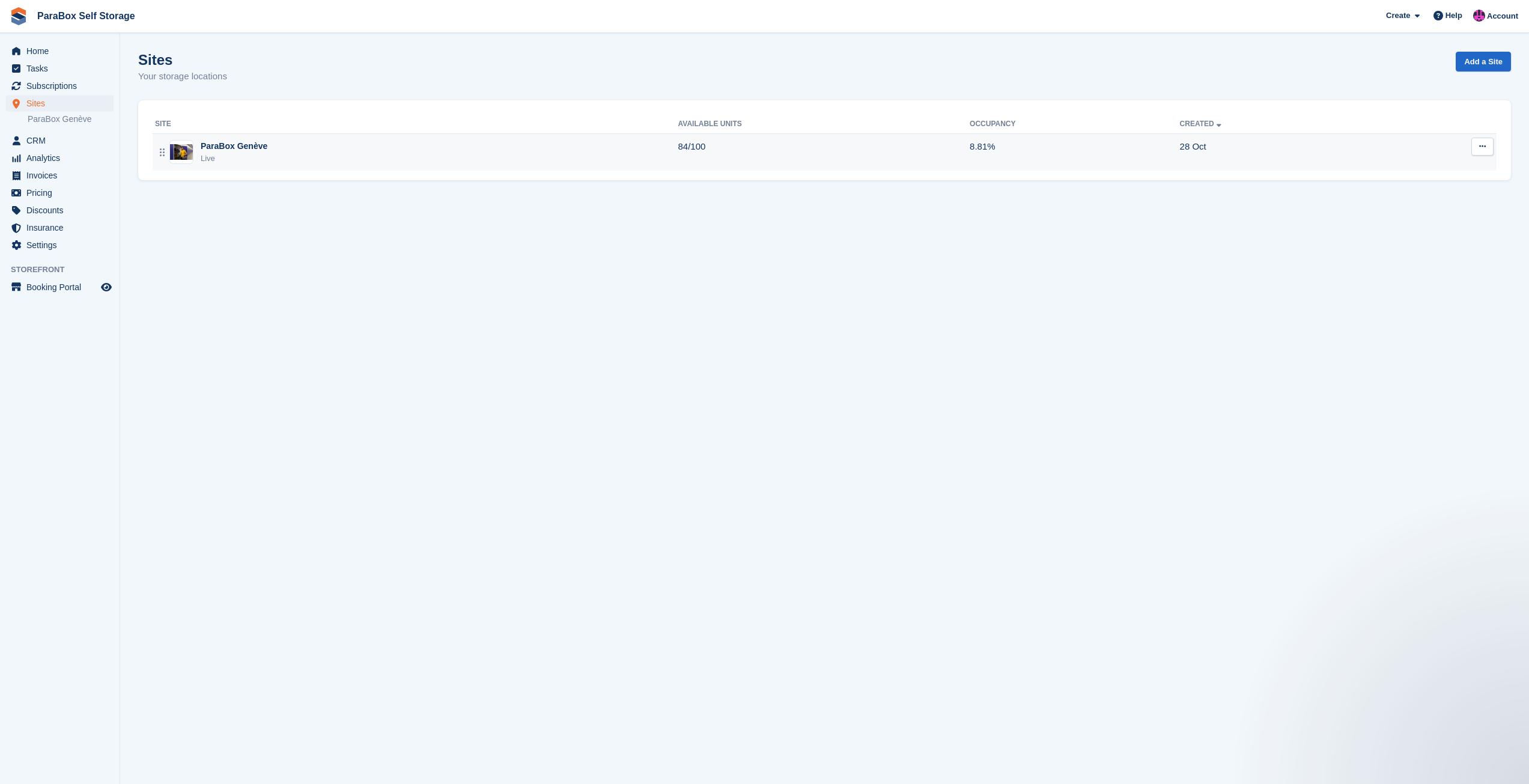 click on "ParaBox Genève
Live" at bounding box center [416, 152] 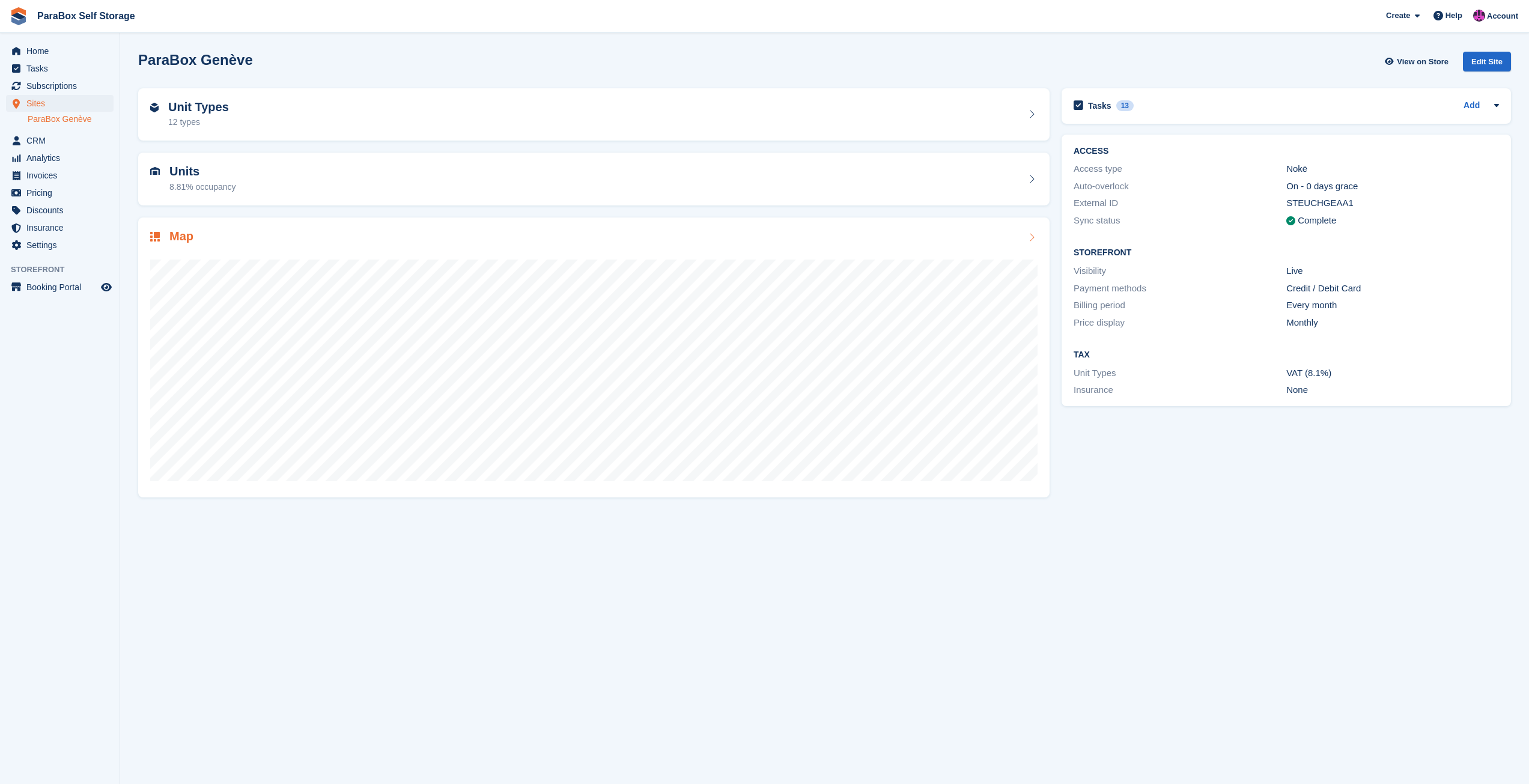 scroll, scrollTop: 0, scrollLeft: 0, axis: both 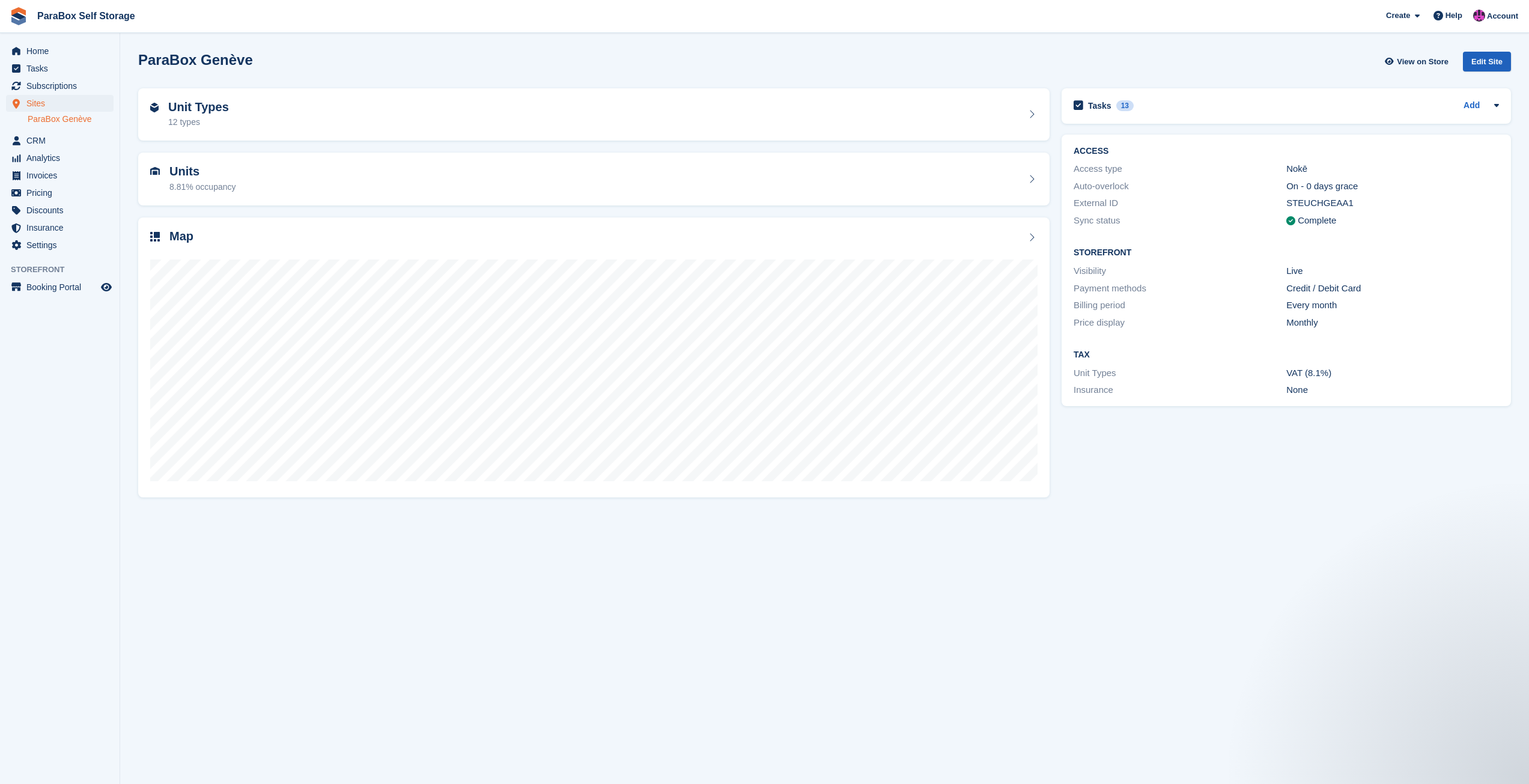click on "Edit Site" at bounding box center (1487, 61) 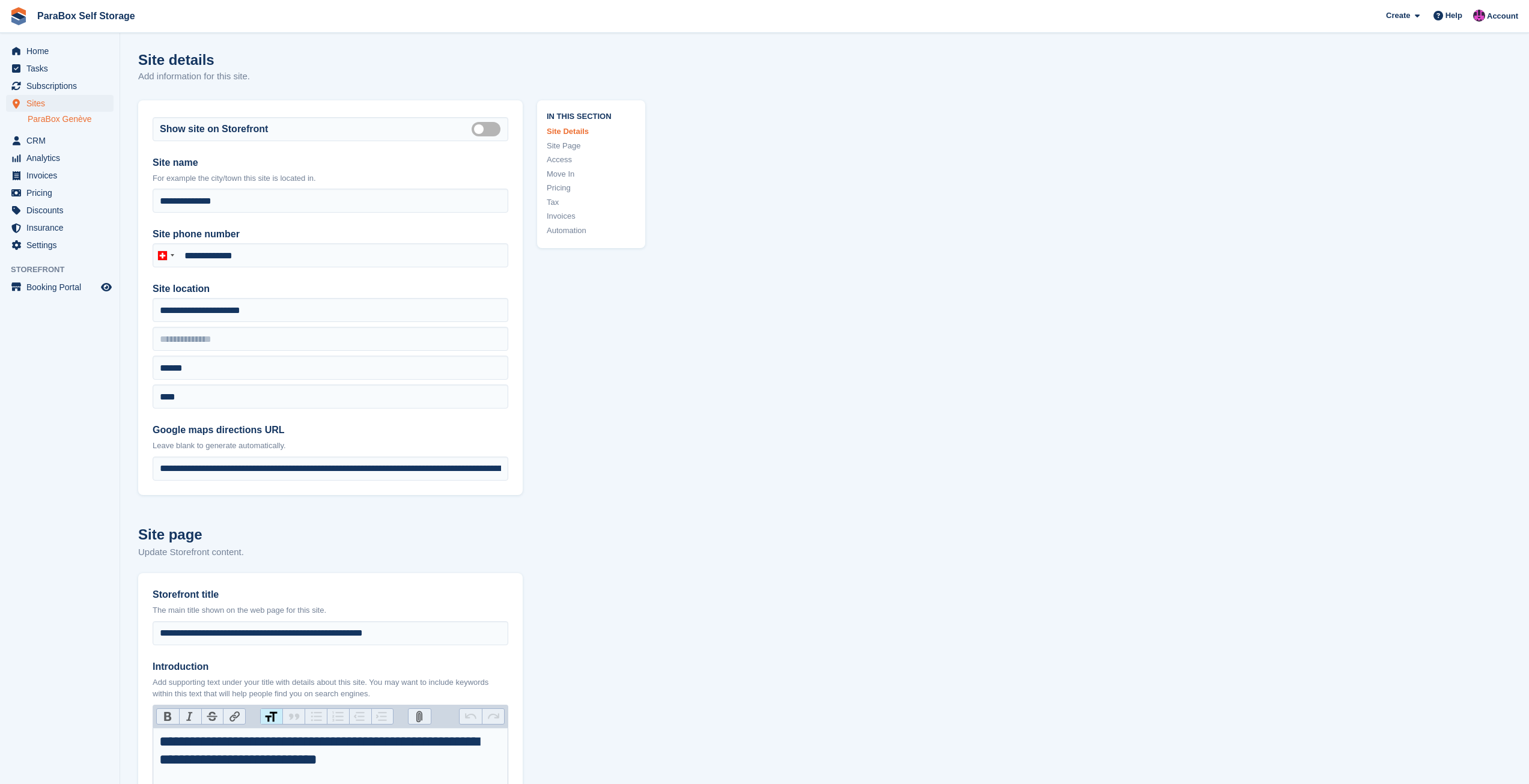 scroll, scrollTop: 0, scrollLeft: 0, axis: both 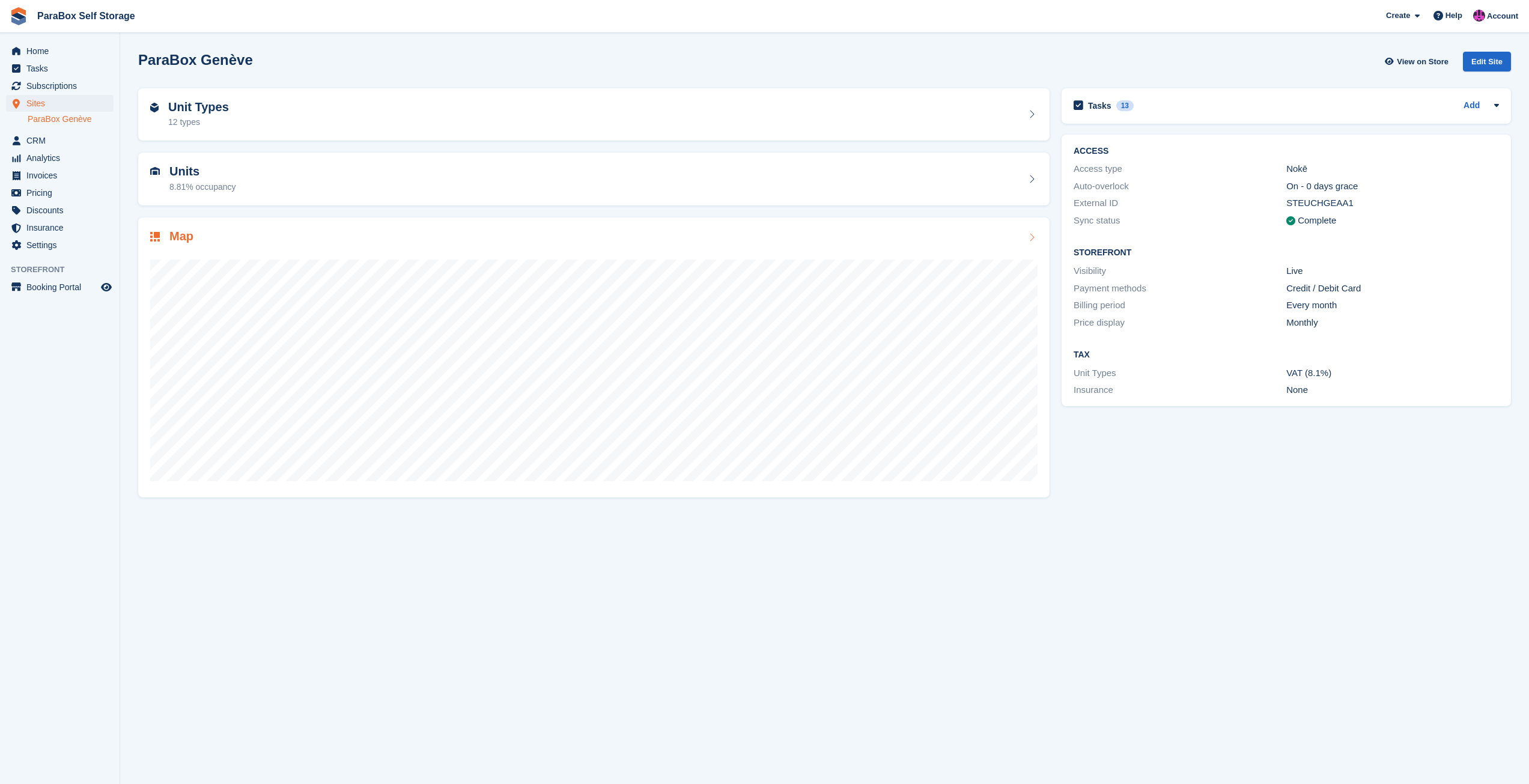 click at bounding box center [594, 365] 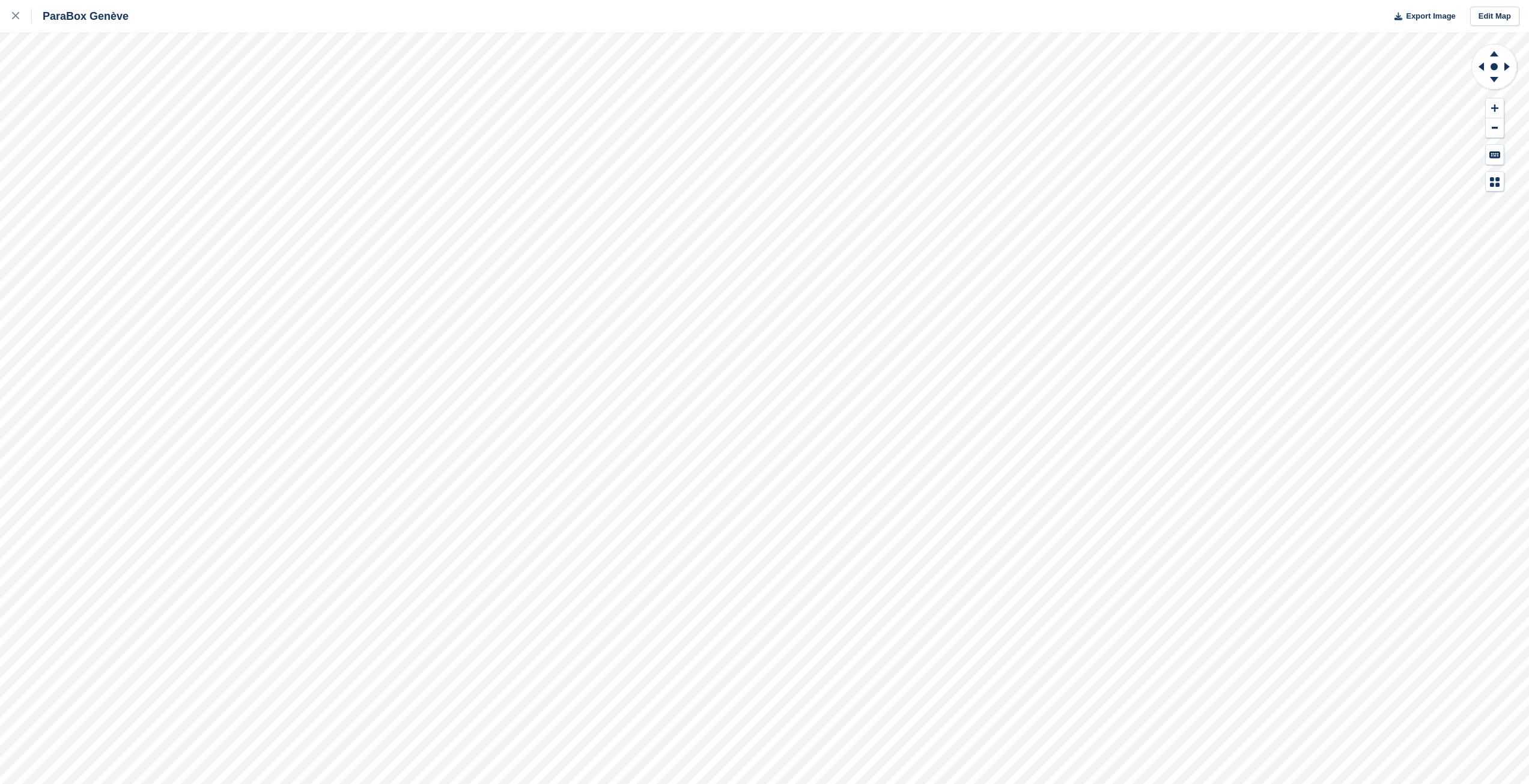 scroll, scrollTop: 0, scrollLeft: 0, axis: both 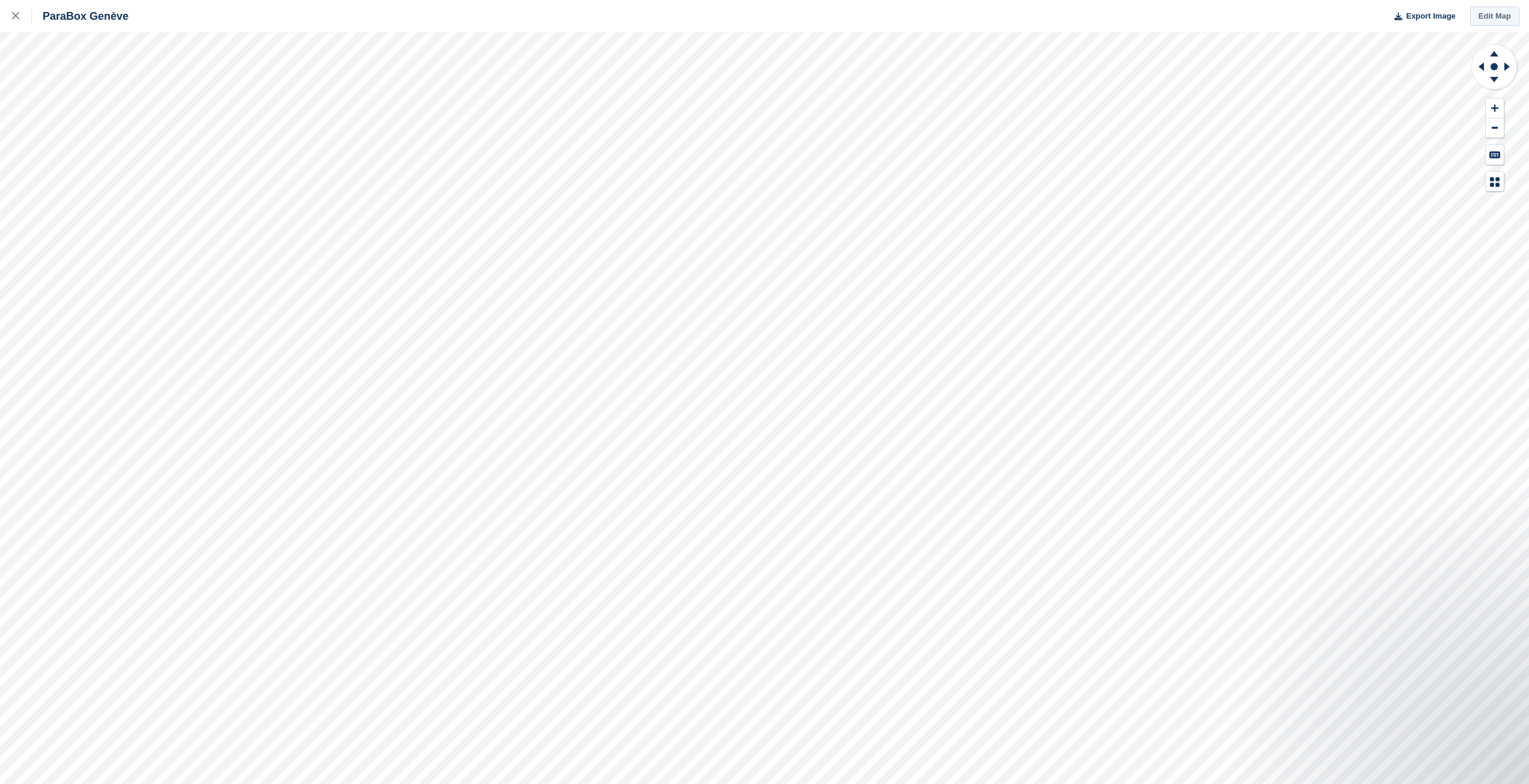 click on "Edit Map" at bounding box center (1495, 16) 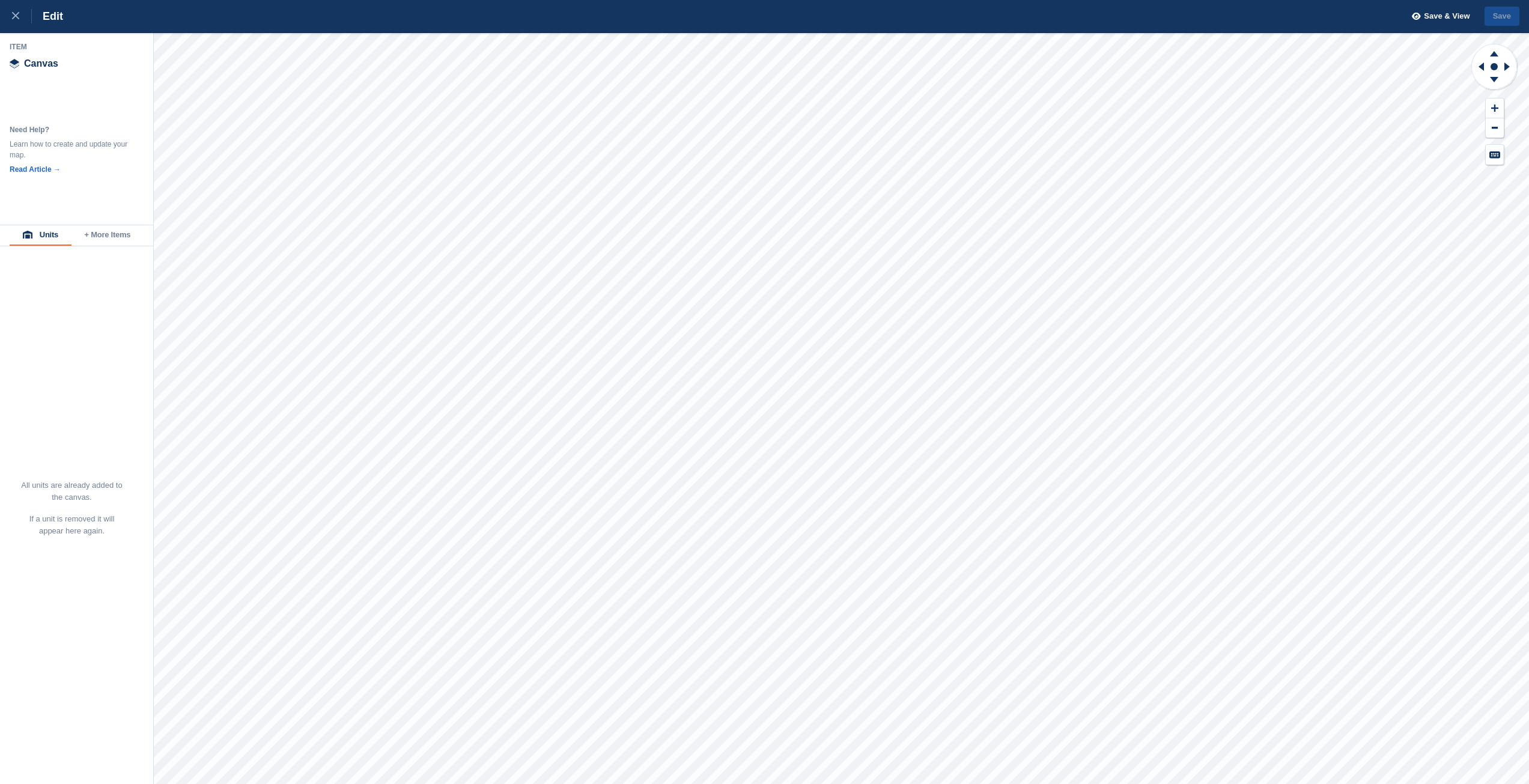scroll, scrollTop: 0, scrollLeft: 0, axis: both 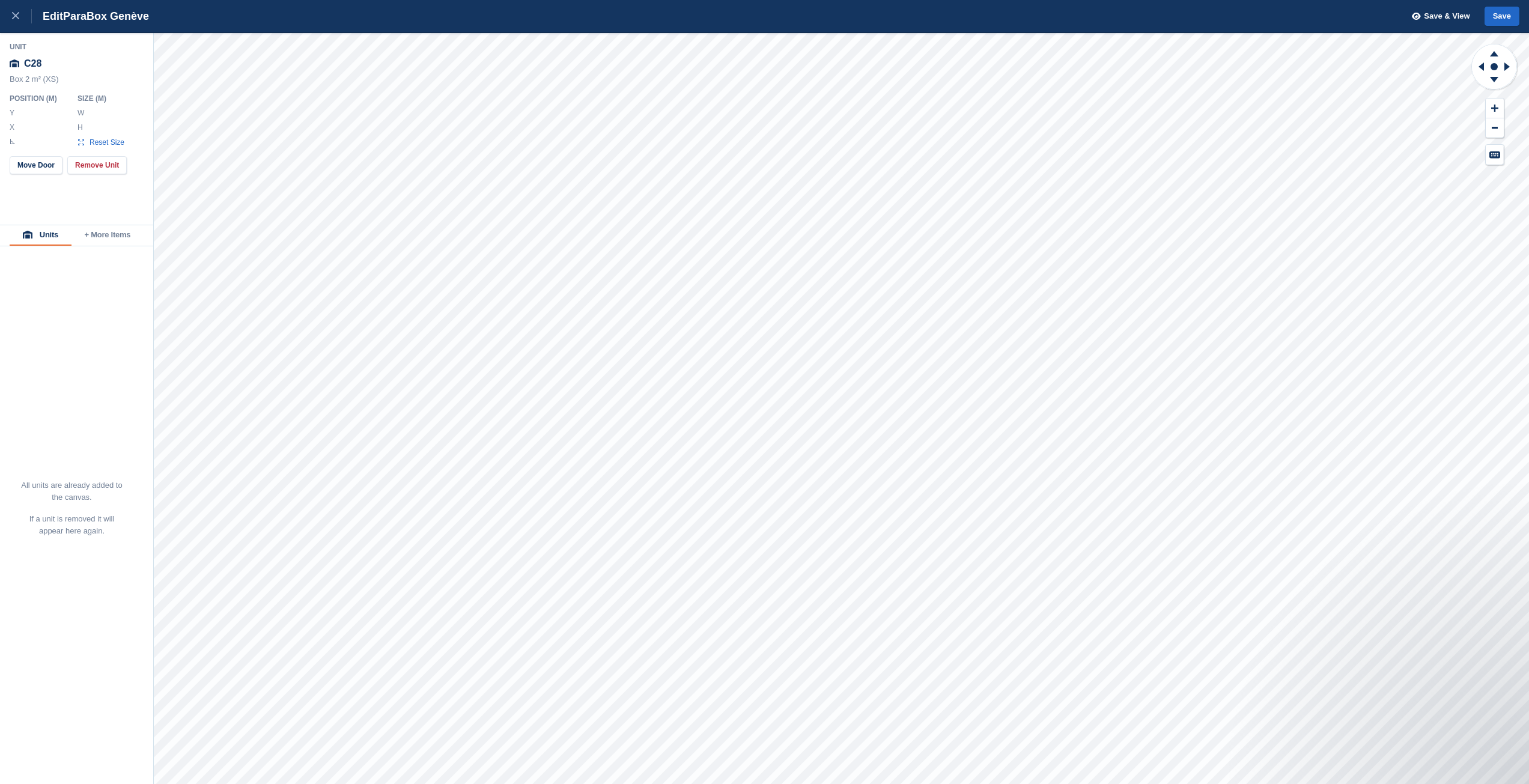 type on "******" 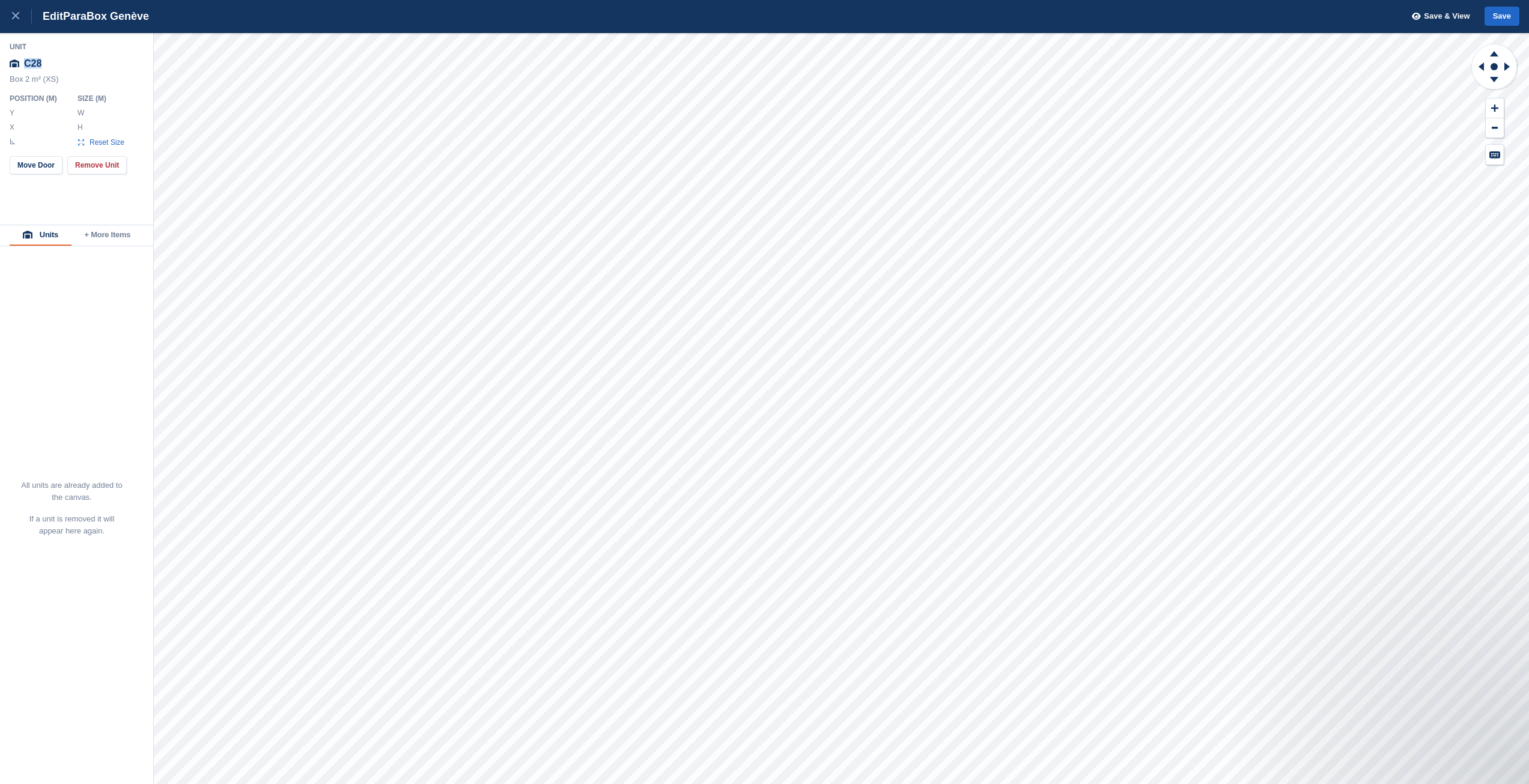 click on "C28" at bounding box center [77, 64] 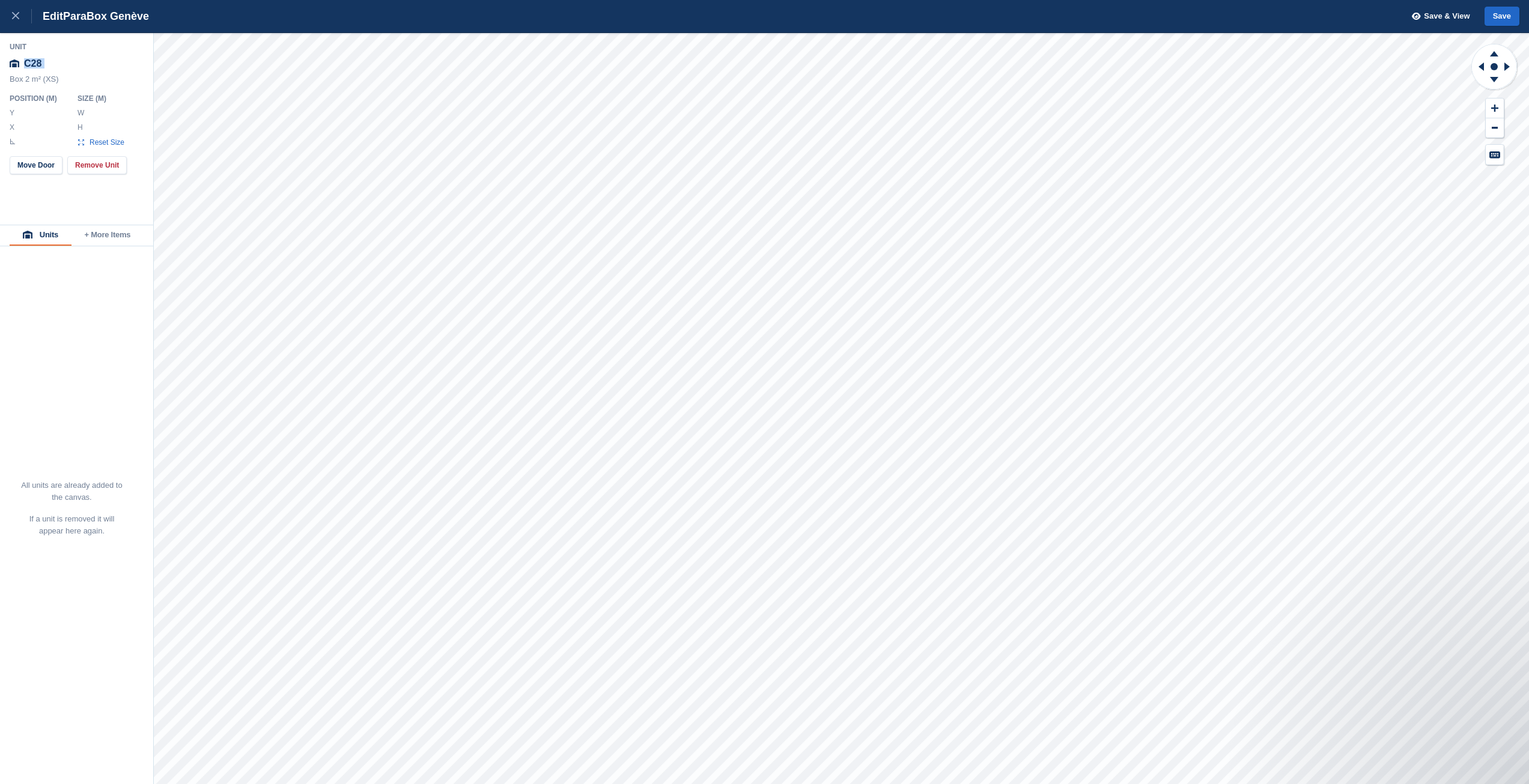 click on "C28" at bounding box center (77, 64) 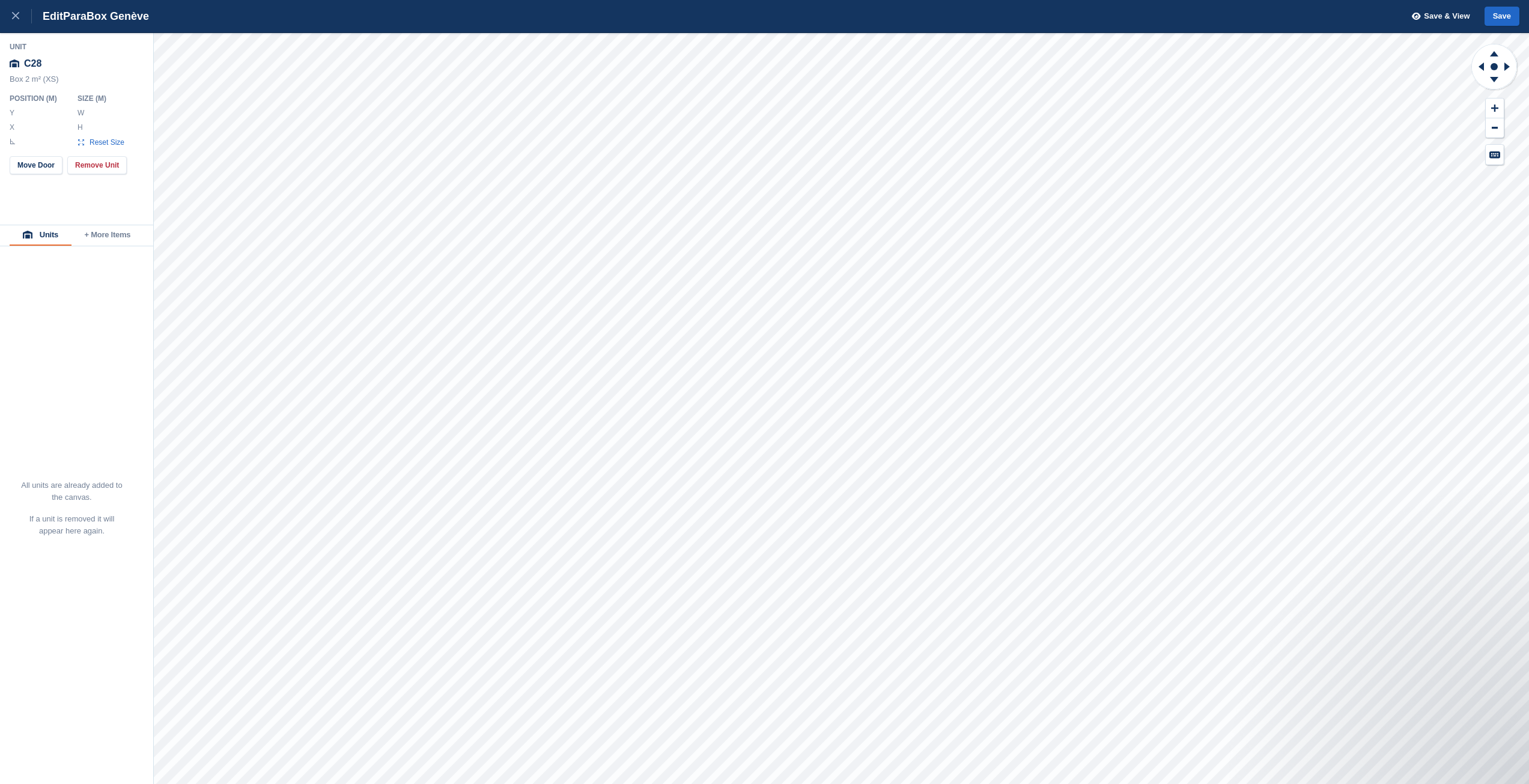 click on "C28" at bounding box center (77, 64) 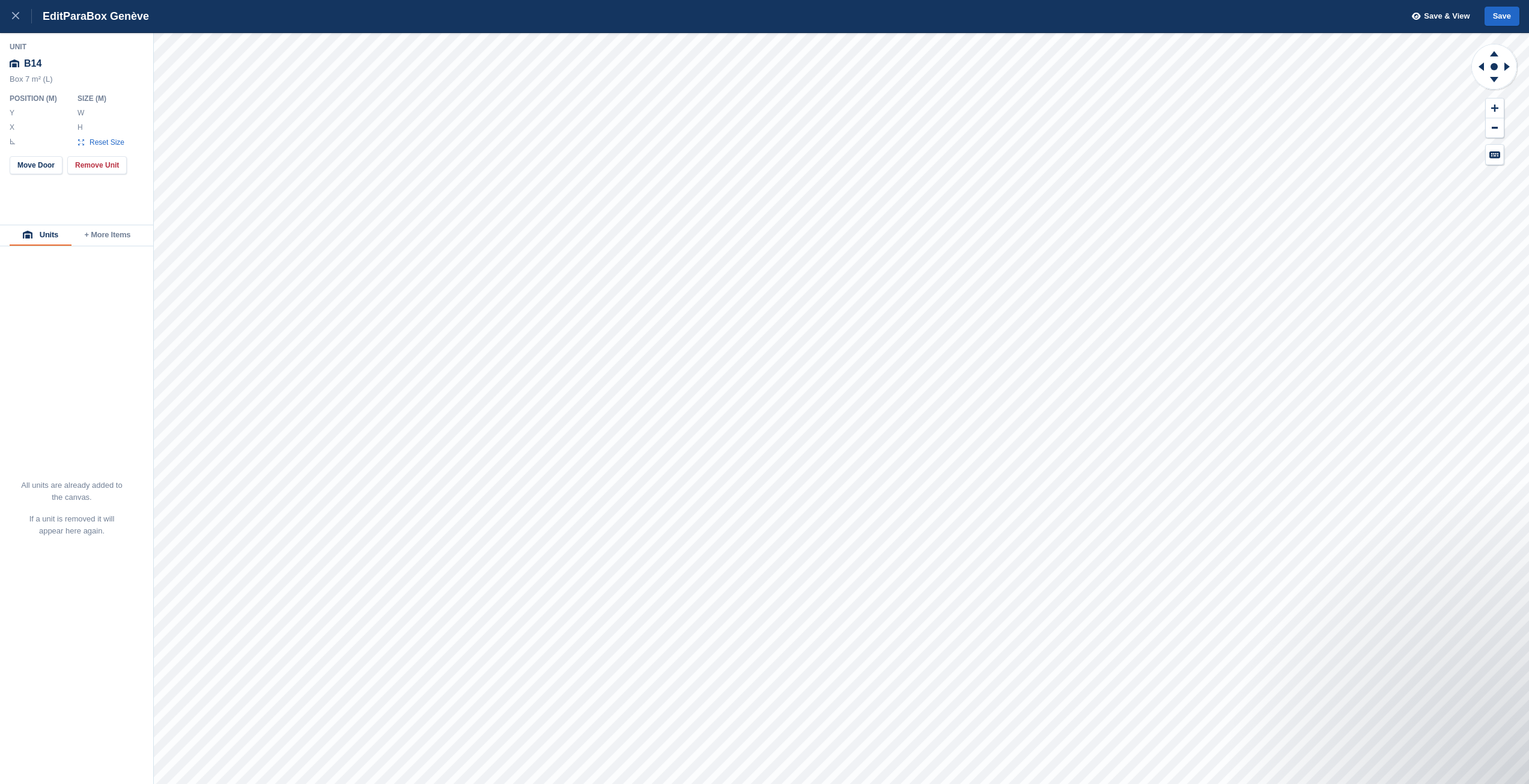 type on "******" 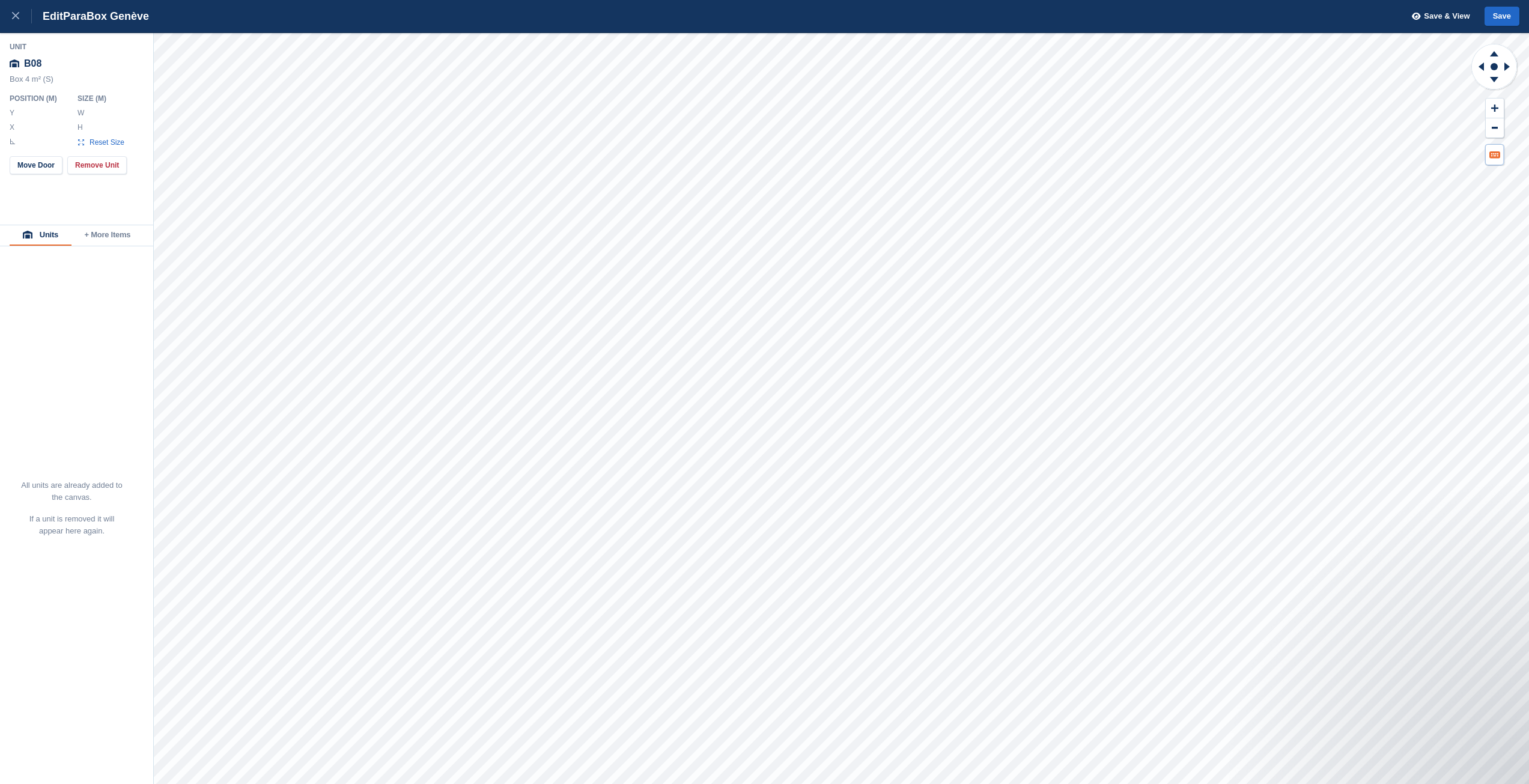 click at bounding box center (1495, 154) 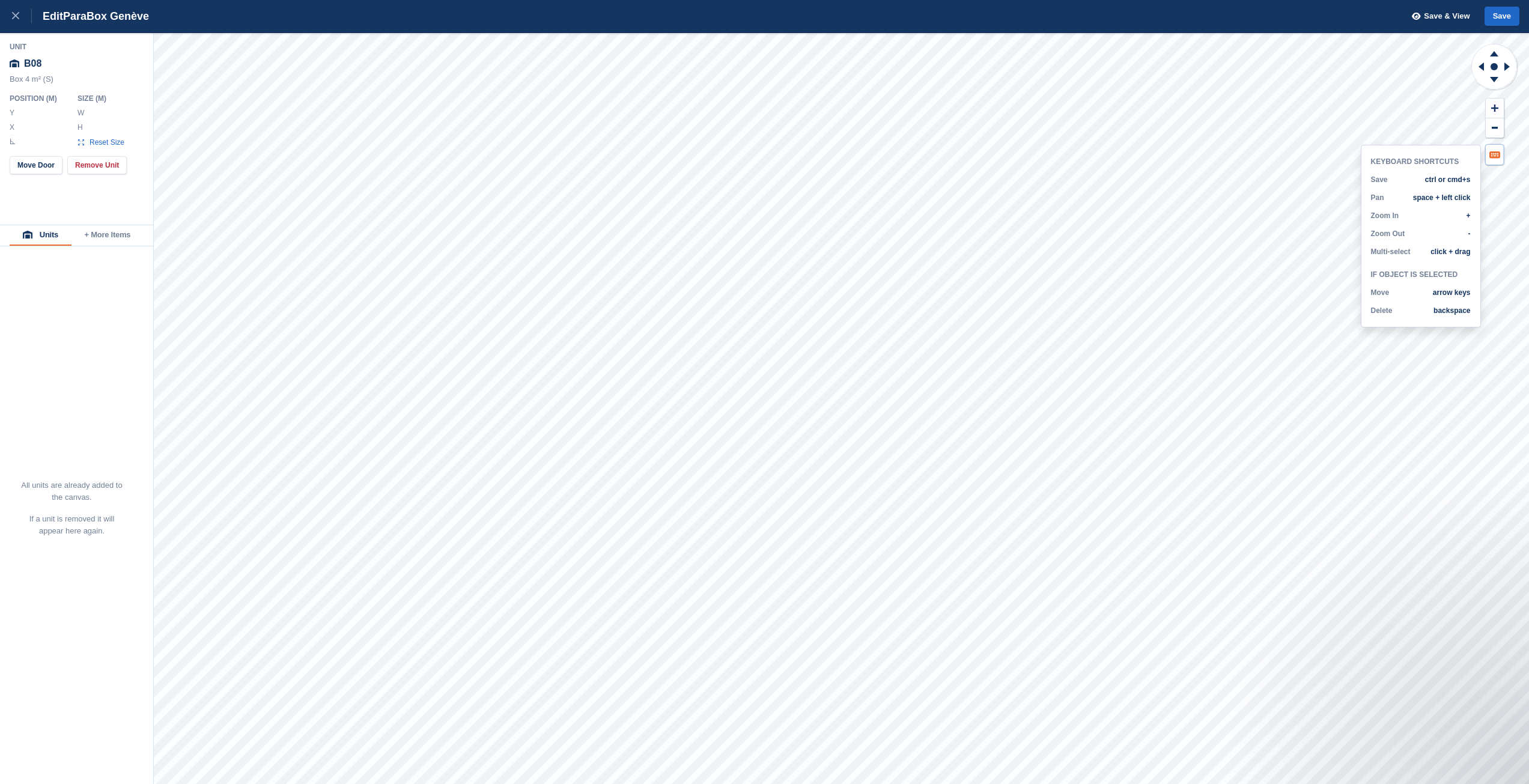 click at bounding box center [1495, 154] 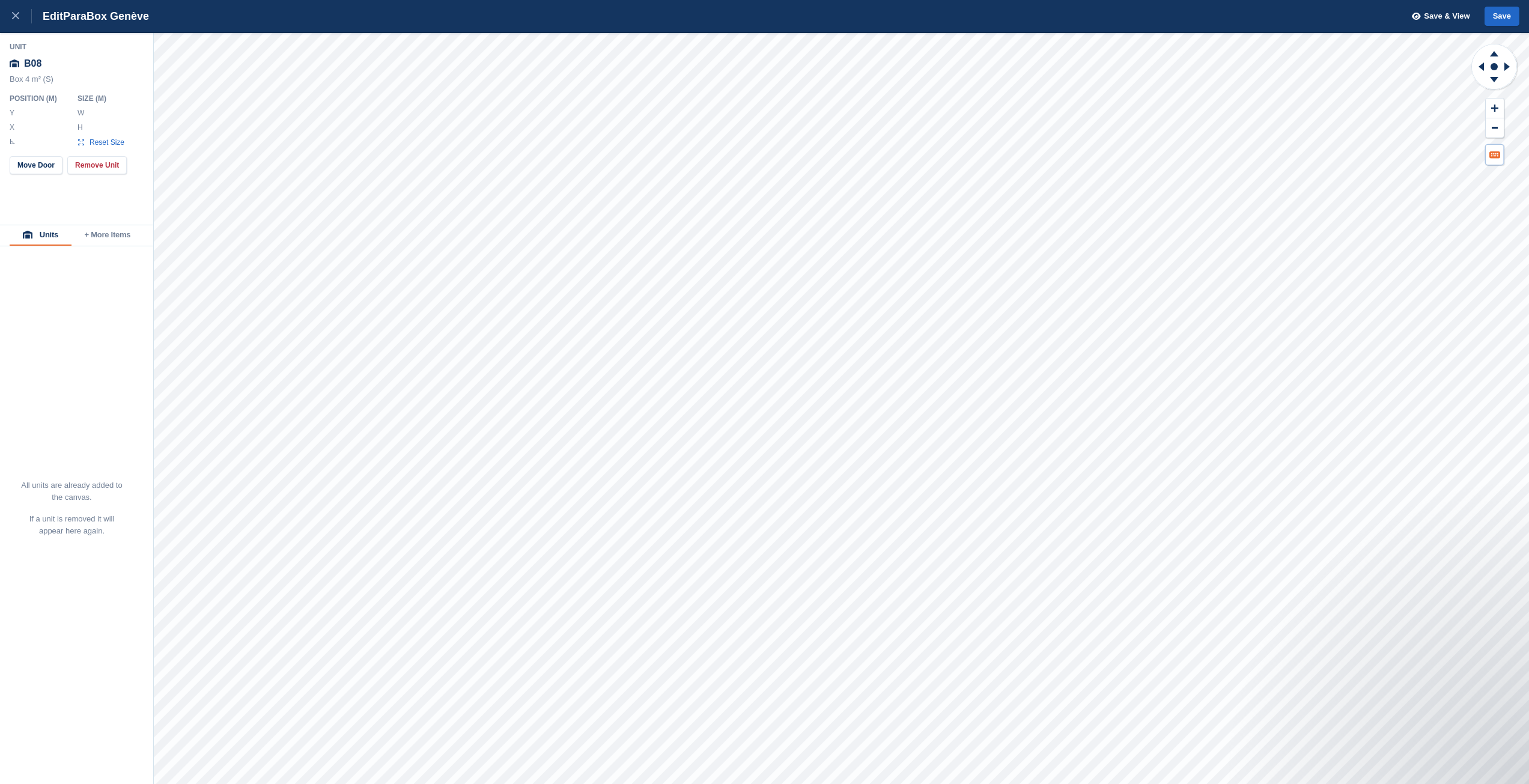 click at bounding box center [1495, 154] 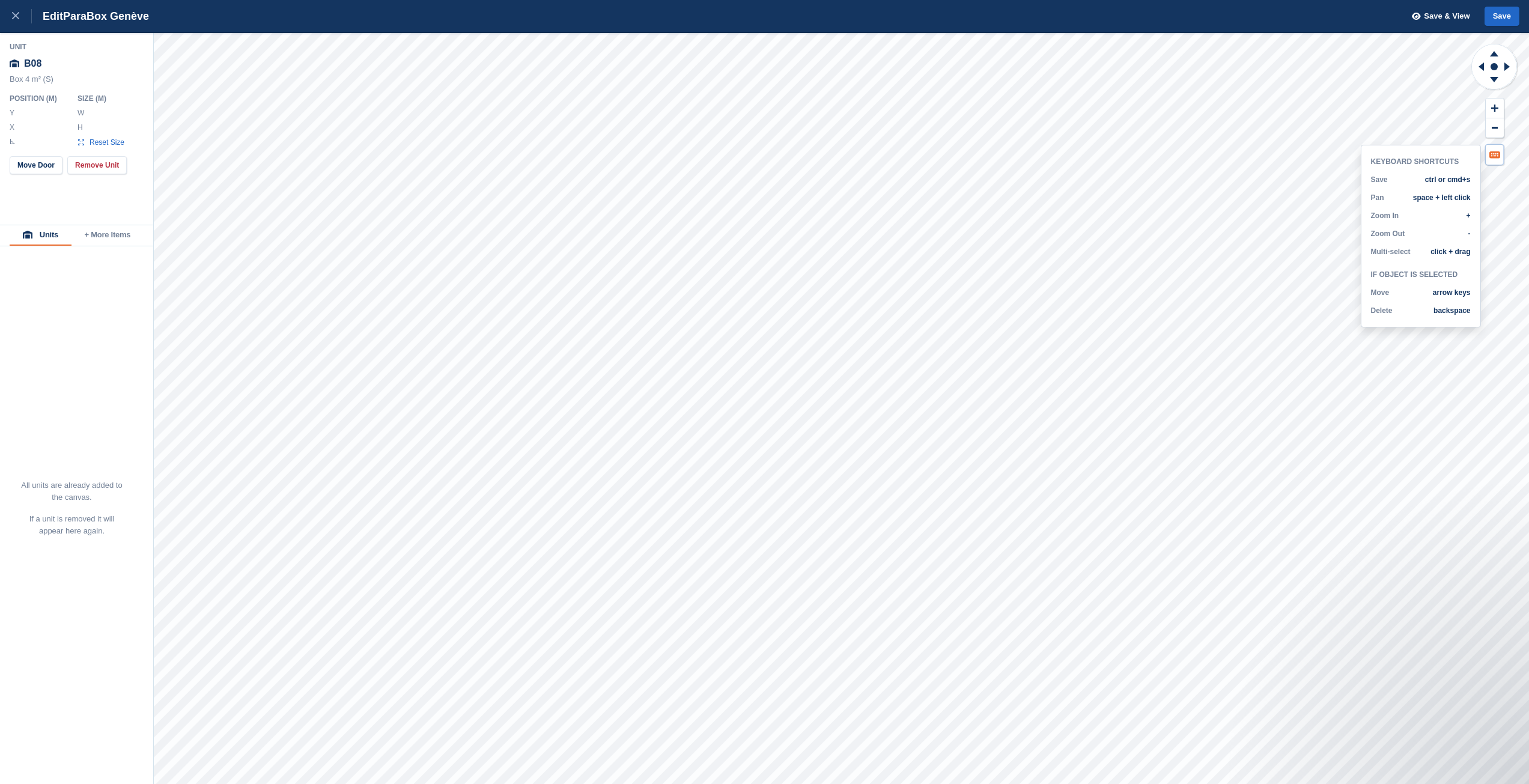 click at bounding box center [1495, 154] 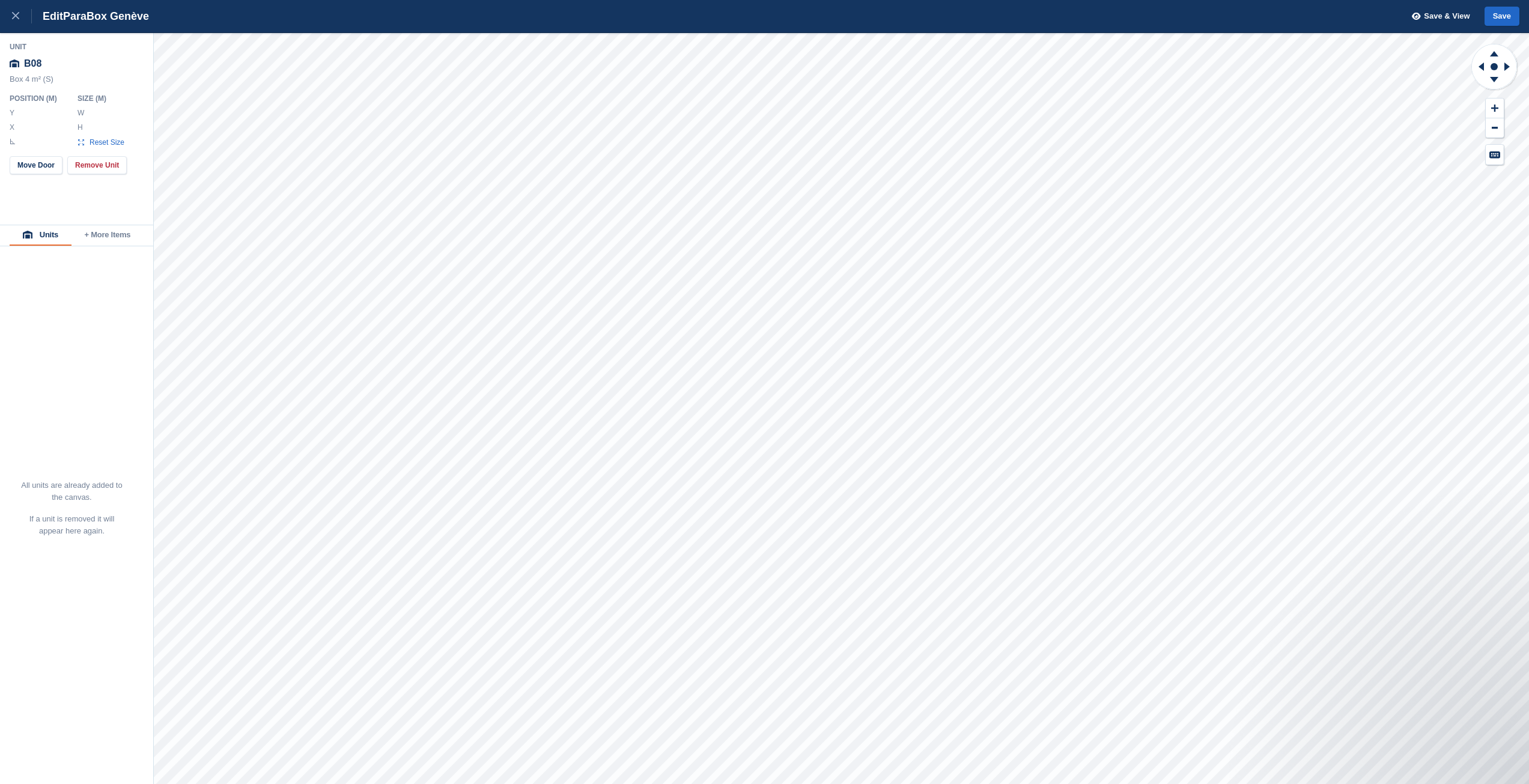 click on "+ More Items" at bounding box center (108, 236) 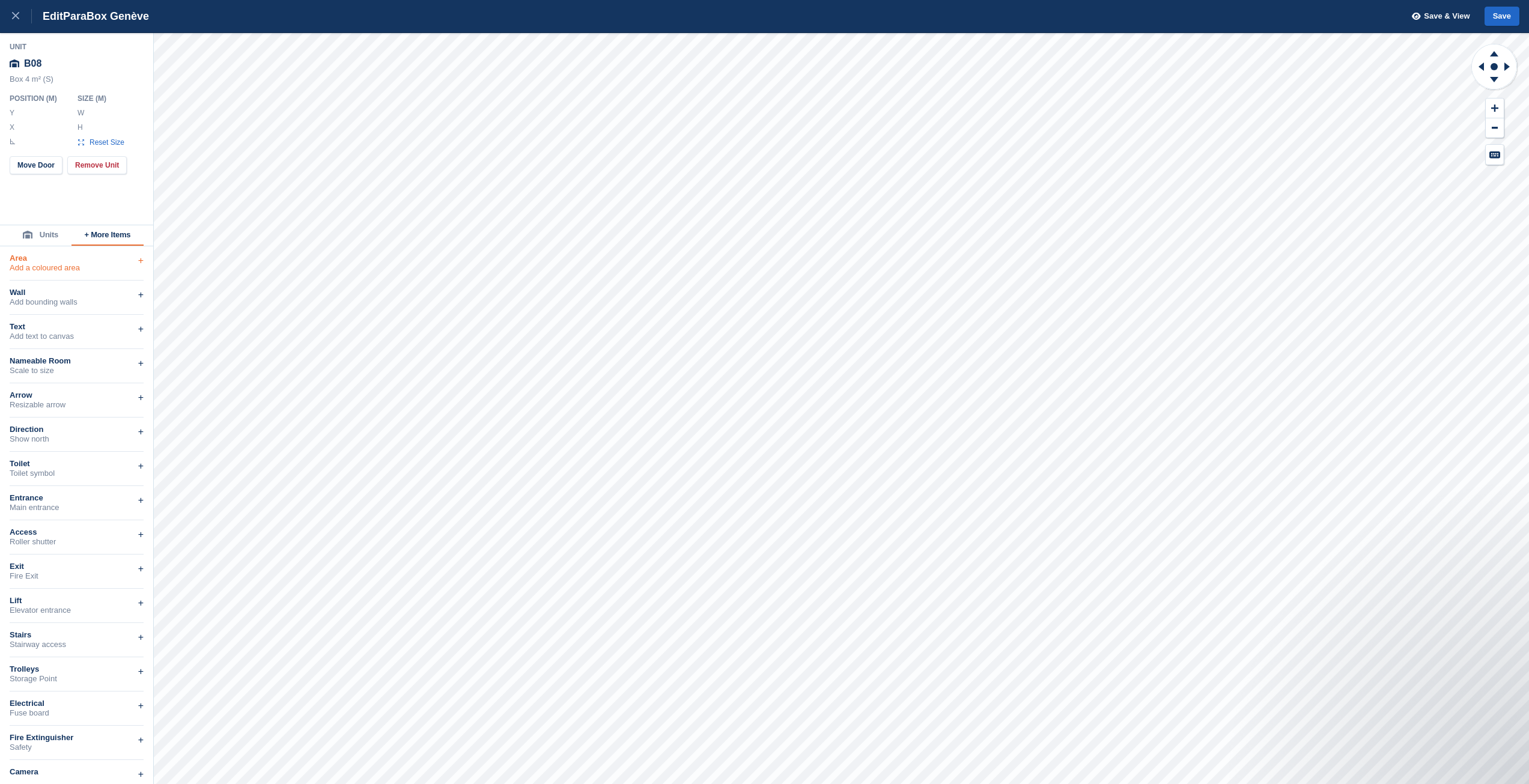 click on "Add a coloured area" at bounding box center [76, 268] 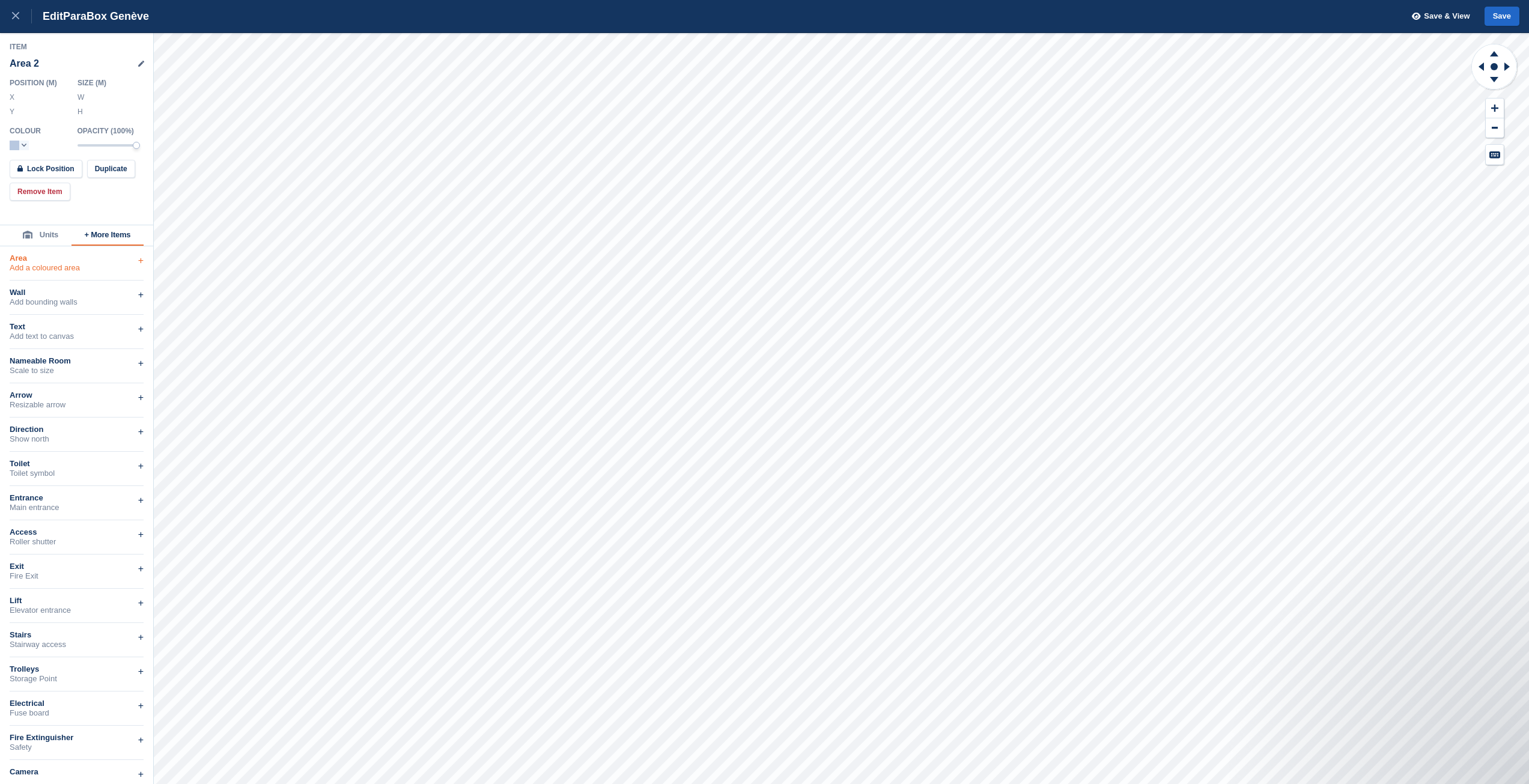 type on "******" 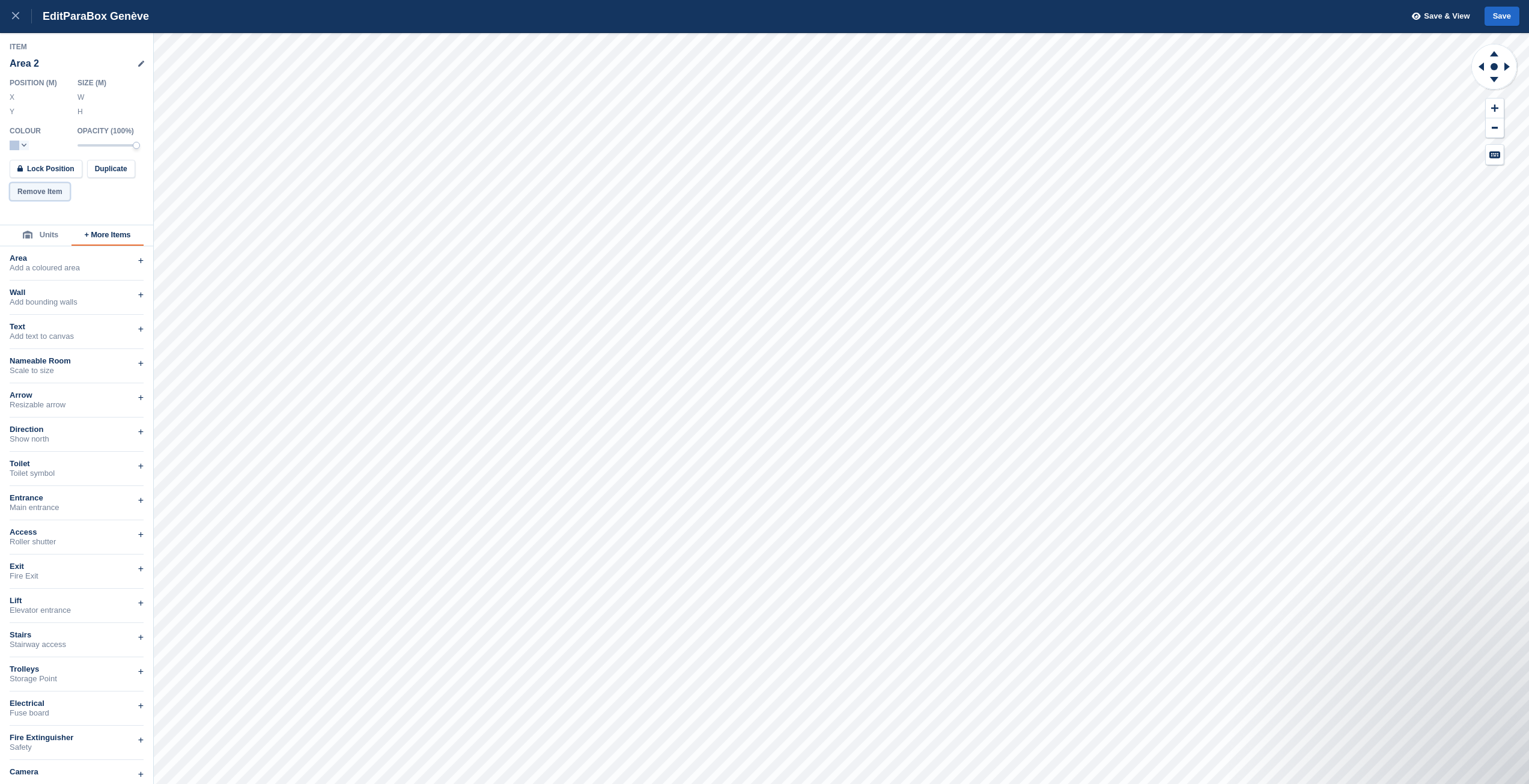 click on "Remove Item" at bounding box center [40, 192] 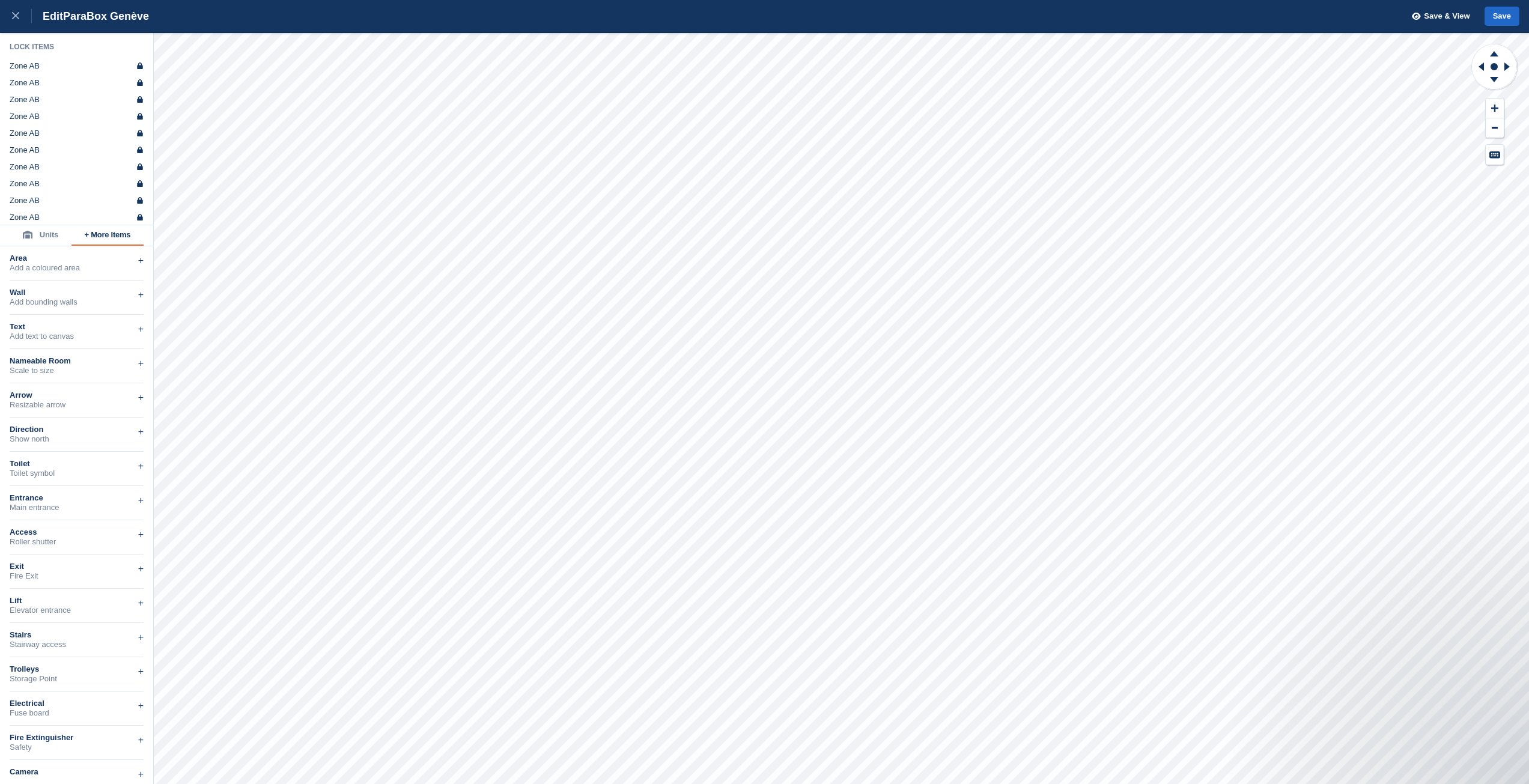click on "Units" at bounding box center [40, 236] 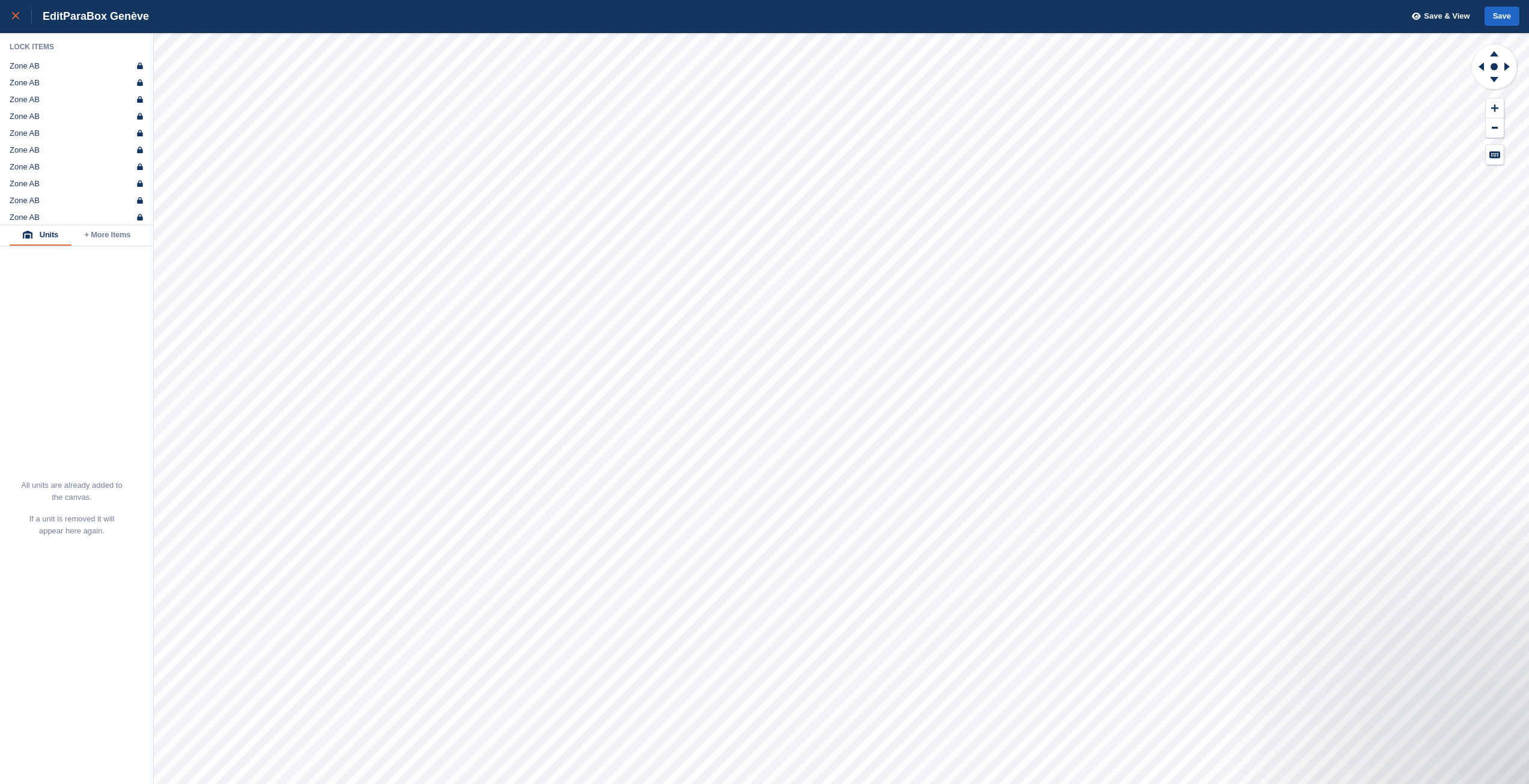 click at bounding box center [22, 16] 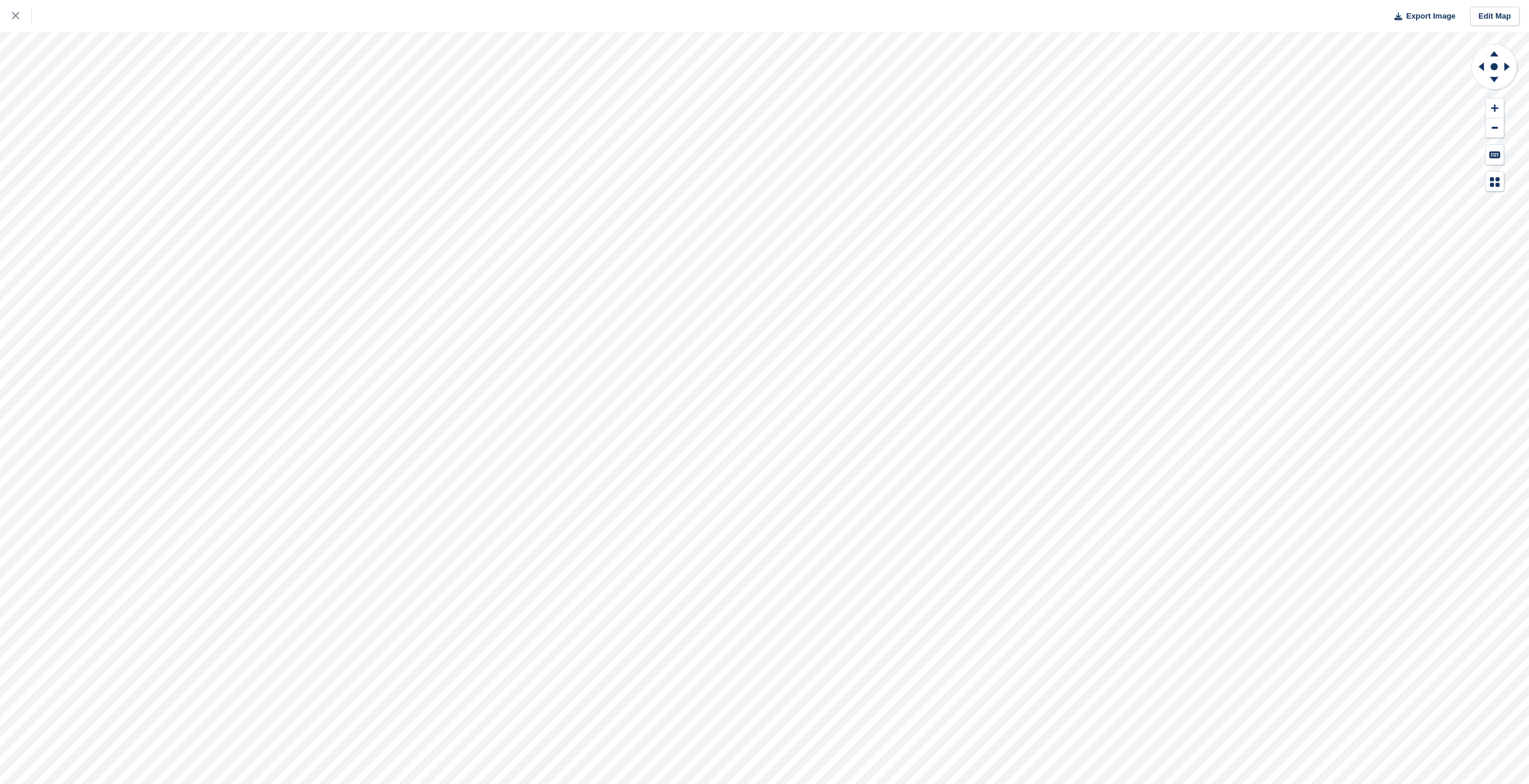 scroll, scrollTop: 0, scrollLeft: 0, axis: both 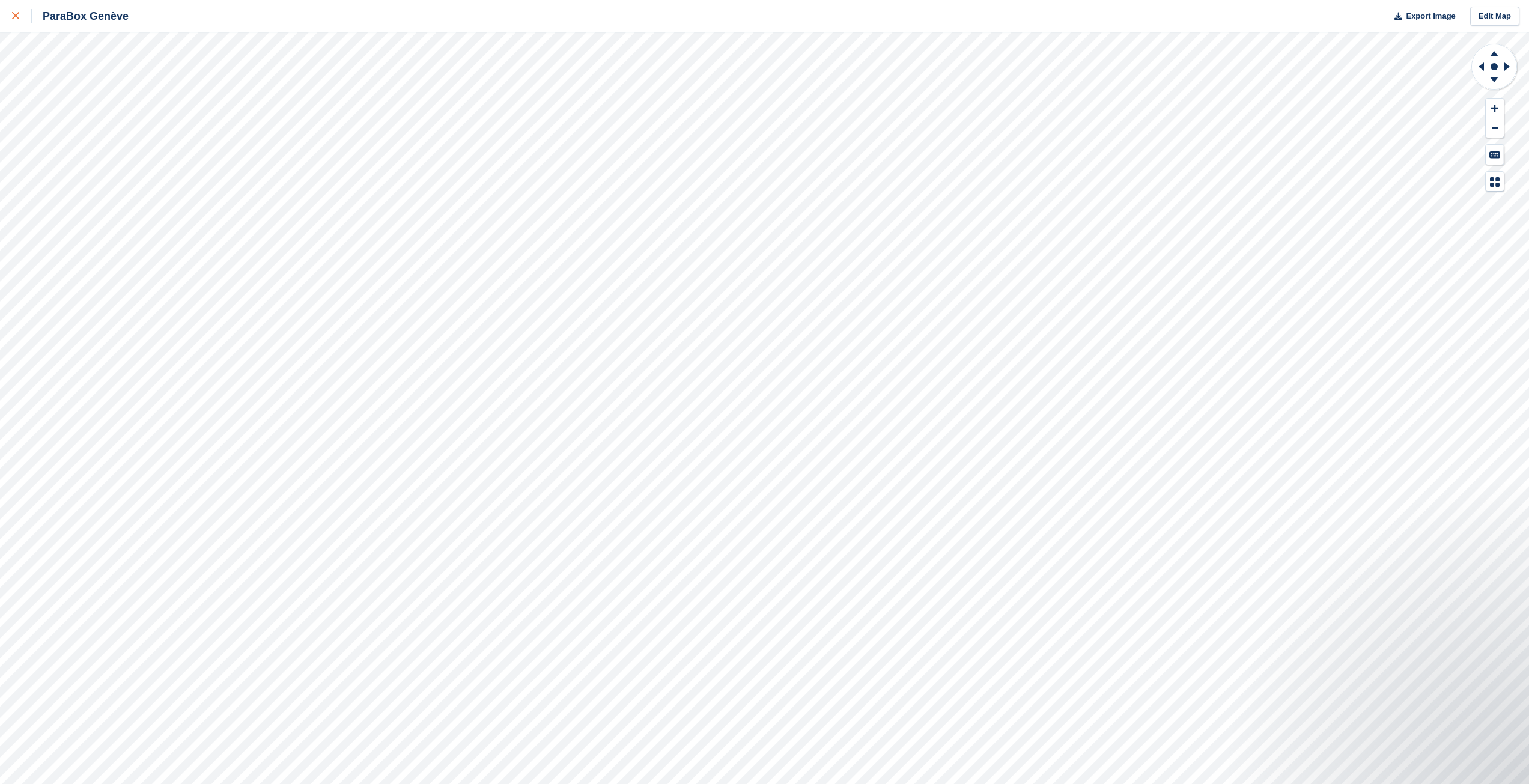 click at bounding box center [22, 16] 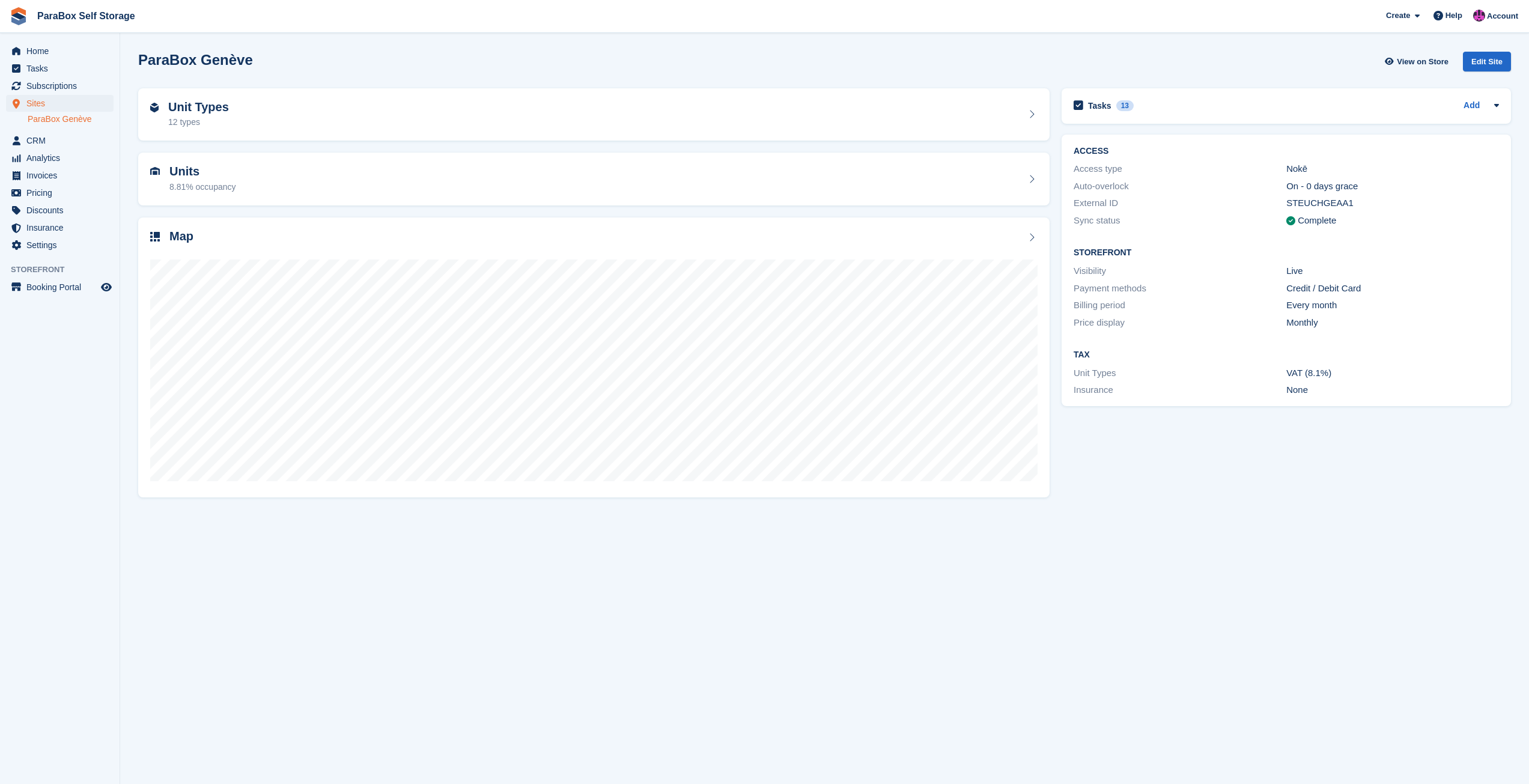 scroll, scrollTop: 0, scrollLeft: 0, axis: both 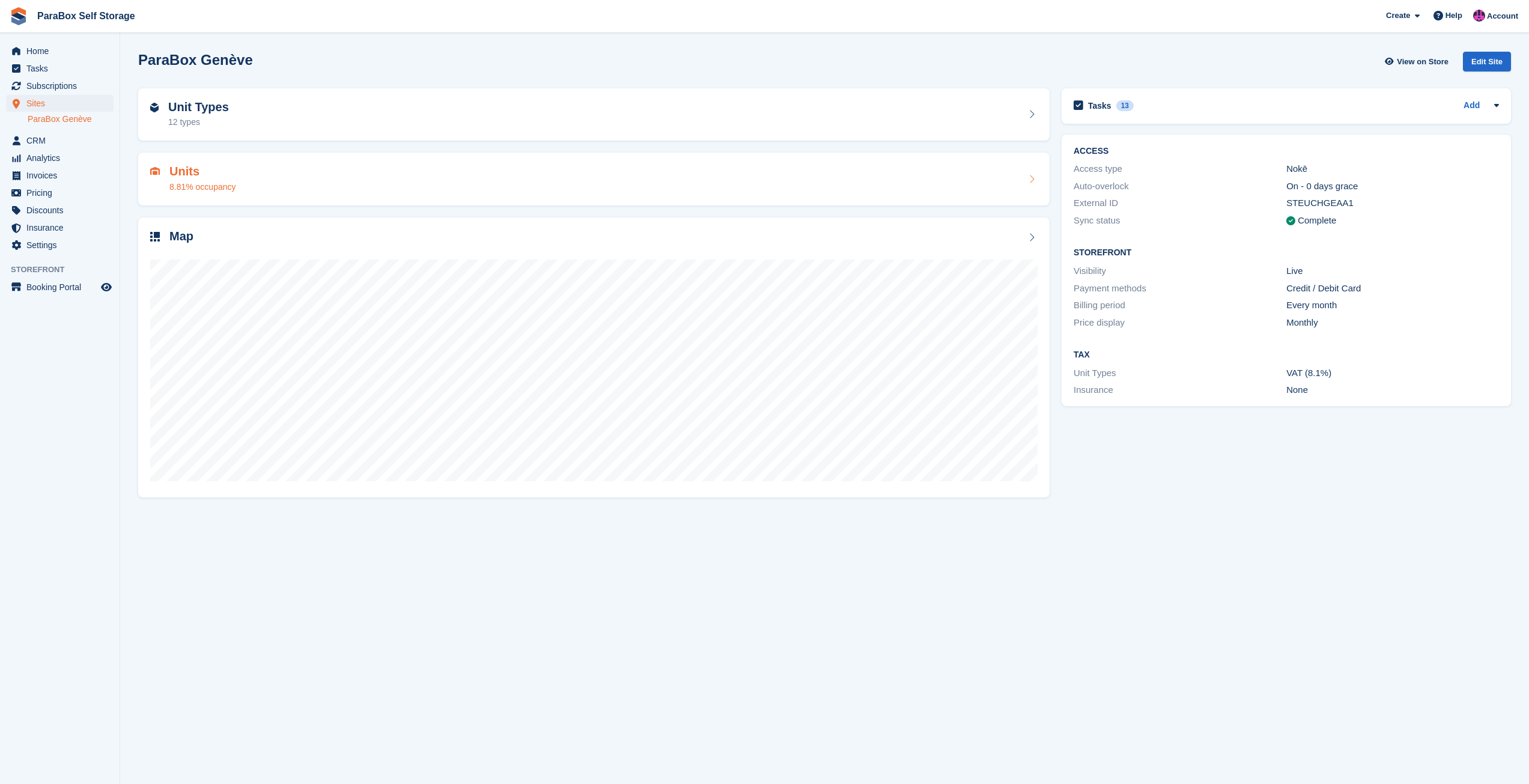 click on "Units
8.81% occupancy" at bounding box center (594, 179) 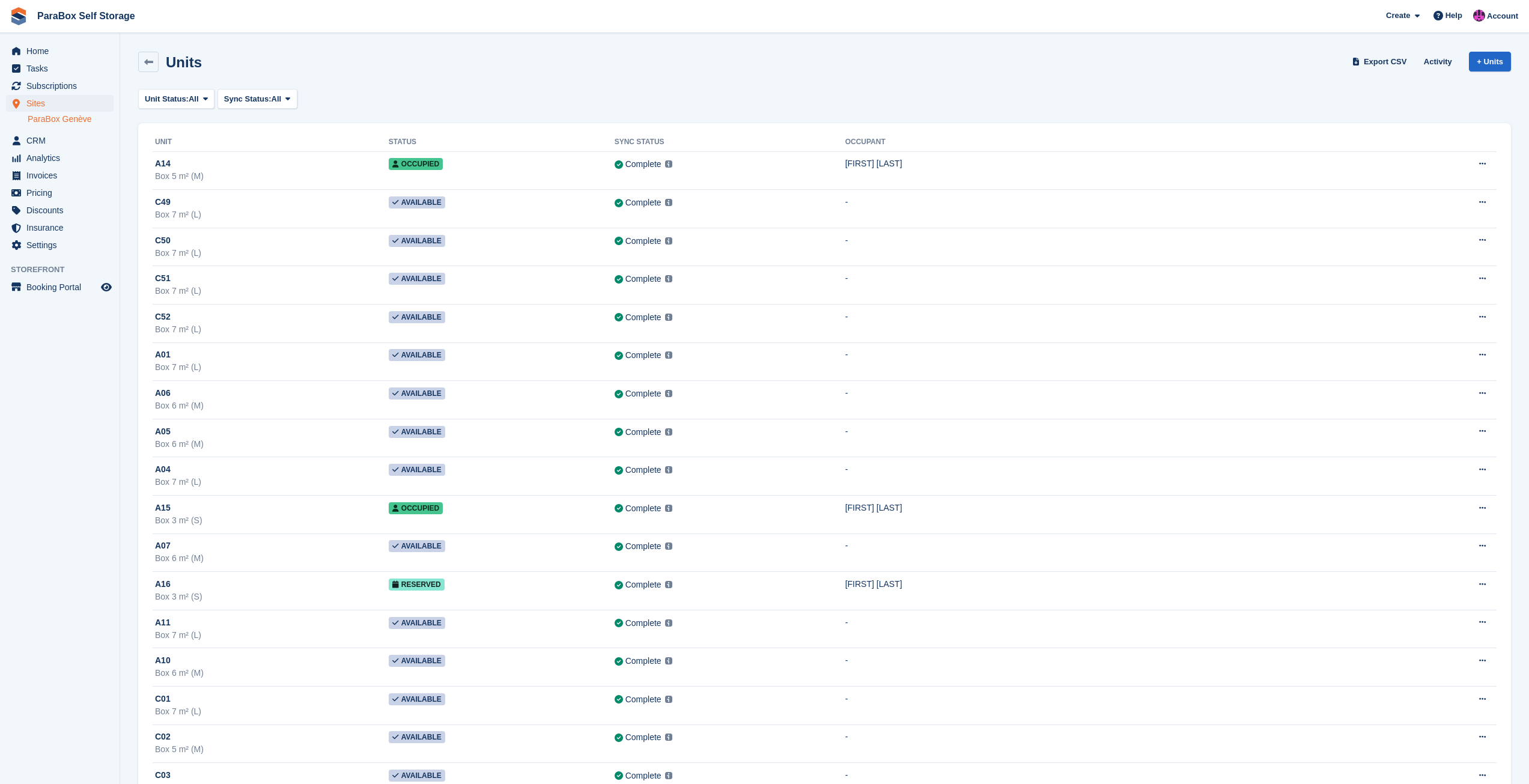 scroll, scrollTop: 0, scrollLeft: 0, axis: both 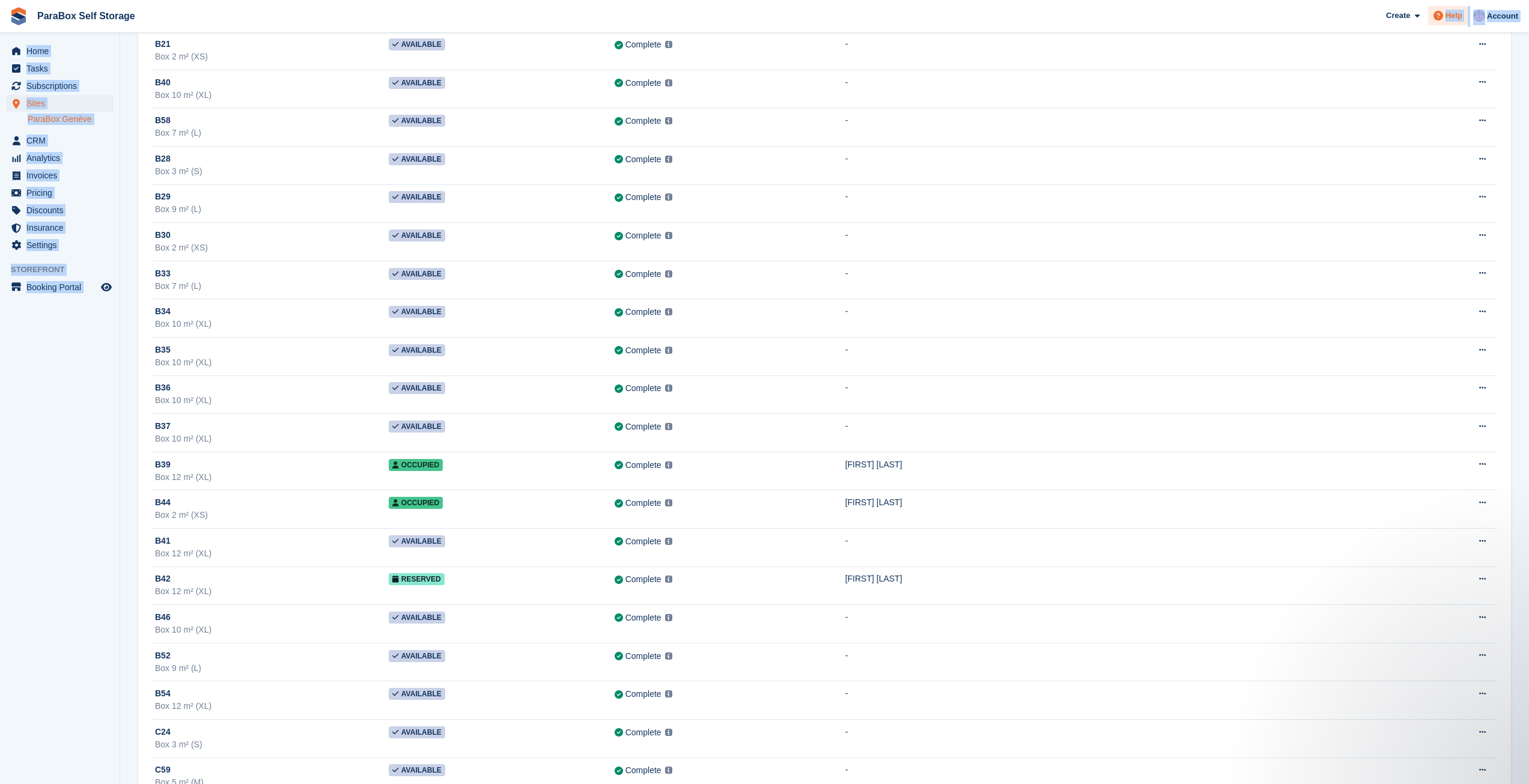 drag, startPoint x: 1526, startPoint y: 696, endPoint x: 1456, endPoint y: 9, distance: 690.557 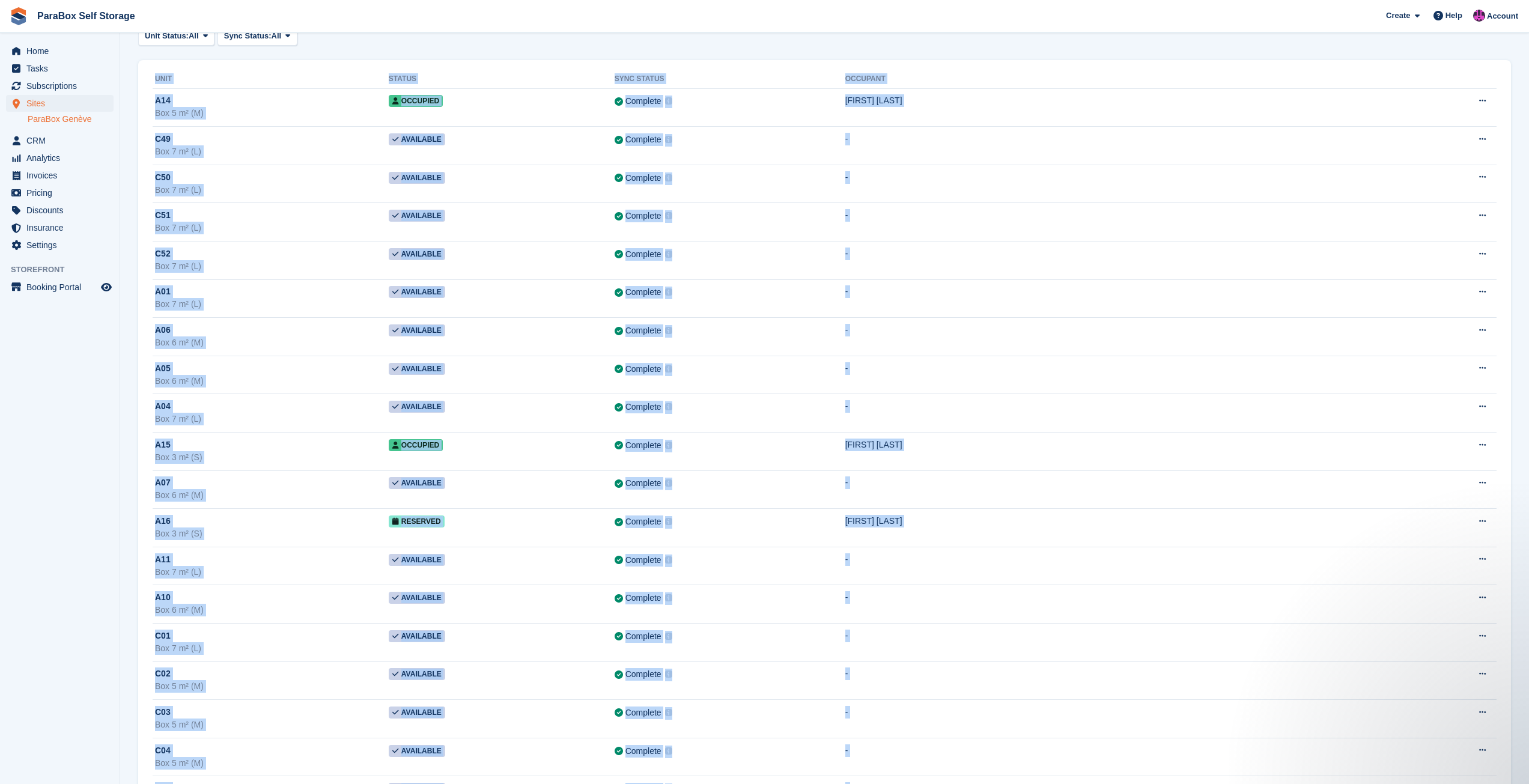 scroll, scrollTop: 0, scrollLeft: 0, axis: both 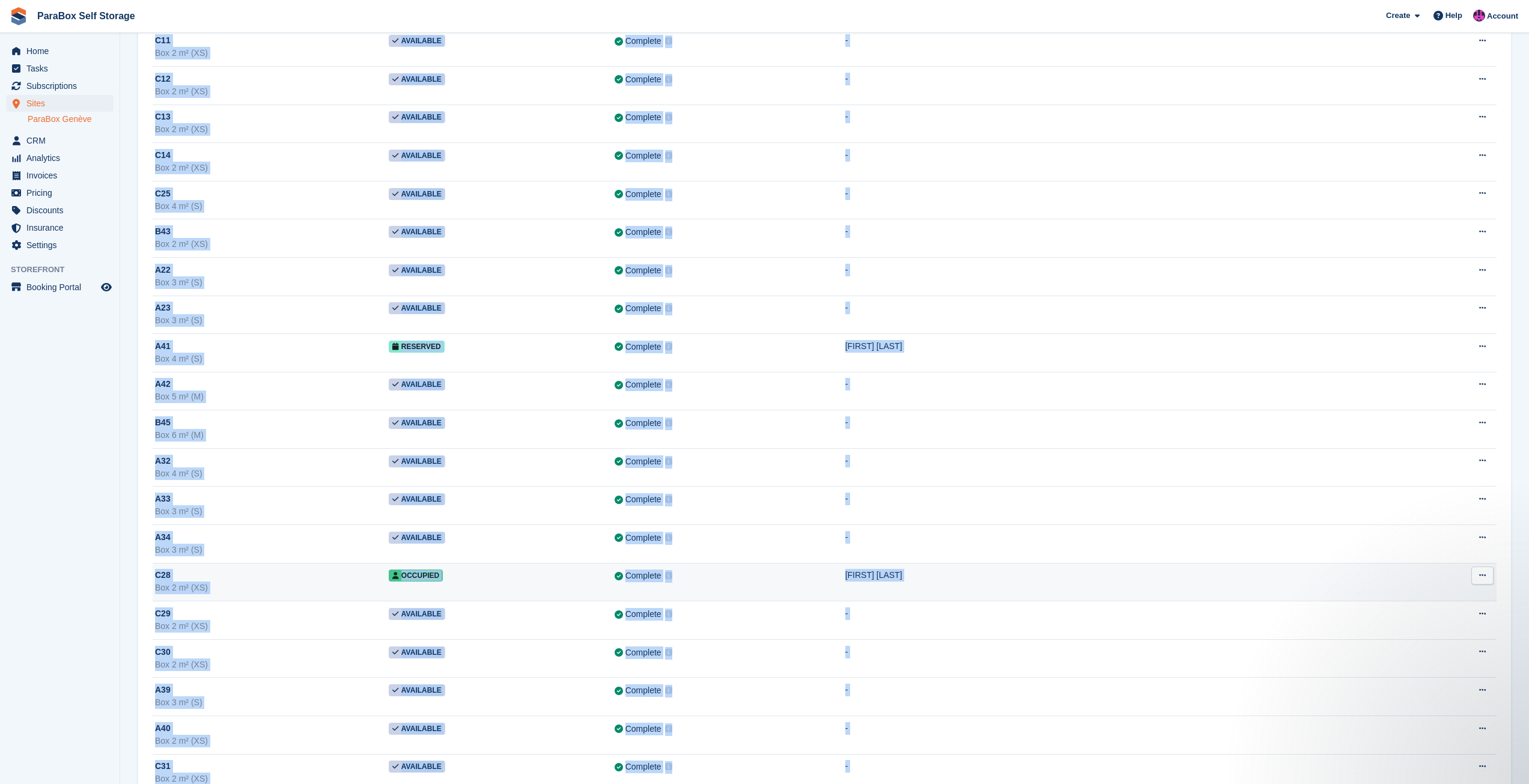 click at bounding box center (1482, 576) 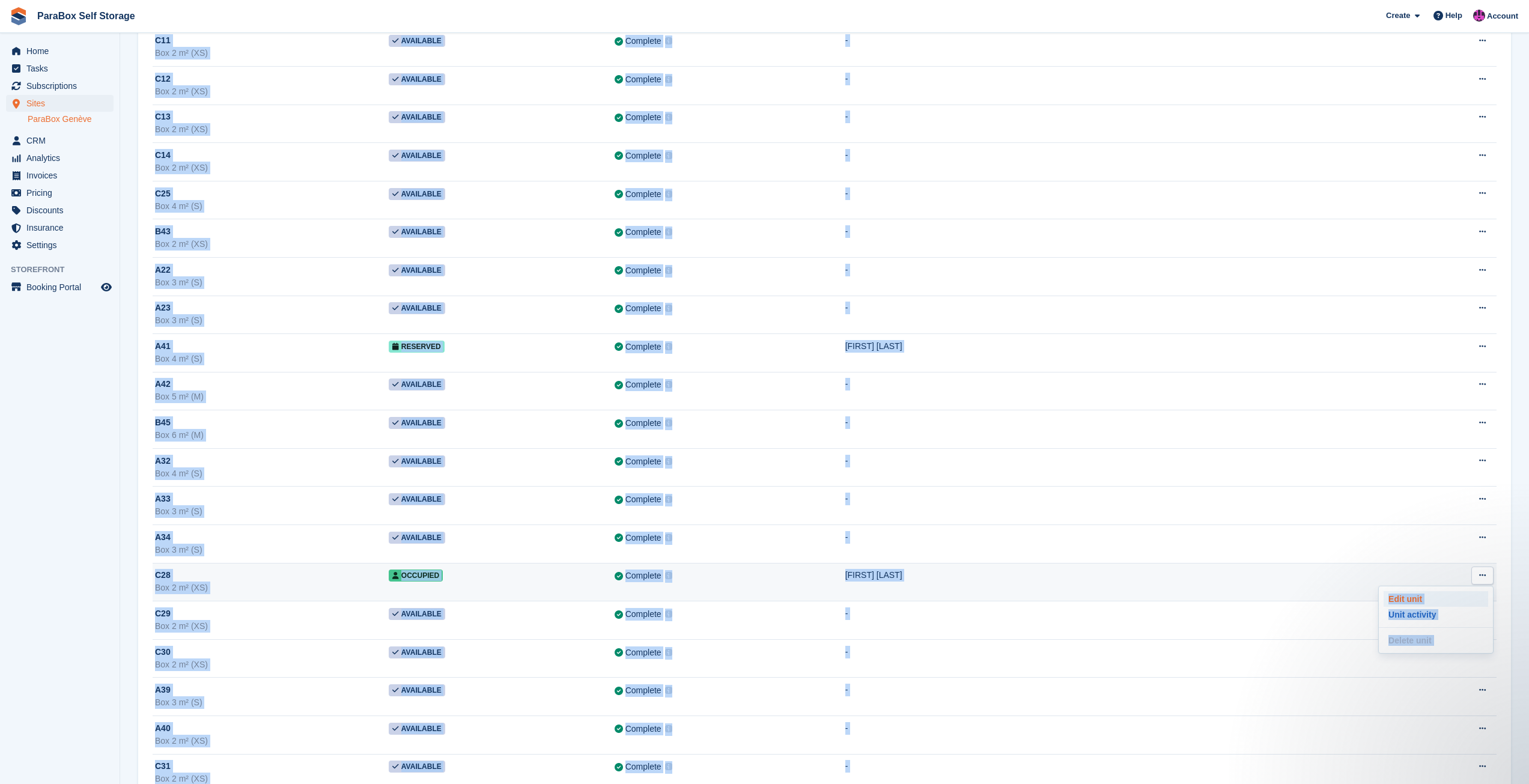 click on "Edit unit" at bounding box center (1436, 599) 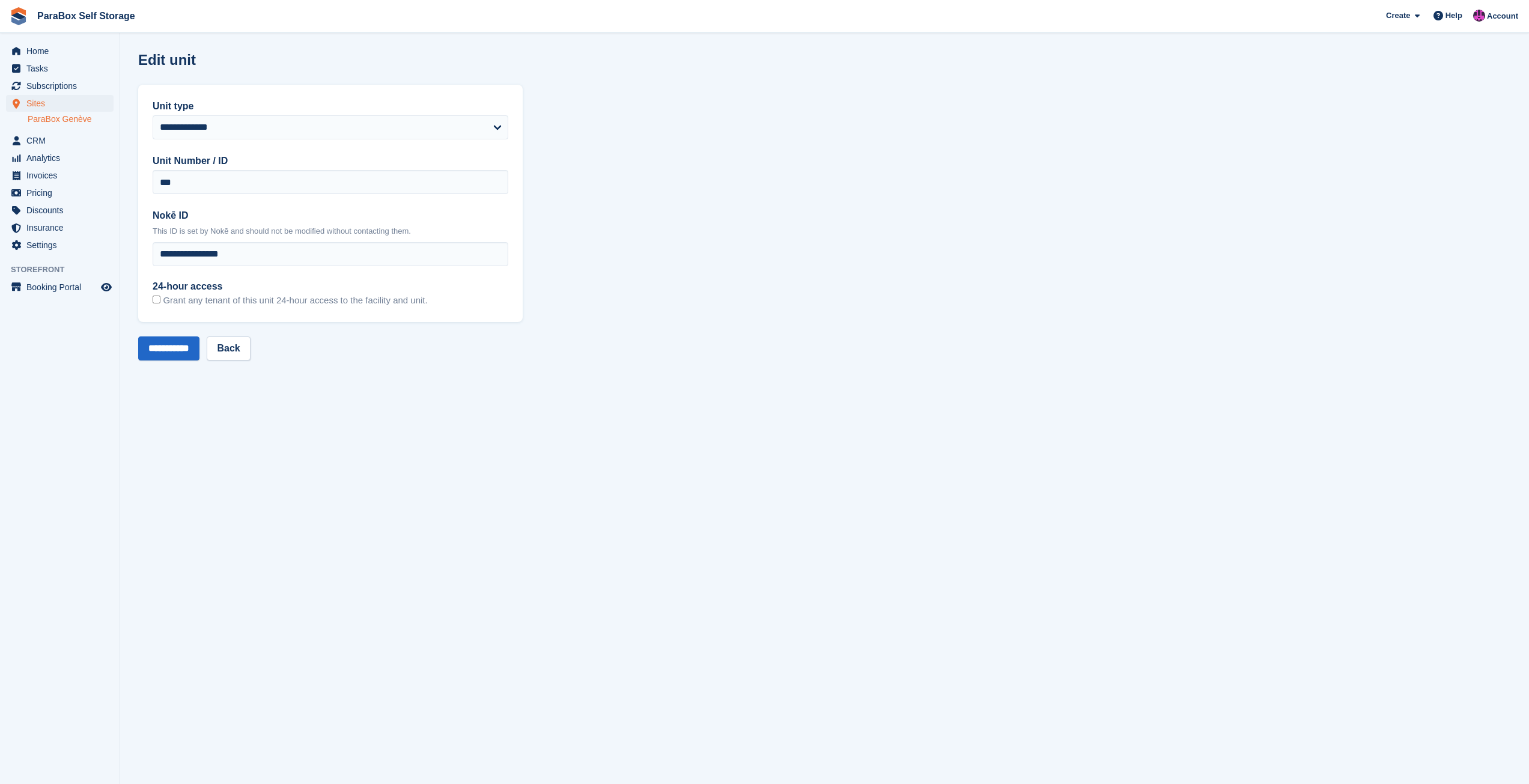 scroll, scrollTop: 0, scrollLeft: 0, axis: both 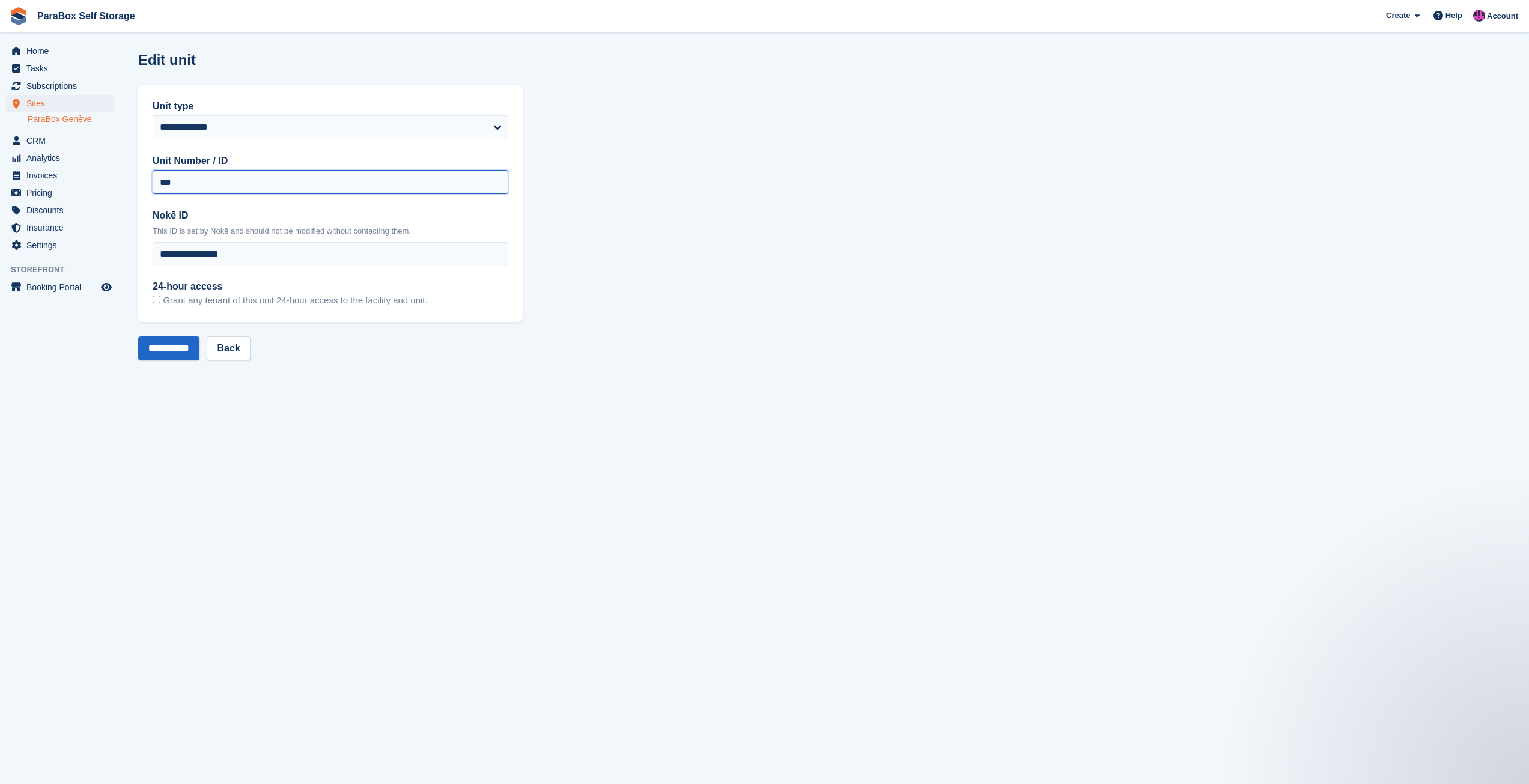 click on "***" at bounding box center (330, 182) 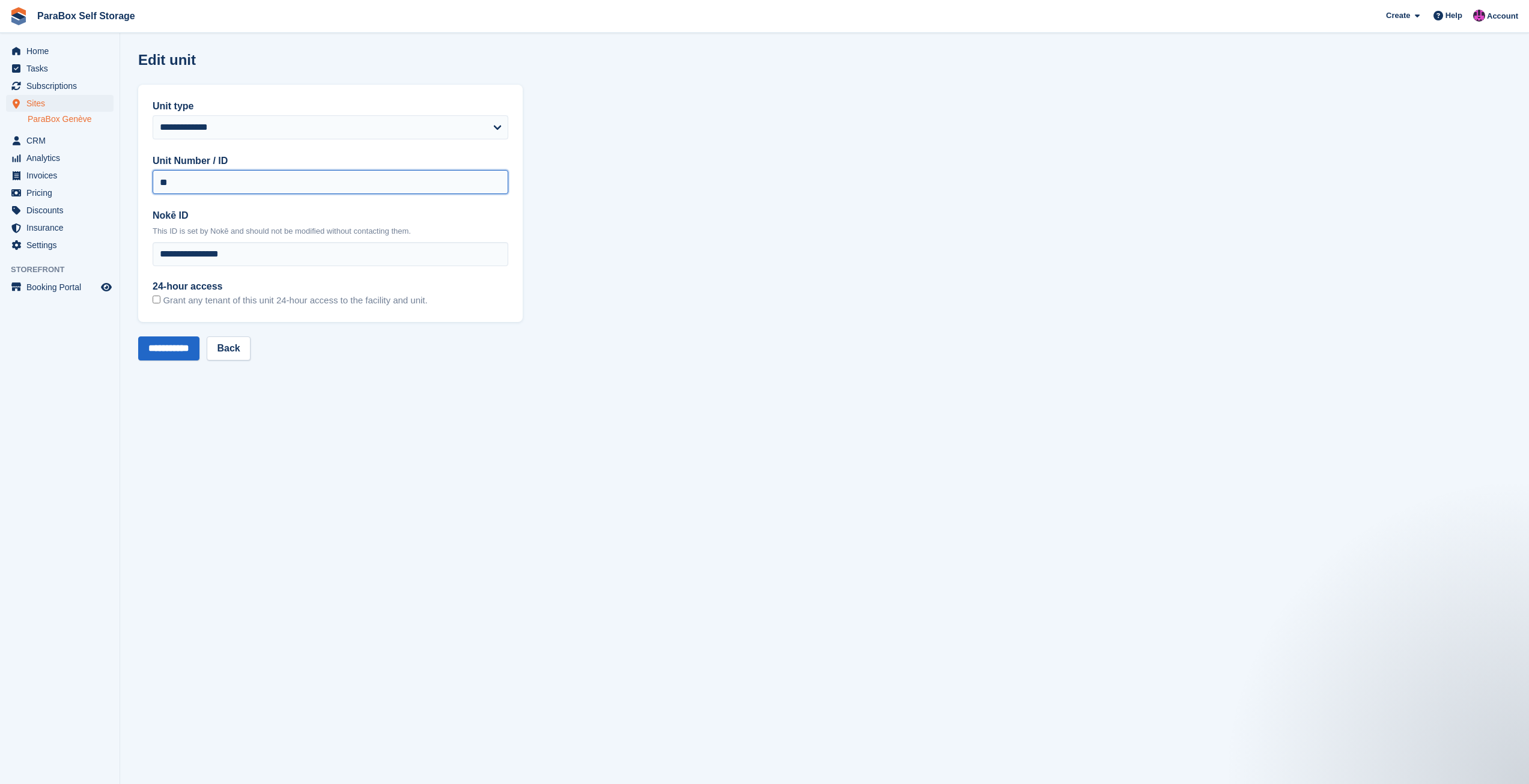 type on "*" 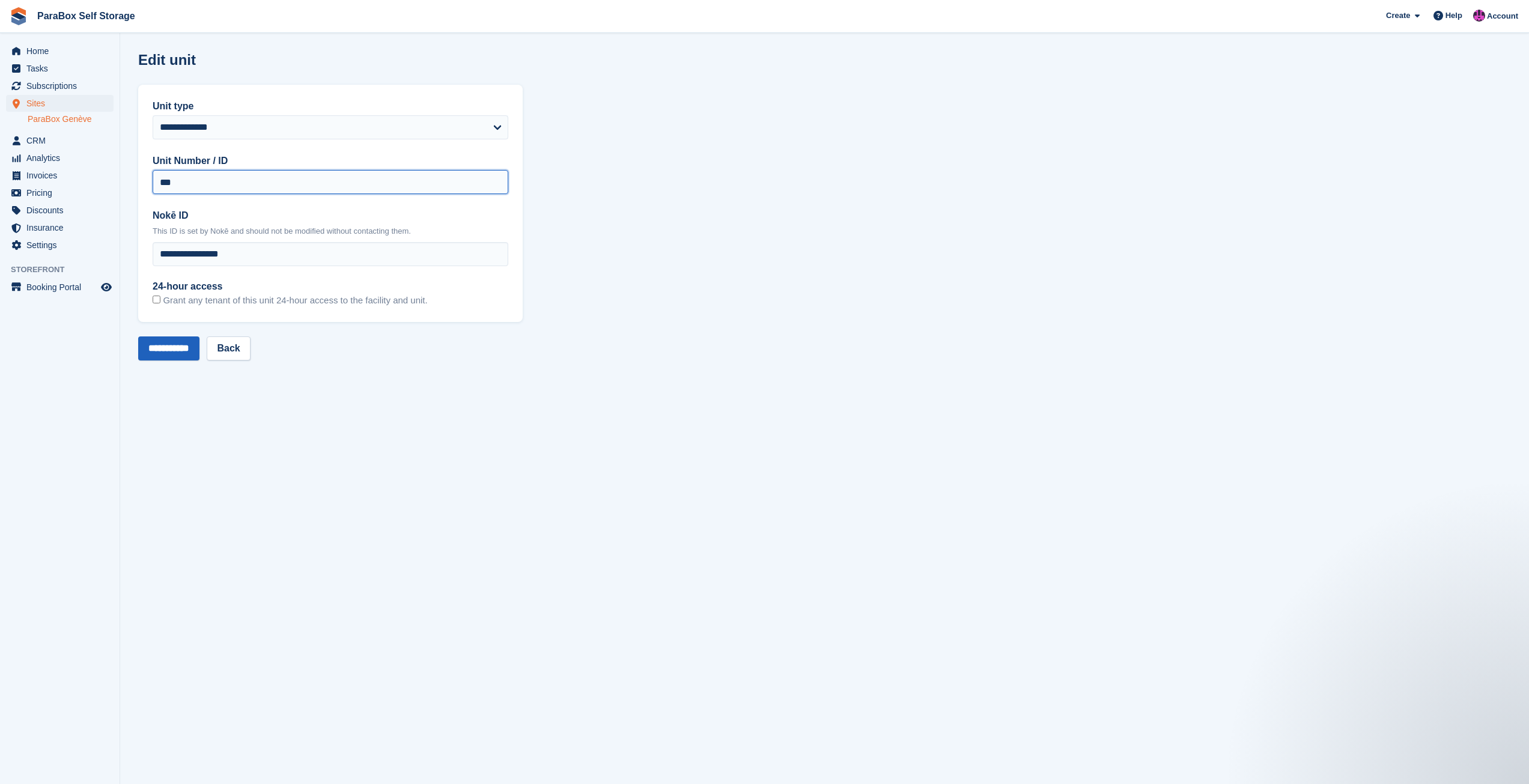 type on "***" 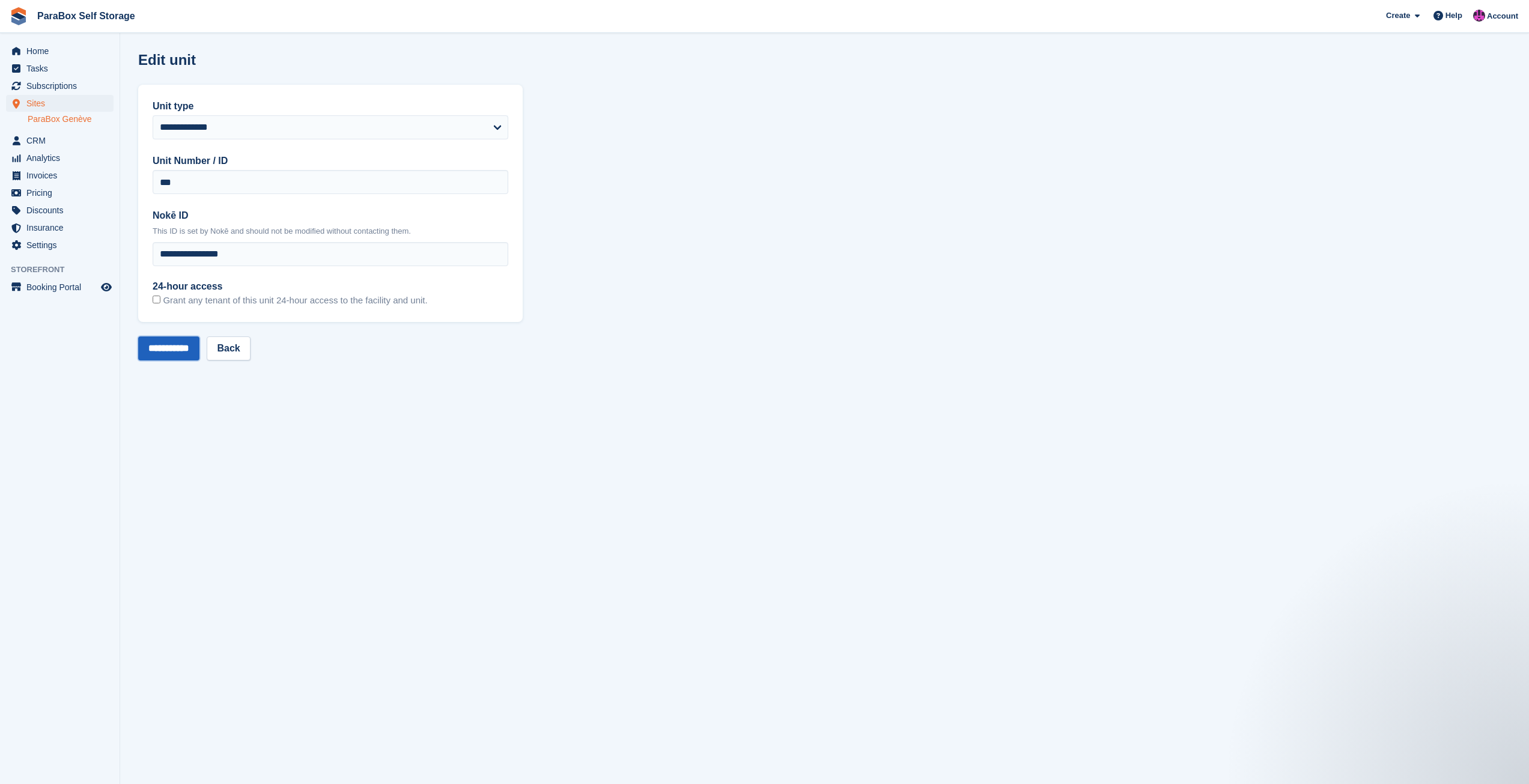 click on "**********" at bounding box center [169, 348] 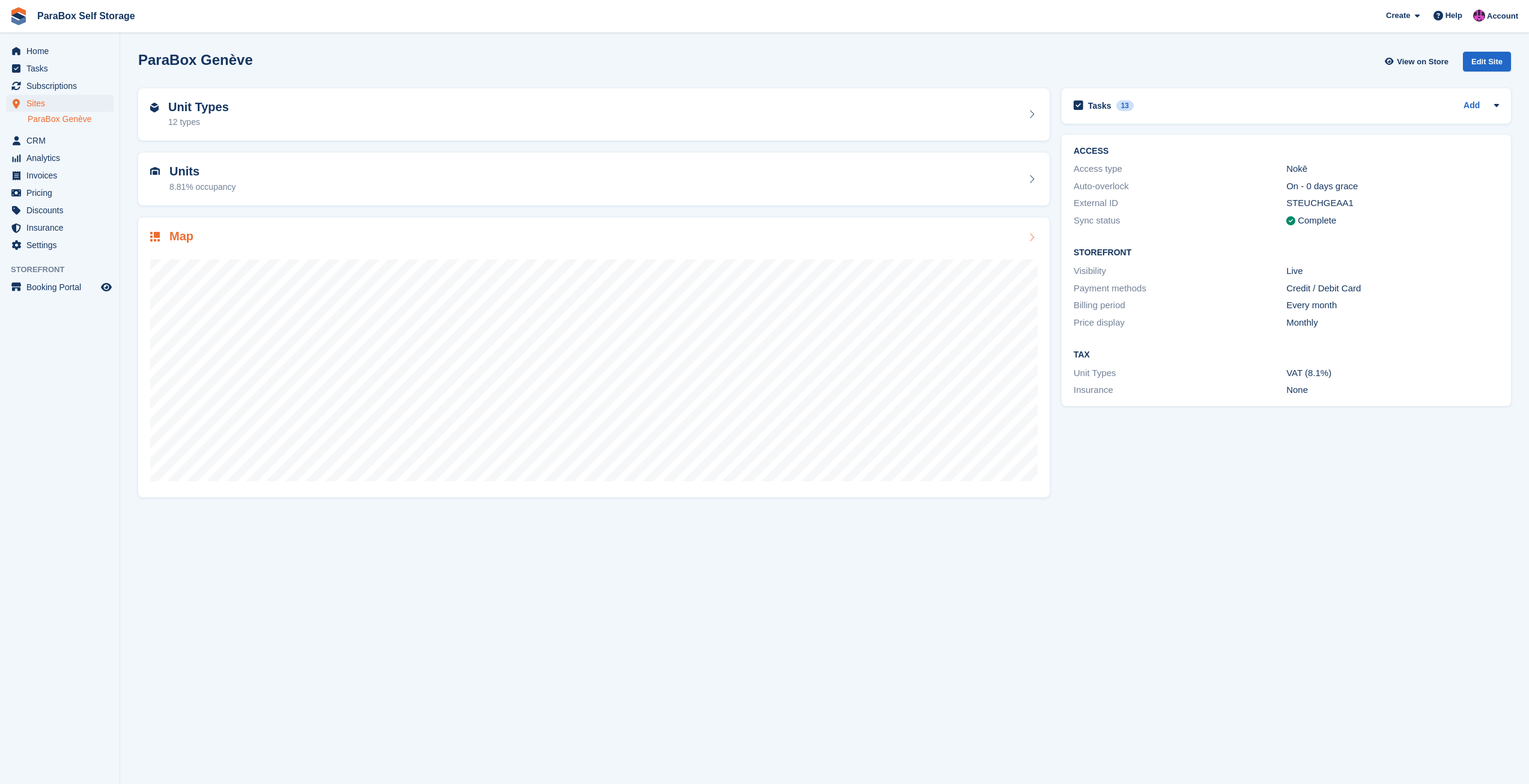 scroll, scrollTop: 0, scrollLeft: 0, axis: both 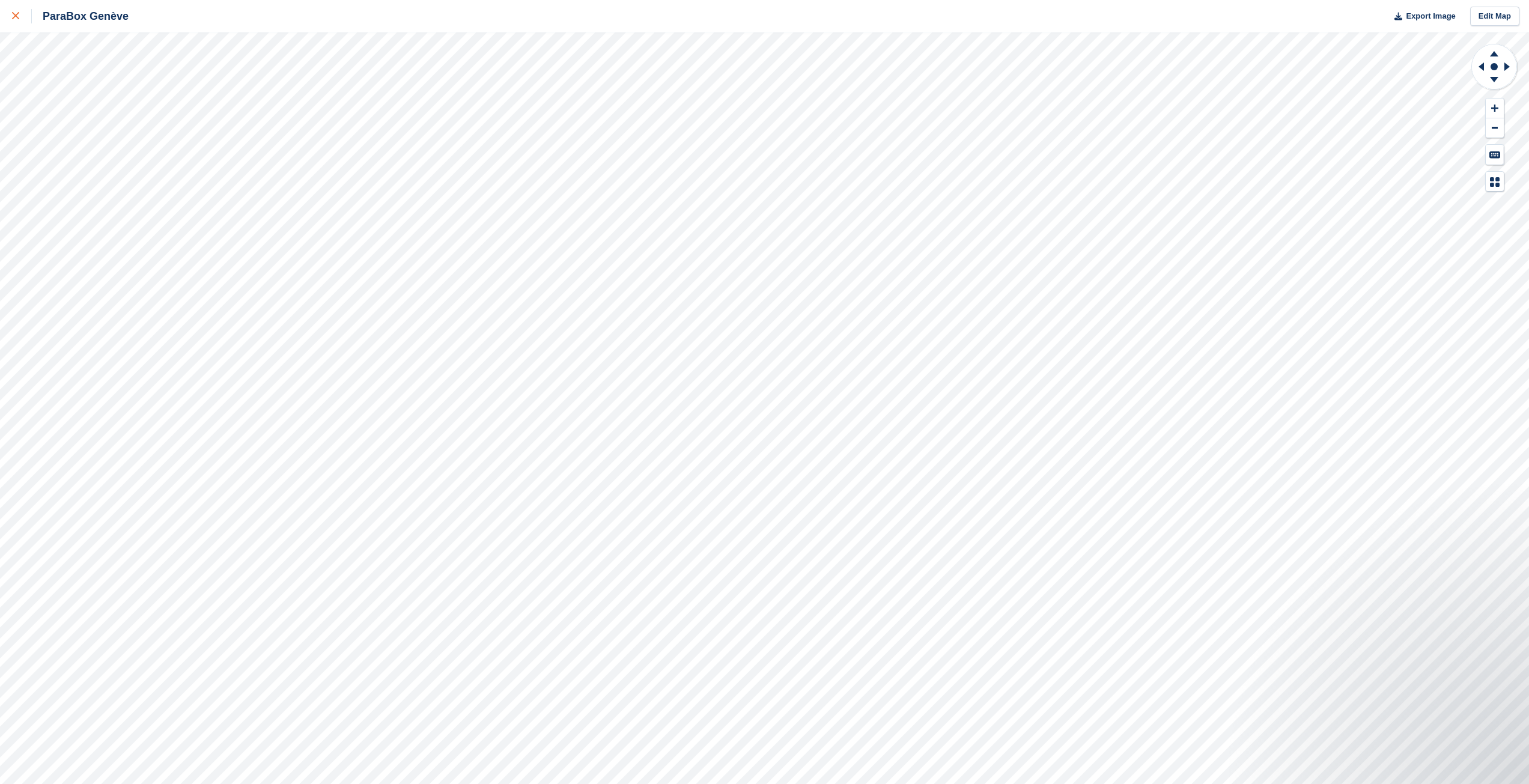 click at bounding box center (16, 16) 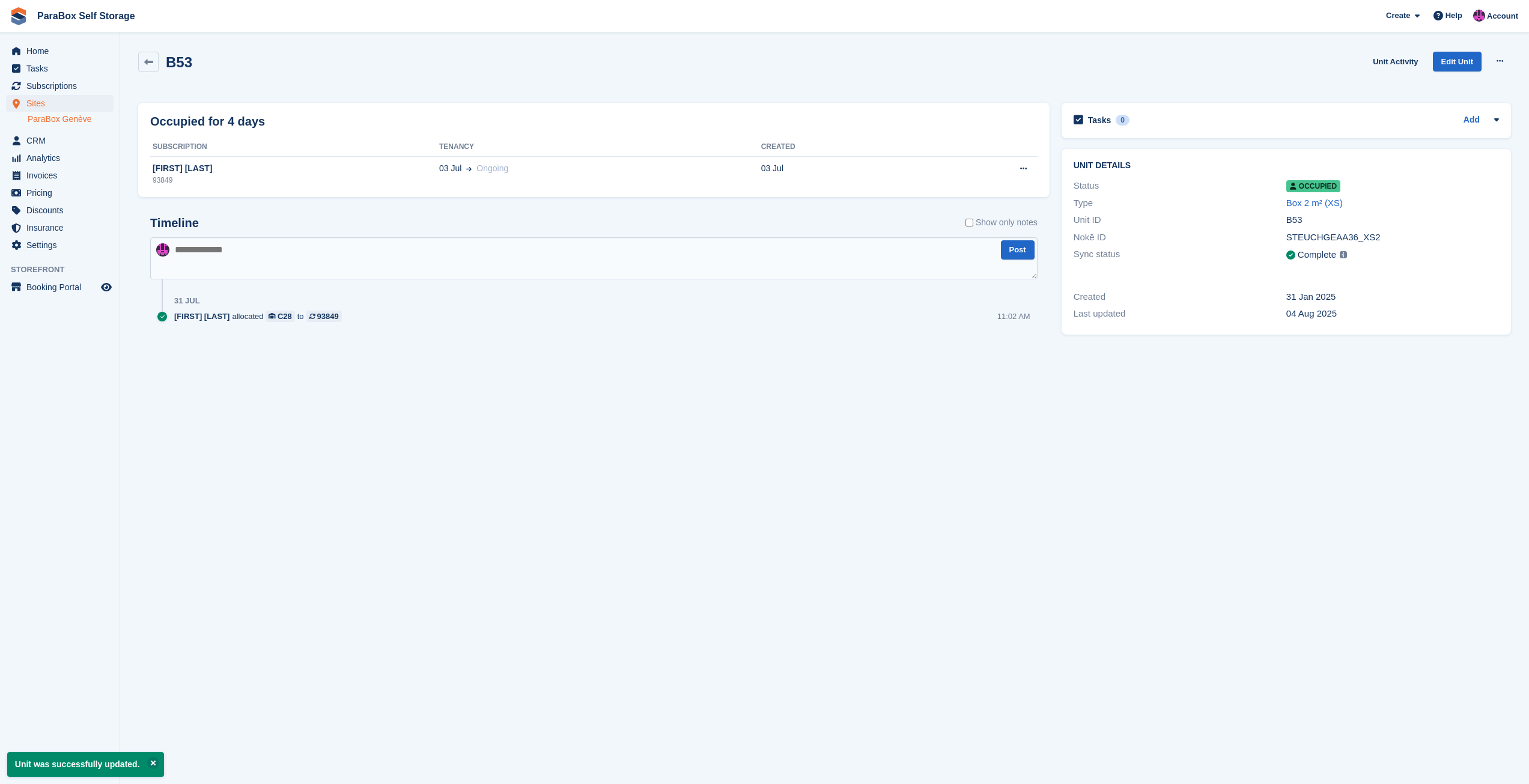 scroll, scrollTop: 0, scrollLeft: 0, axis: both 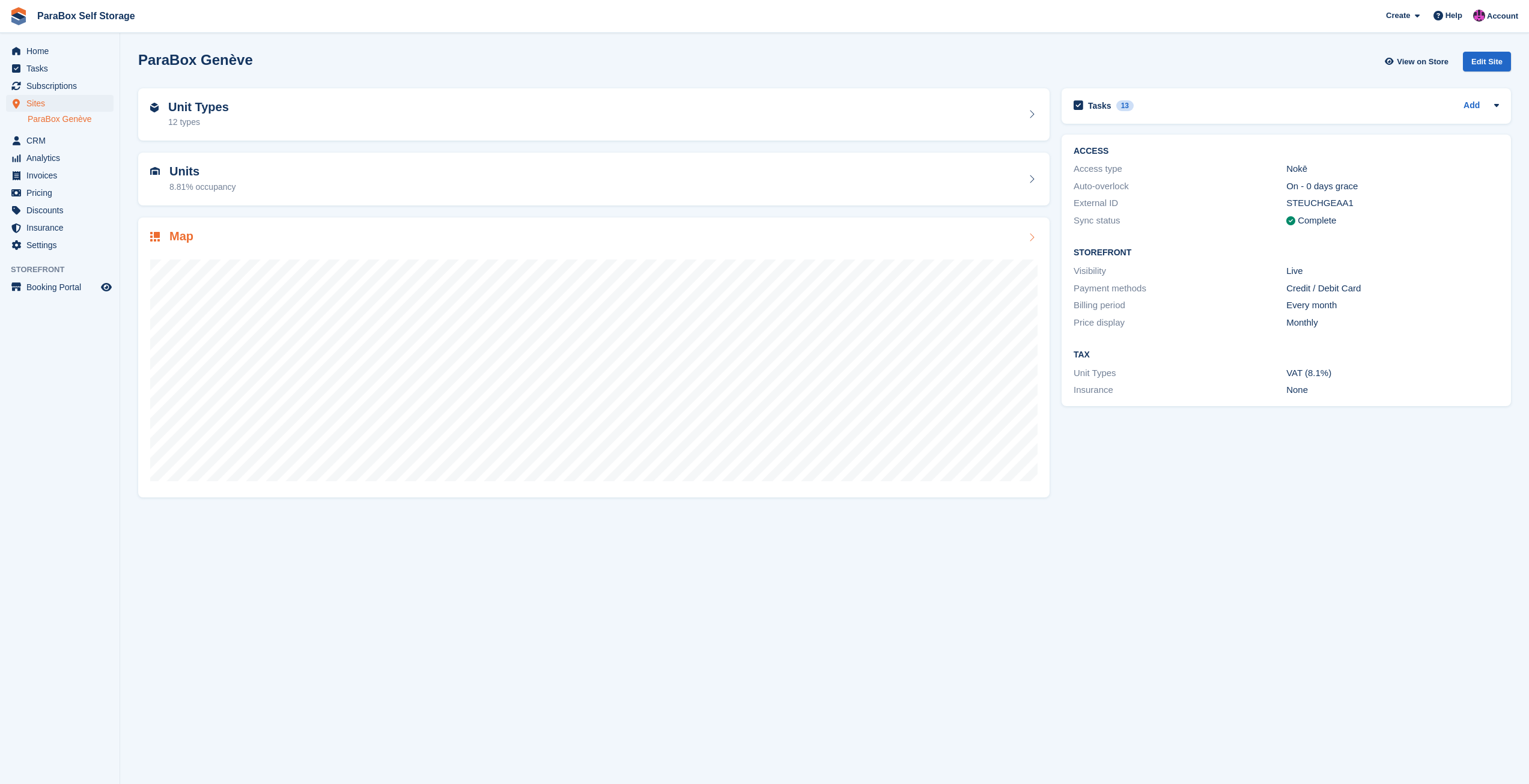 click at bounding box center (594, 365) 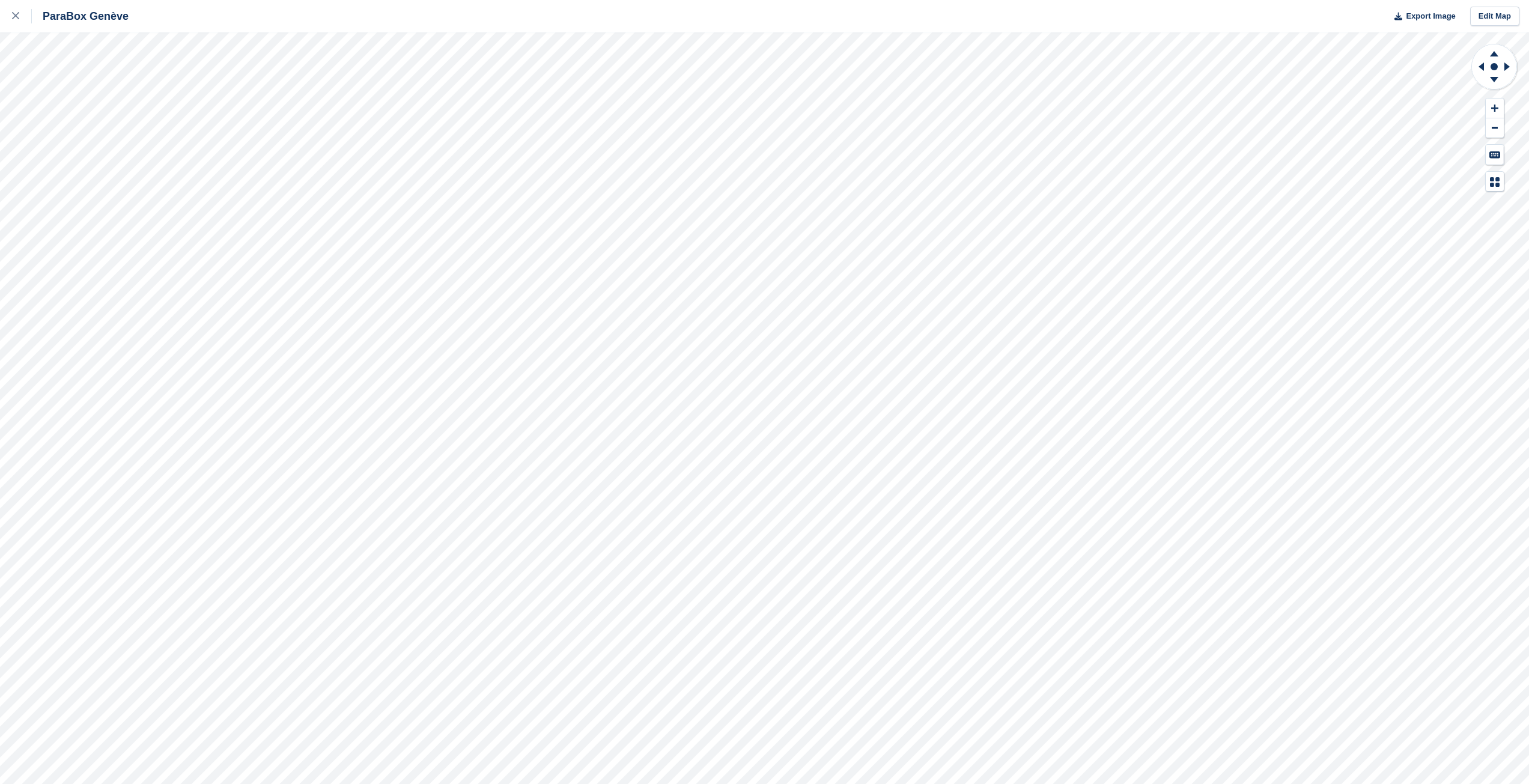 scroll, scrollTop: 0, scrollLeft: 0, axis: both 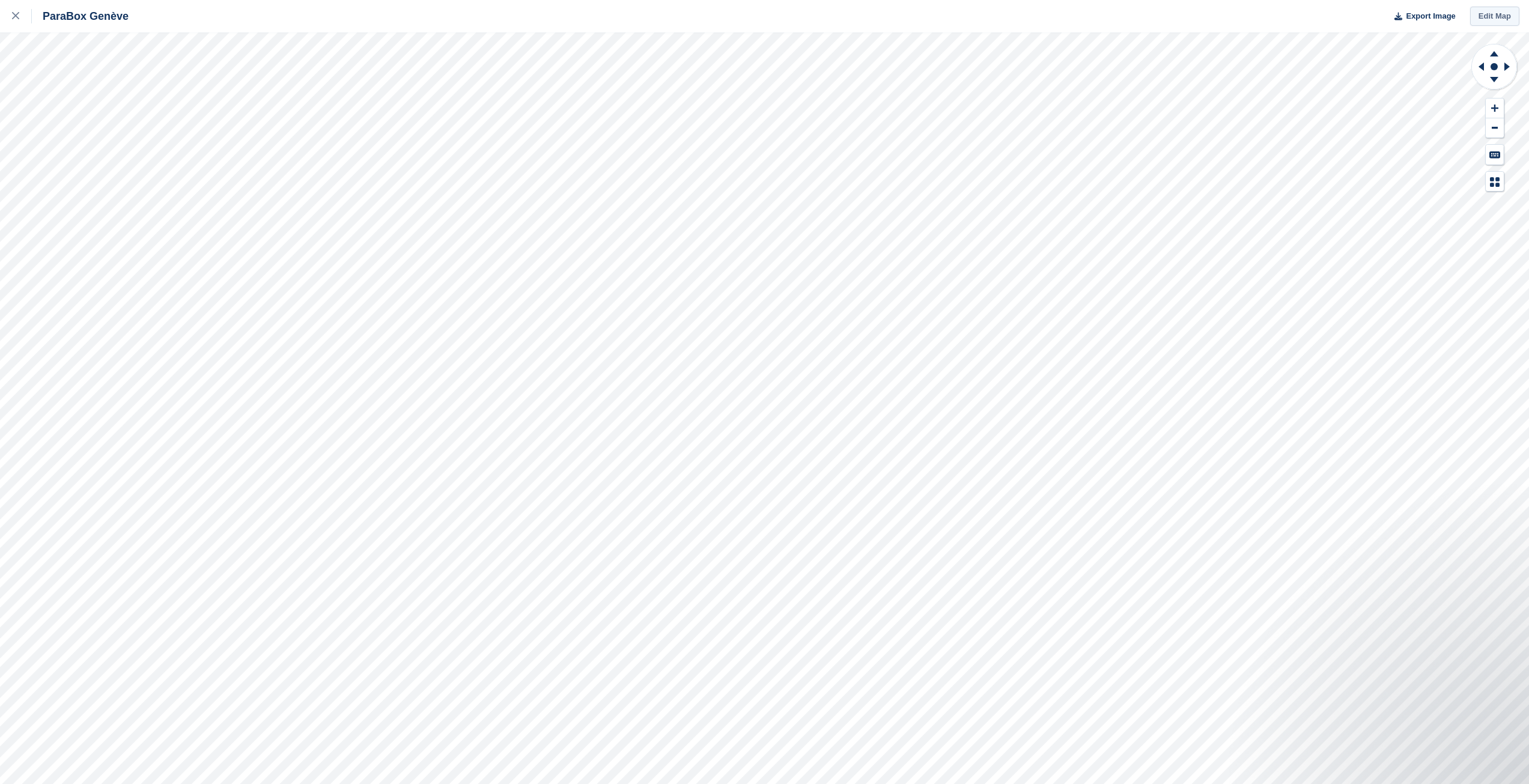 click on "Edit Map" at bounding box center (1495, 16) 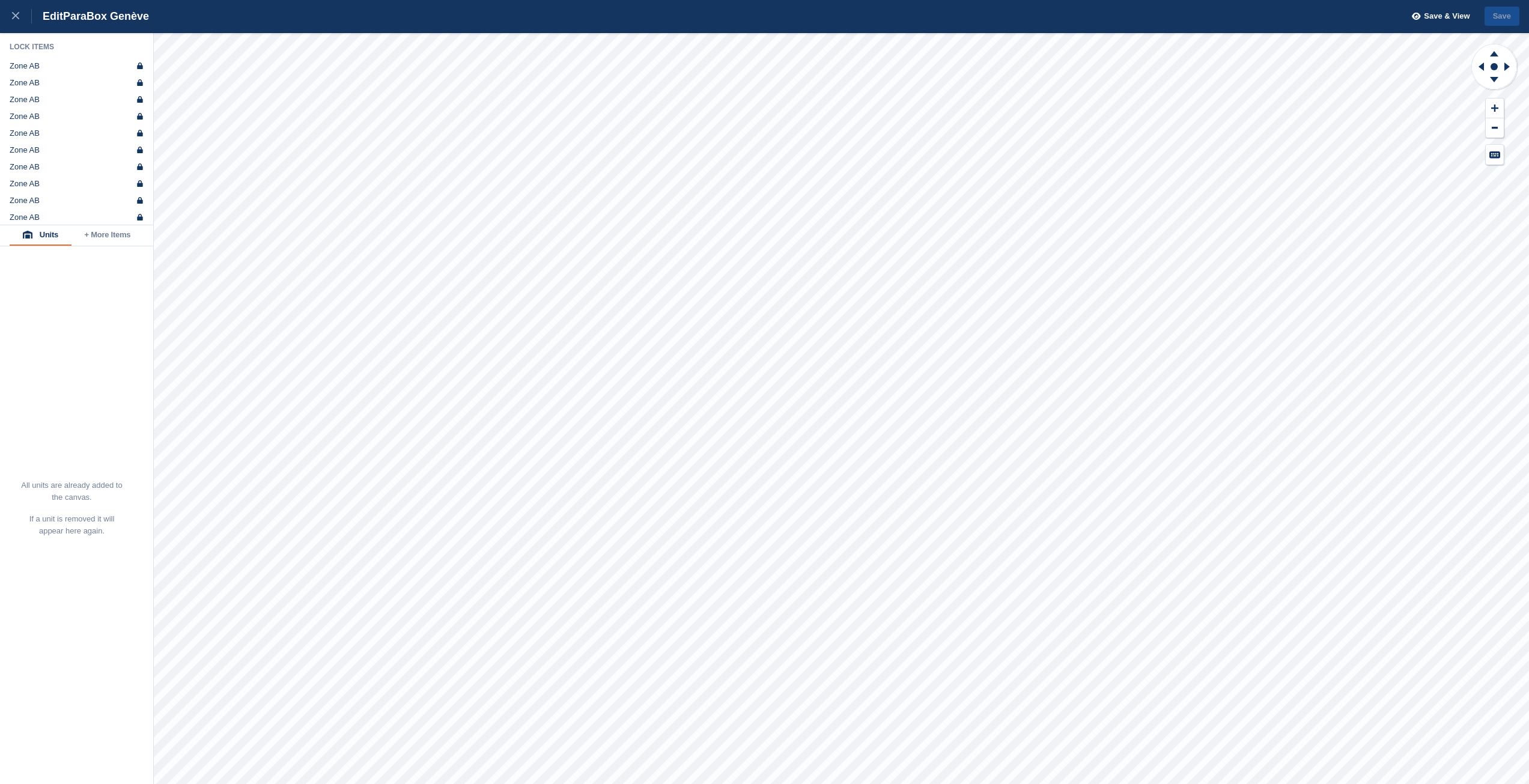 scroll, scrollTop: 0, scrollLeft: 0, axis: both 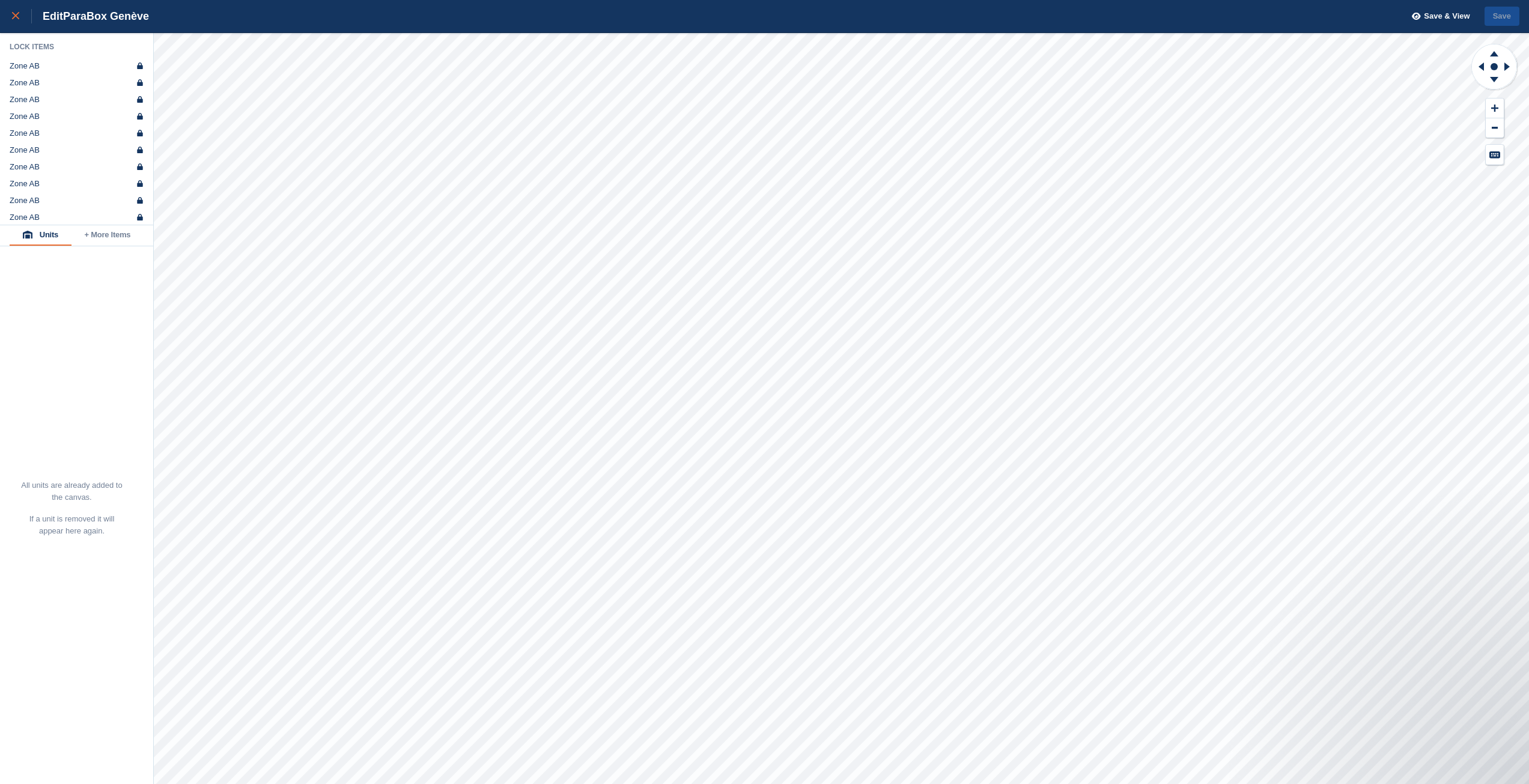 click 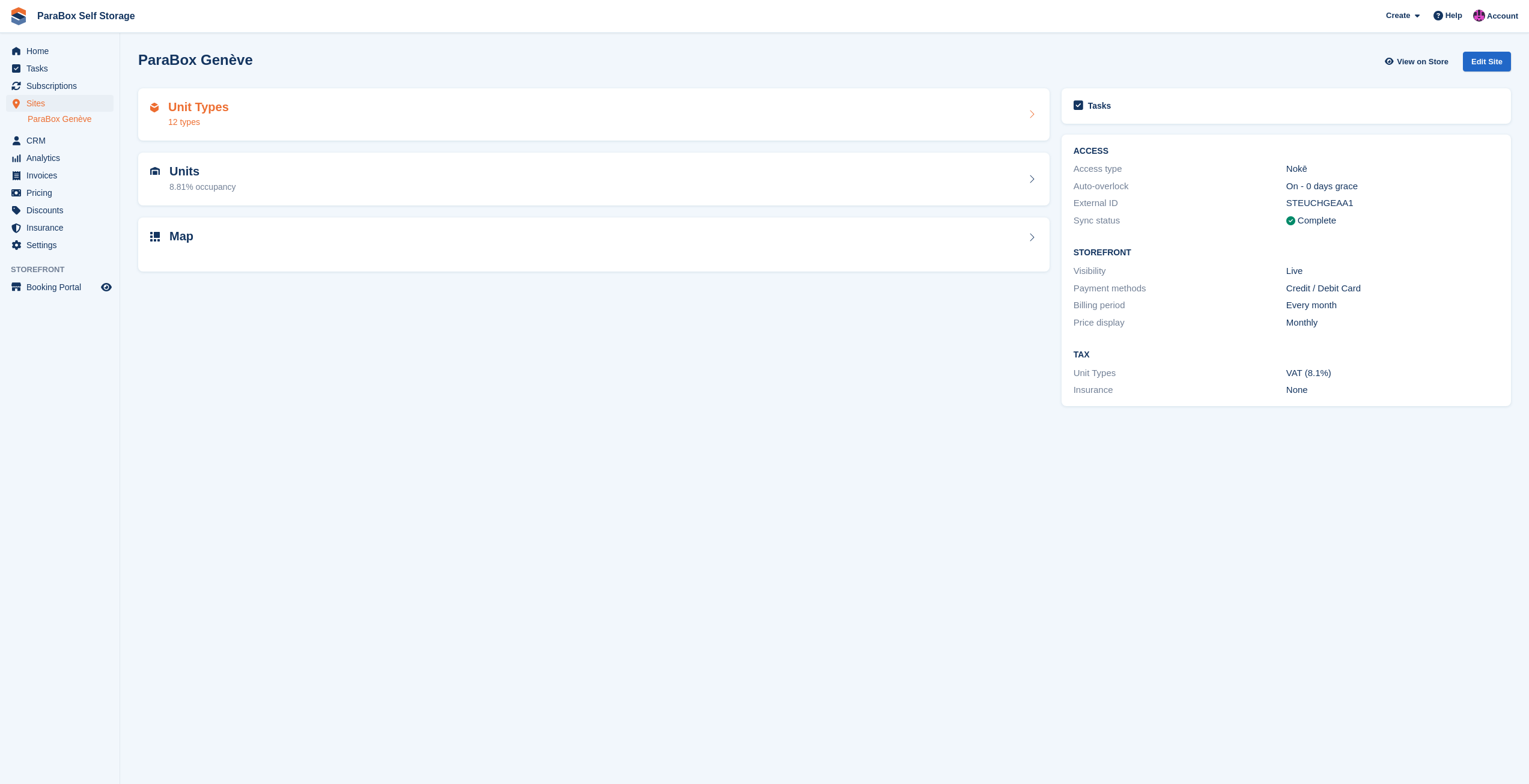 scroll, scrollTop: 0, scrollLeft: 0, axis: both 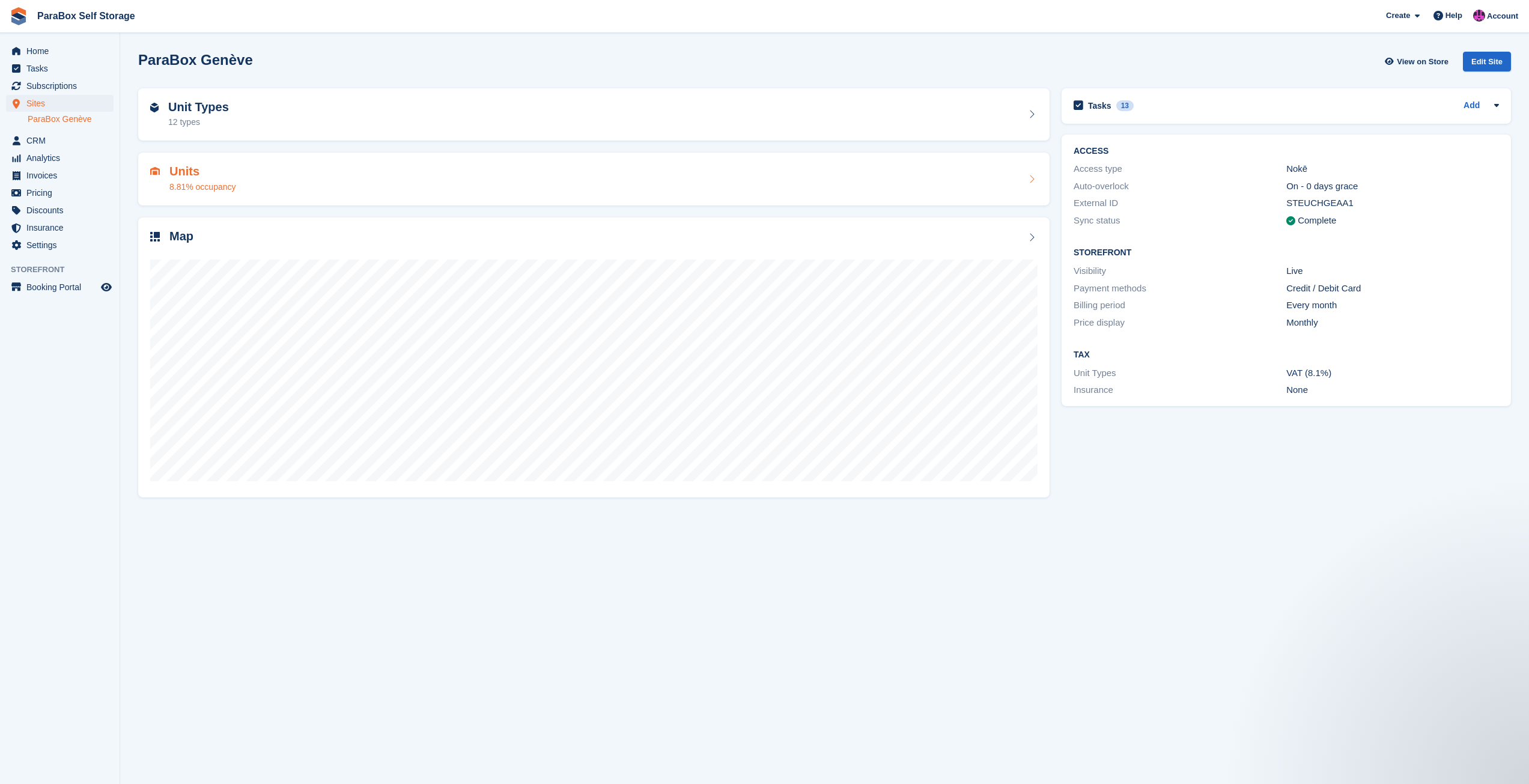 click on "Units
8.81% occupancy" at bounding box center [594, 179] 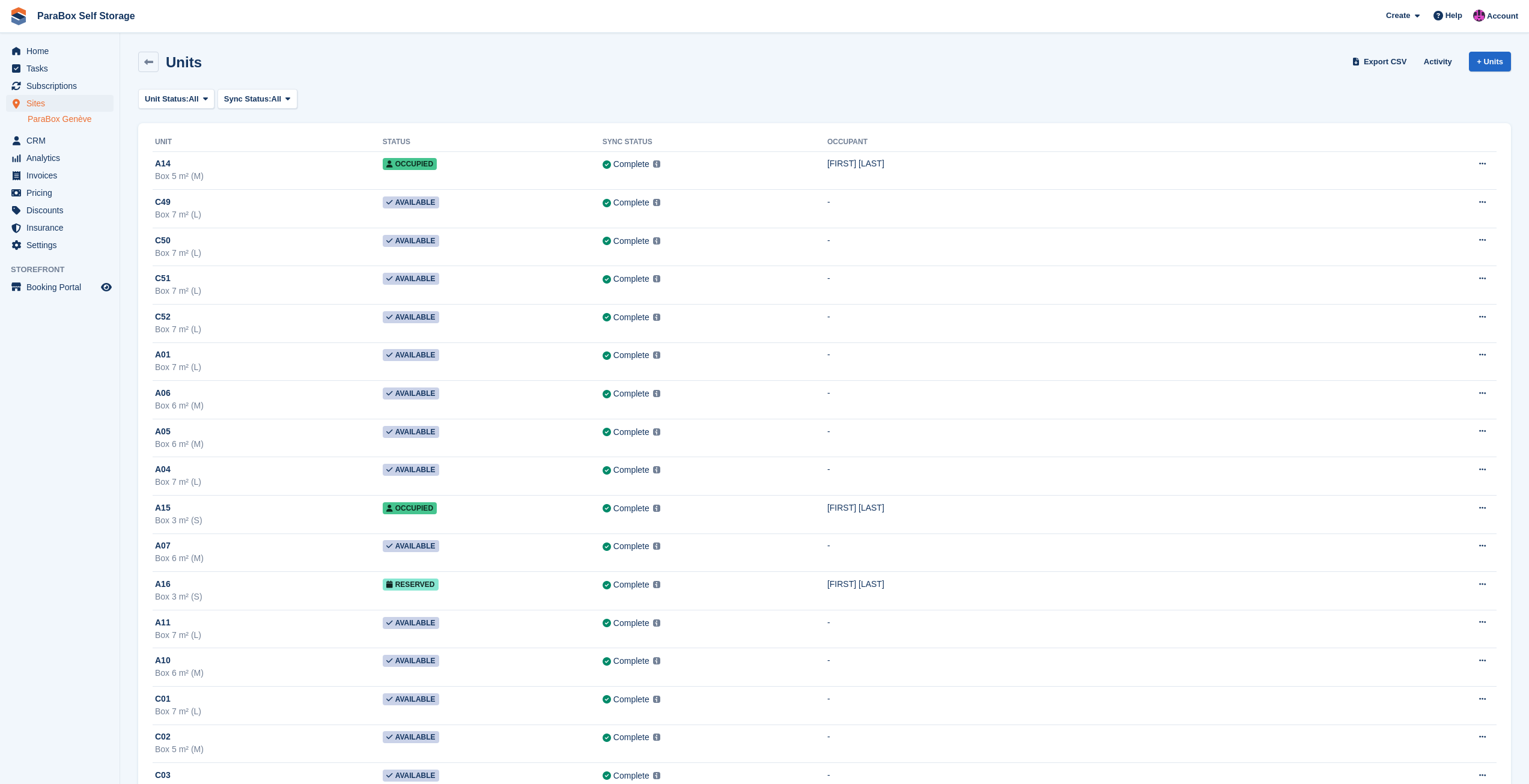 scroll, scrollTop: 0, scrollLeft: 0, axis: both 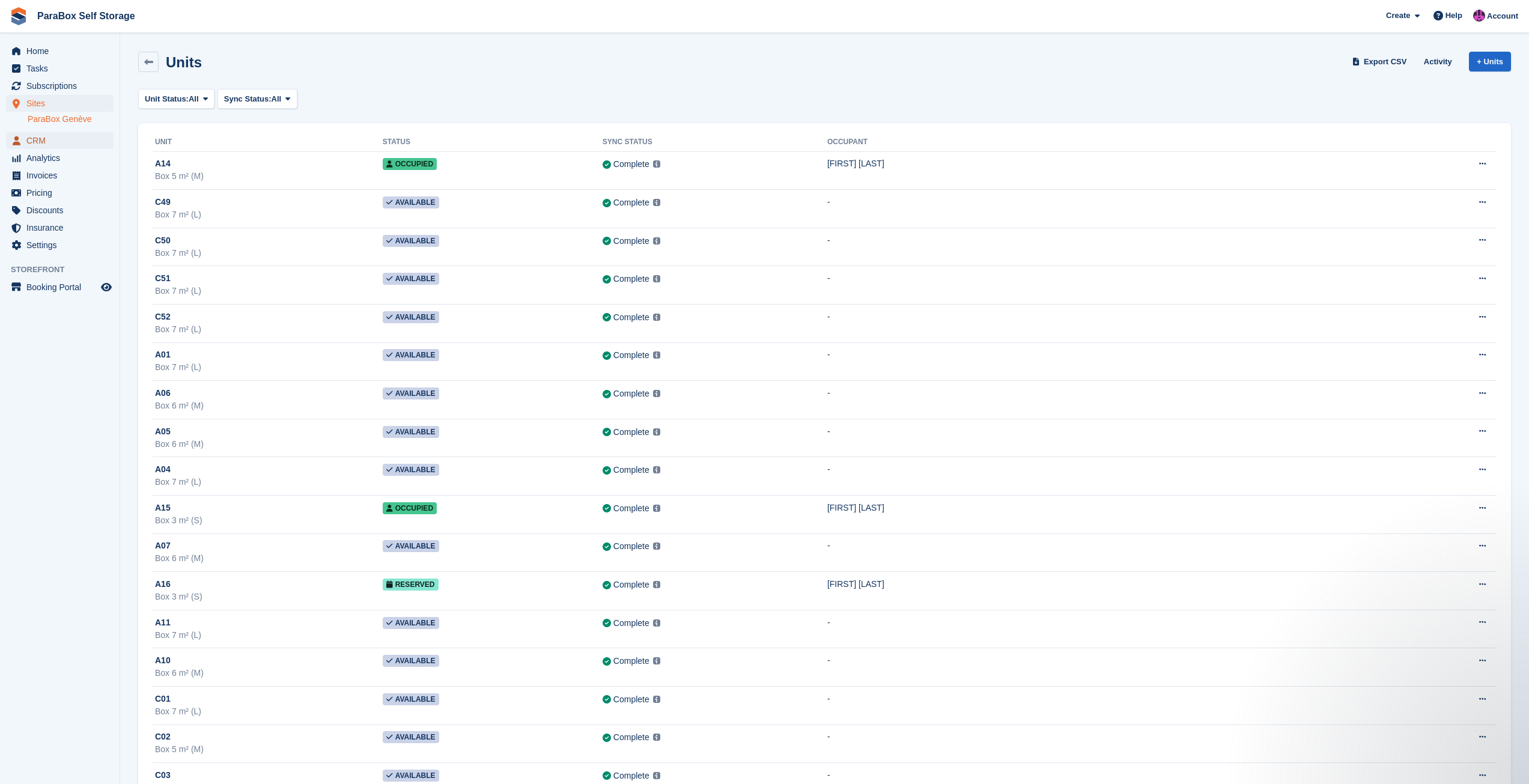 click on "CRM" at bounding box center (62, 141) 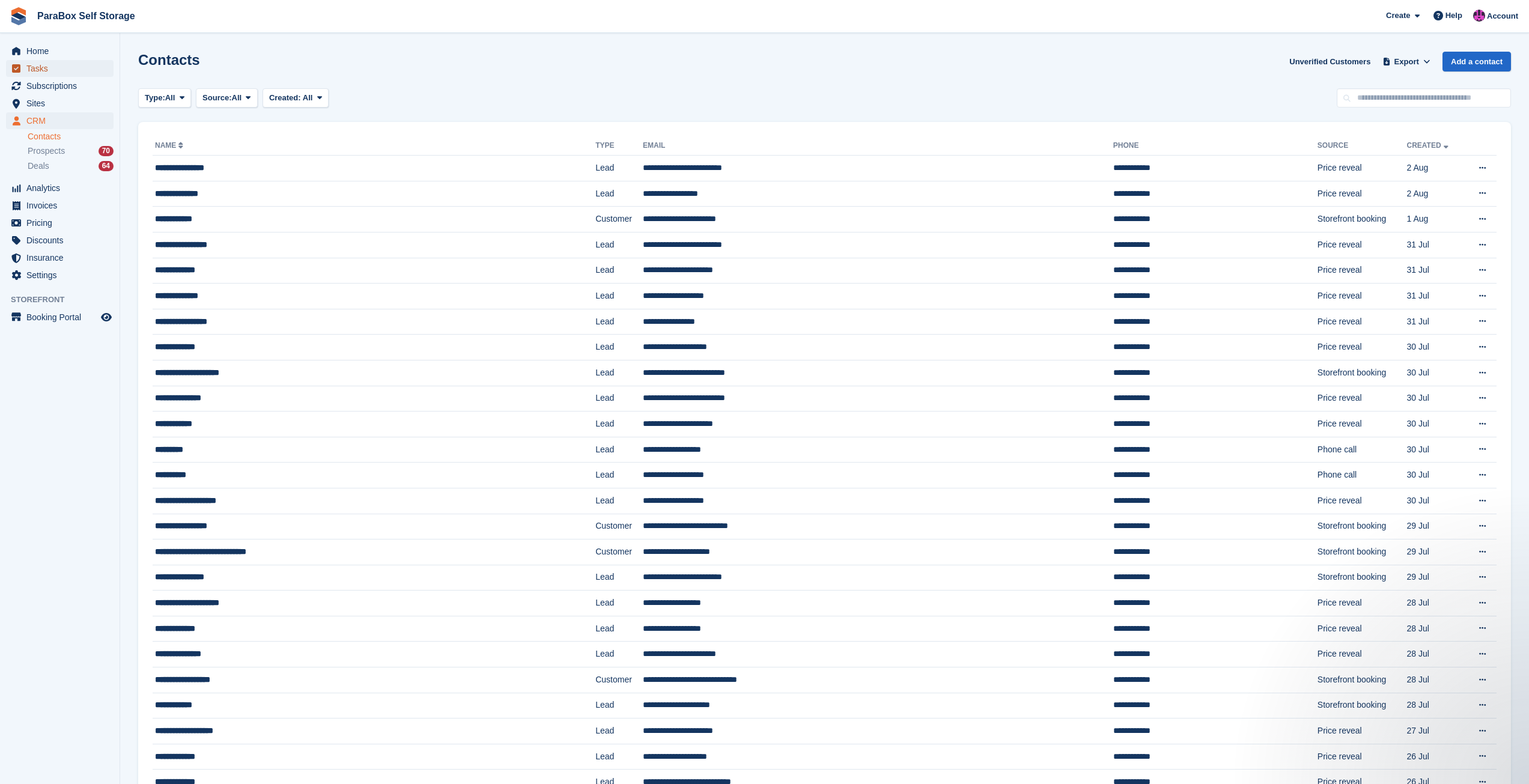 click on "Tasks" at bounding box center [62, 68] 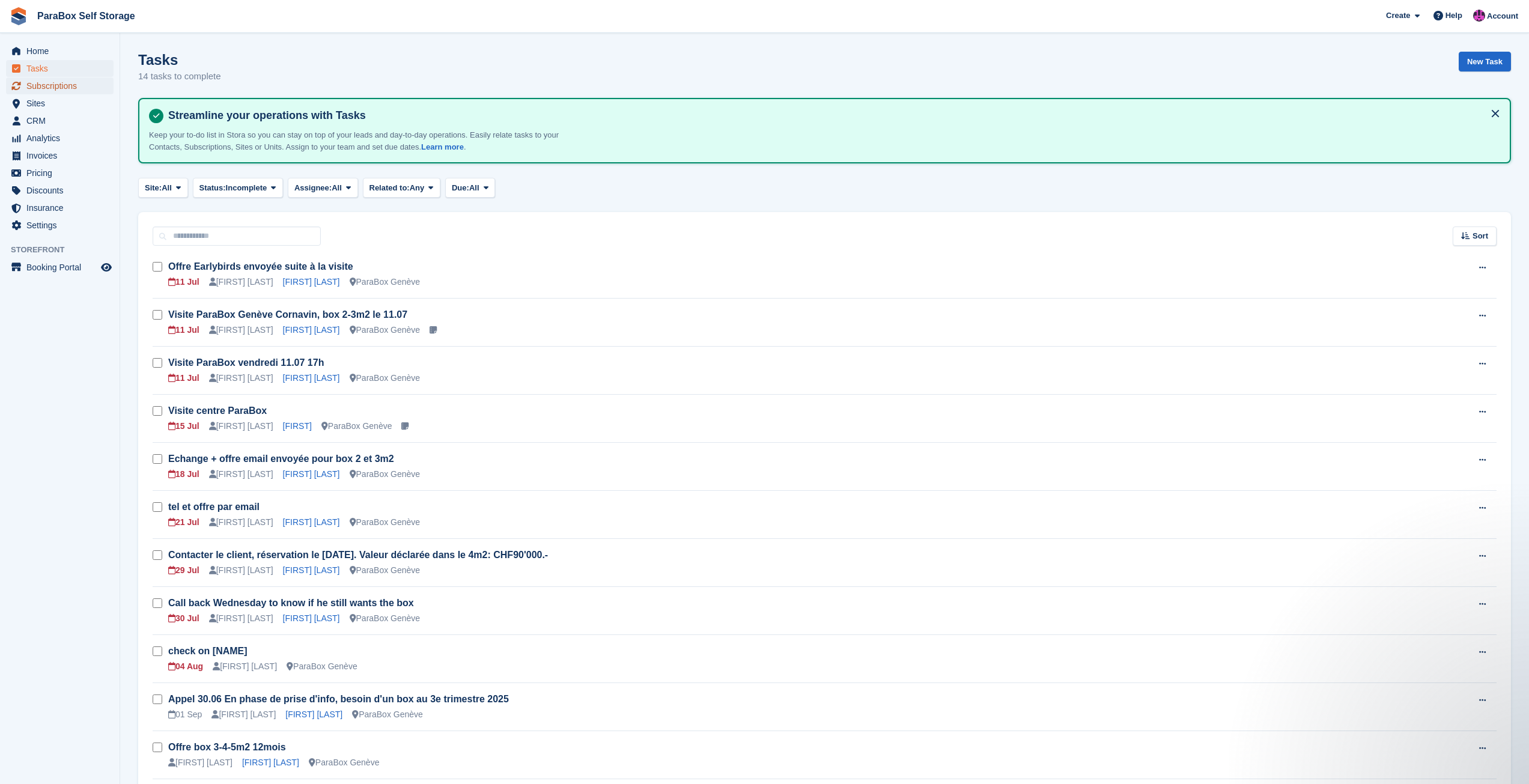 scroll, scrollTop: 0, scrollLeft: 0, axis: both 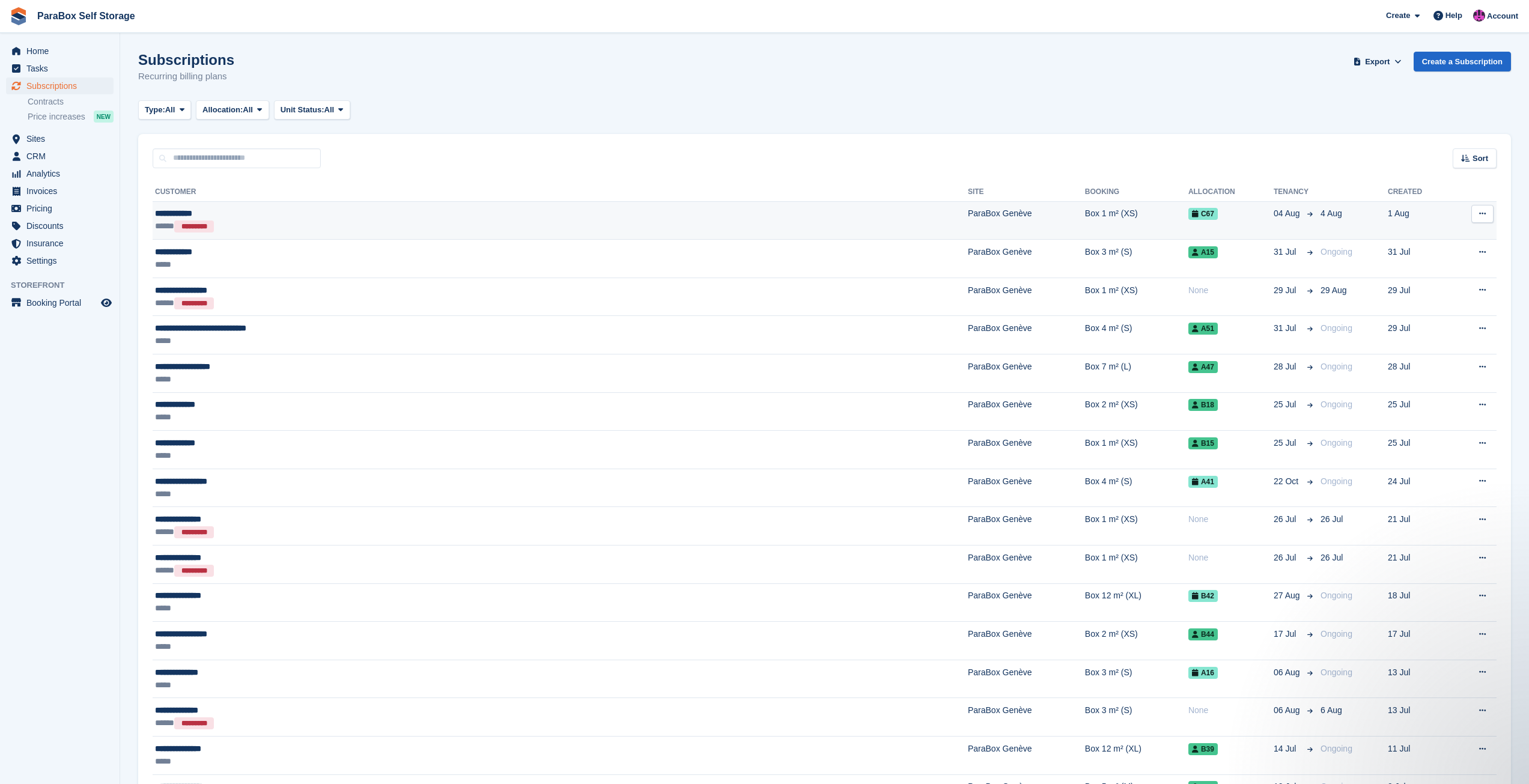 click on "View customer
Issue contract
Cancelled
This subscription has already been cancelled." at bounding box center (1473, 220) 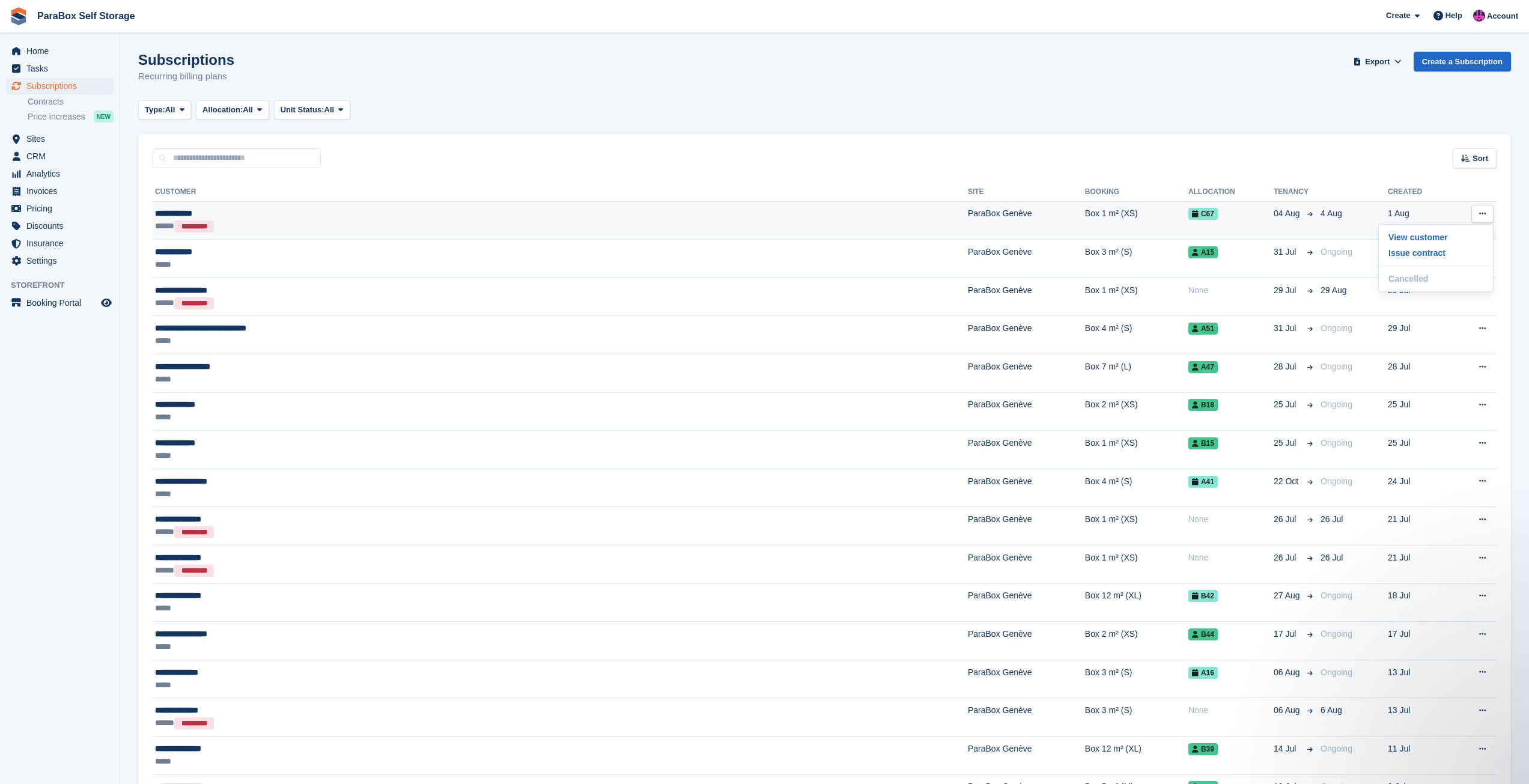click at bounding box center [1482, 214] 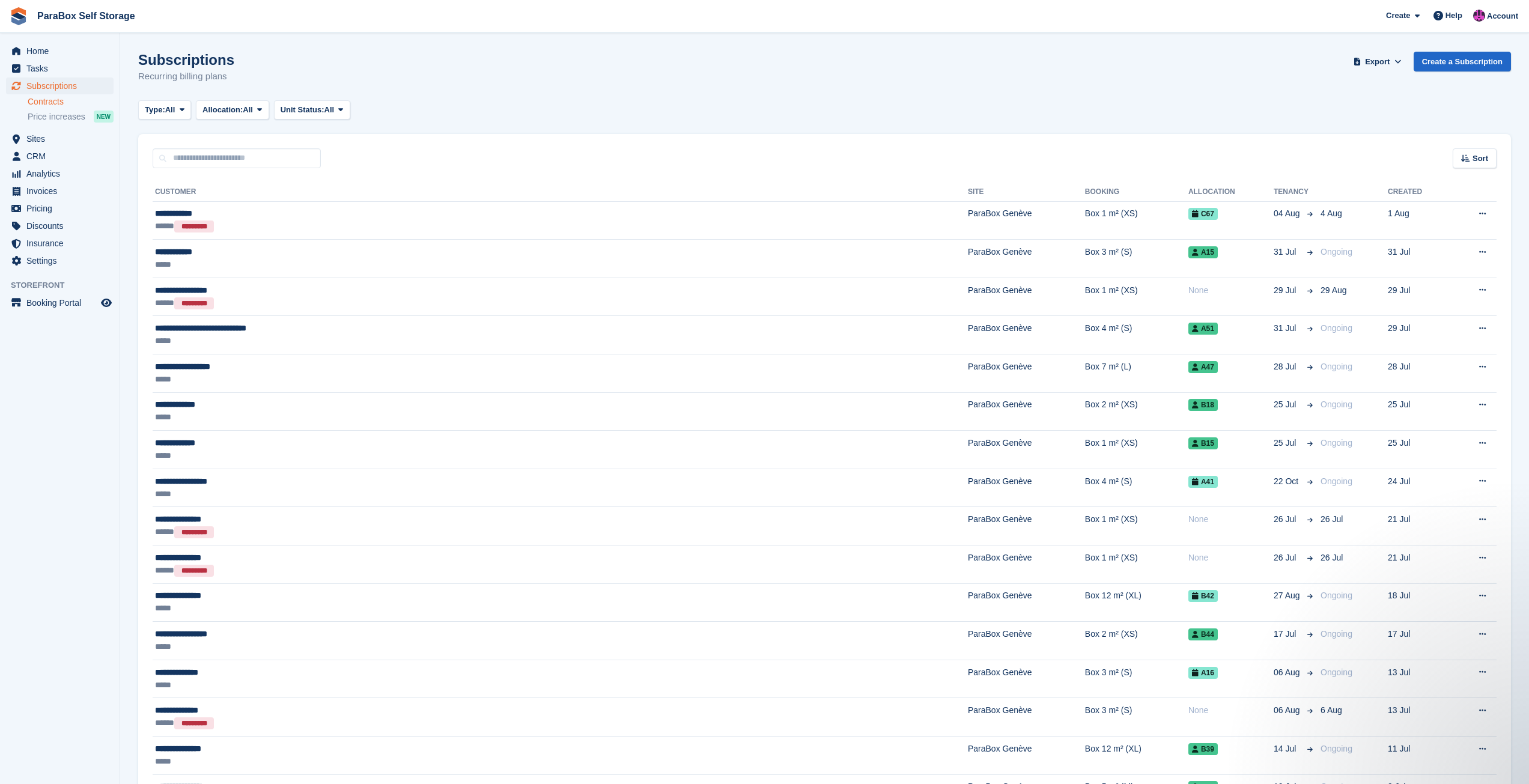 click on "Contracts" at bounding box center [70, 102] 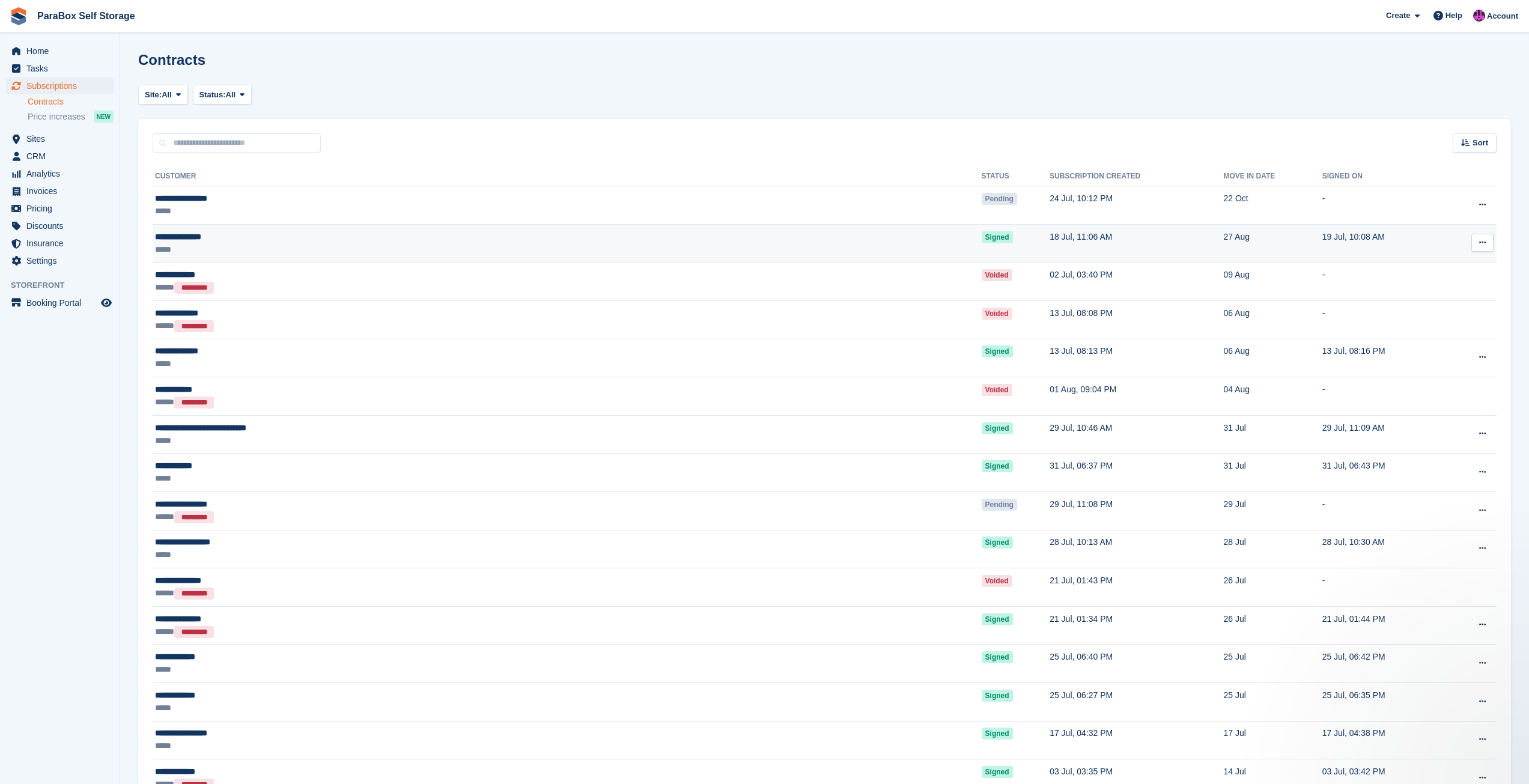 scroll, scrollTop: 0, scrollLeft: 0, axis: both 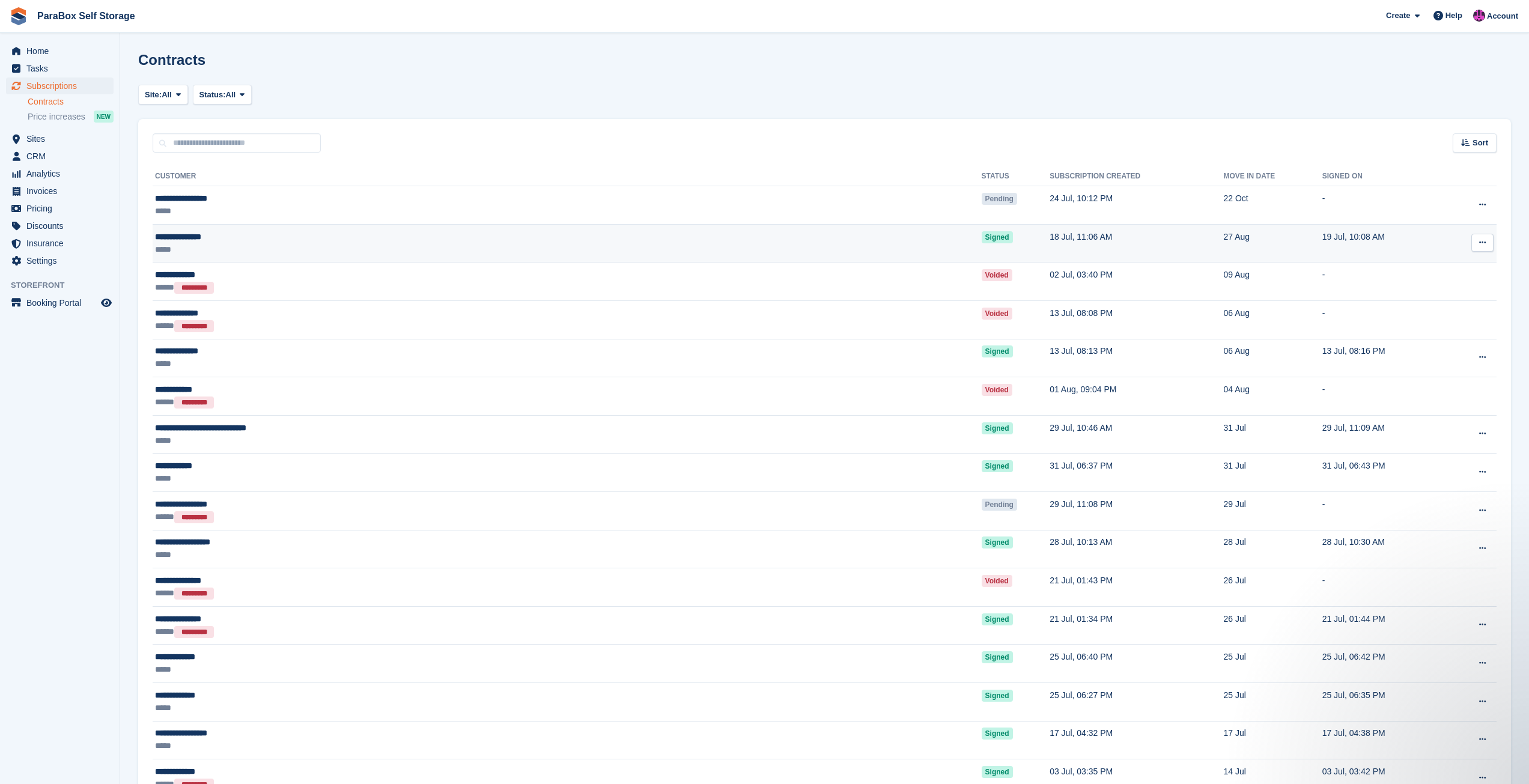 click at bounding box center (1482, 242) 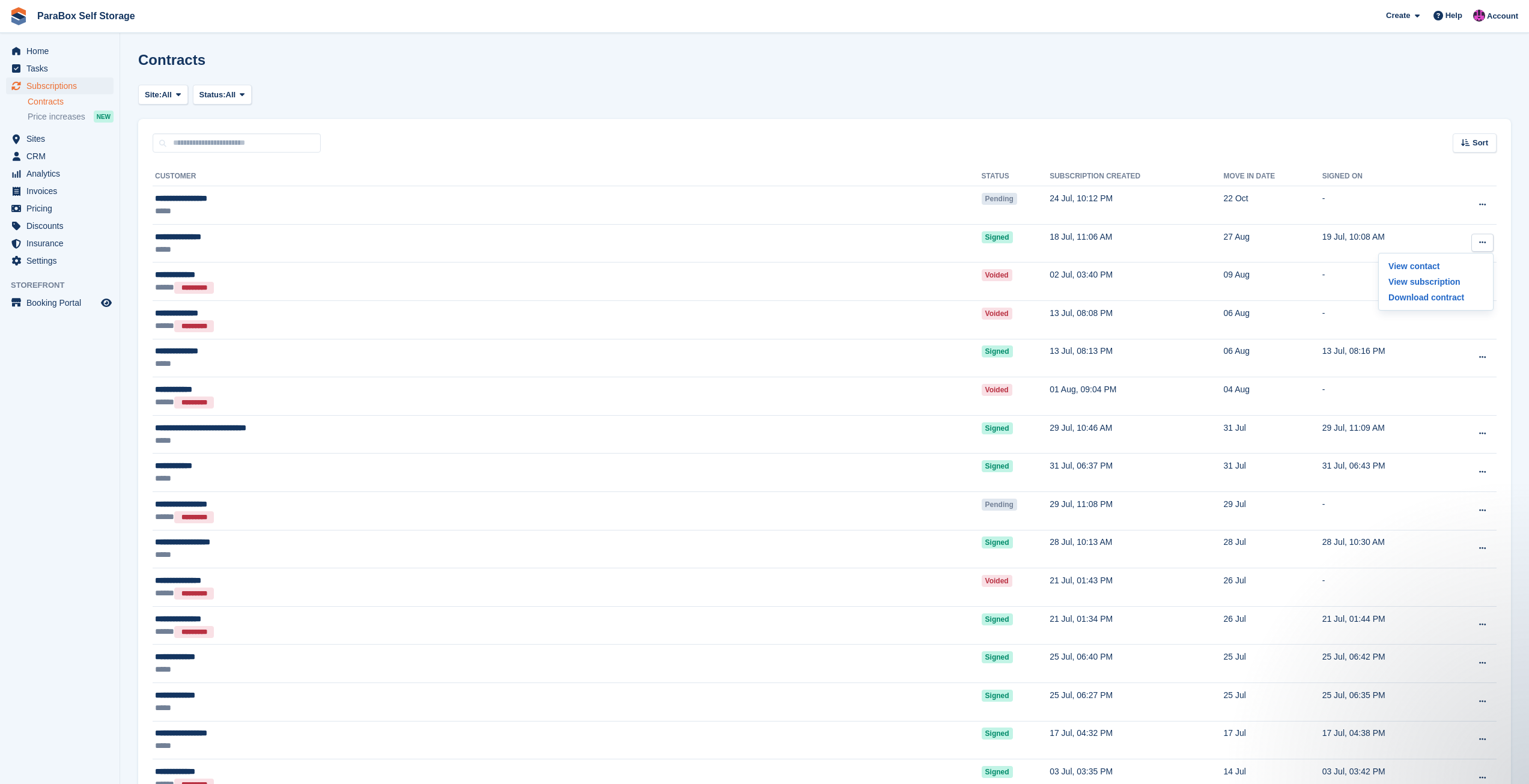 click on "Site:
All
ParaBox Genève
All
Status:
All
Pending
Signed
Voided
Declined
All" at bounding box center (824, 94) 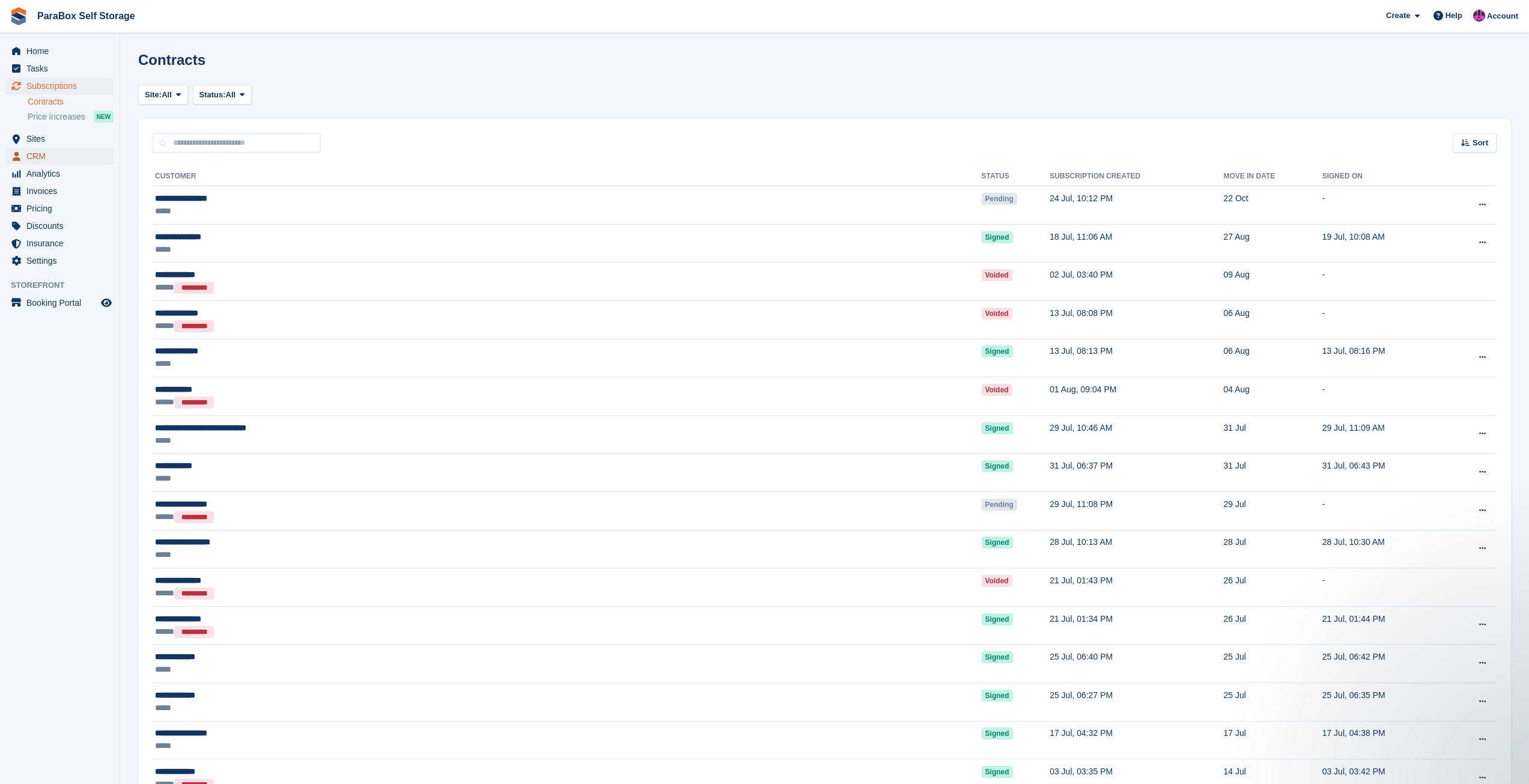 click on "CRM" at bounding box center (62, 156) 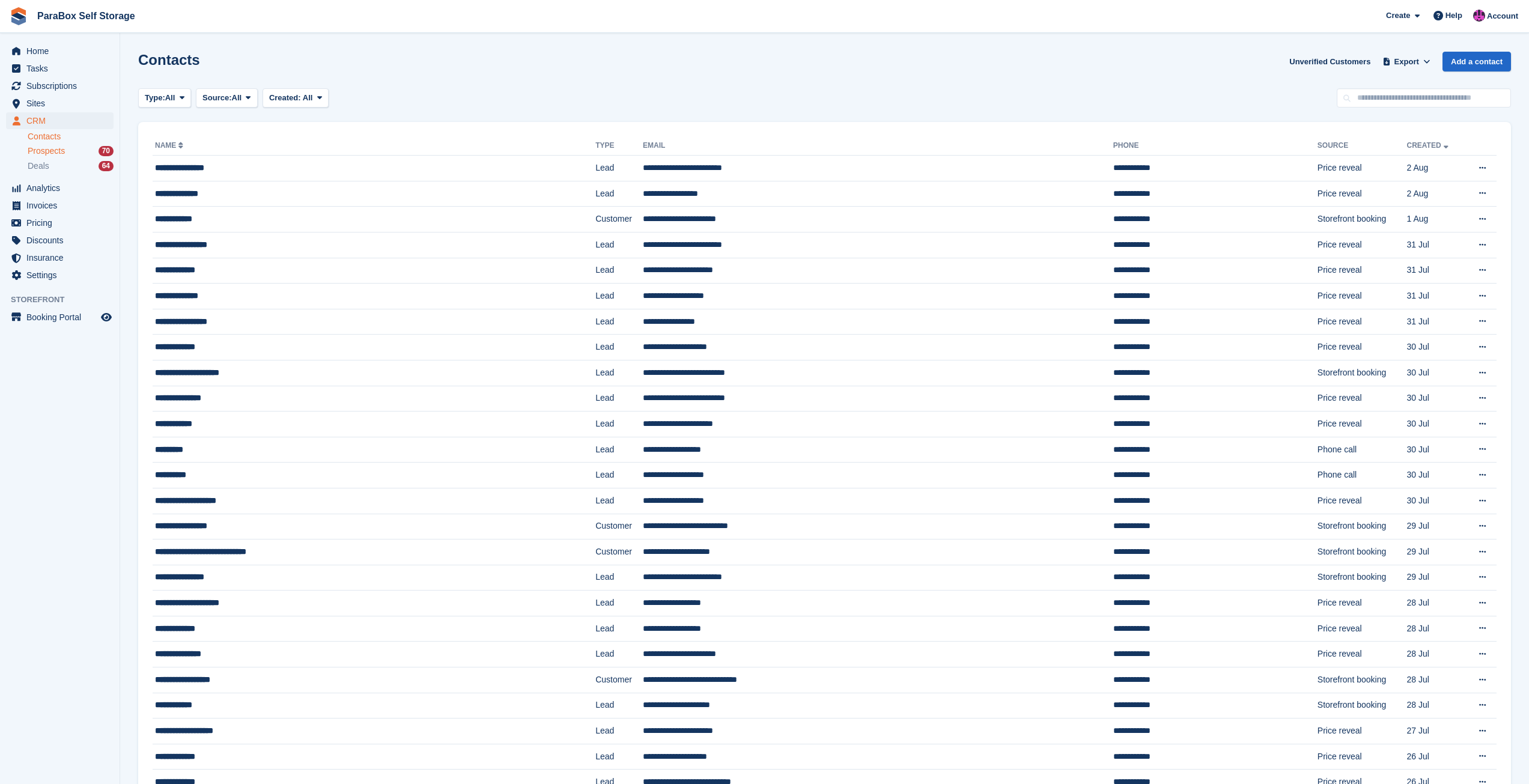 click on "Prospects" at bounding box center (46, 151) 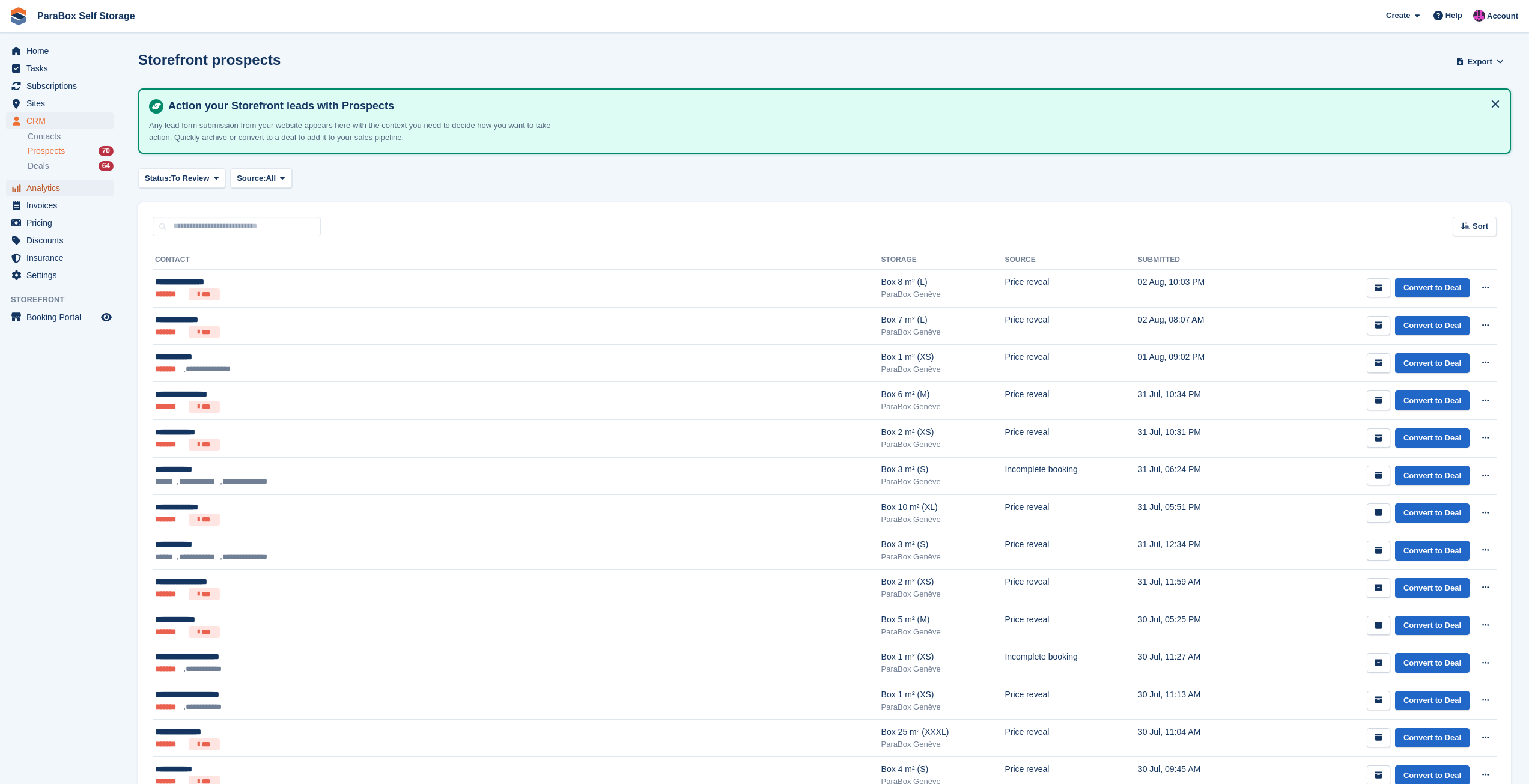 click on "Analytics" at bounding box center [62, 188] 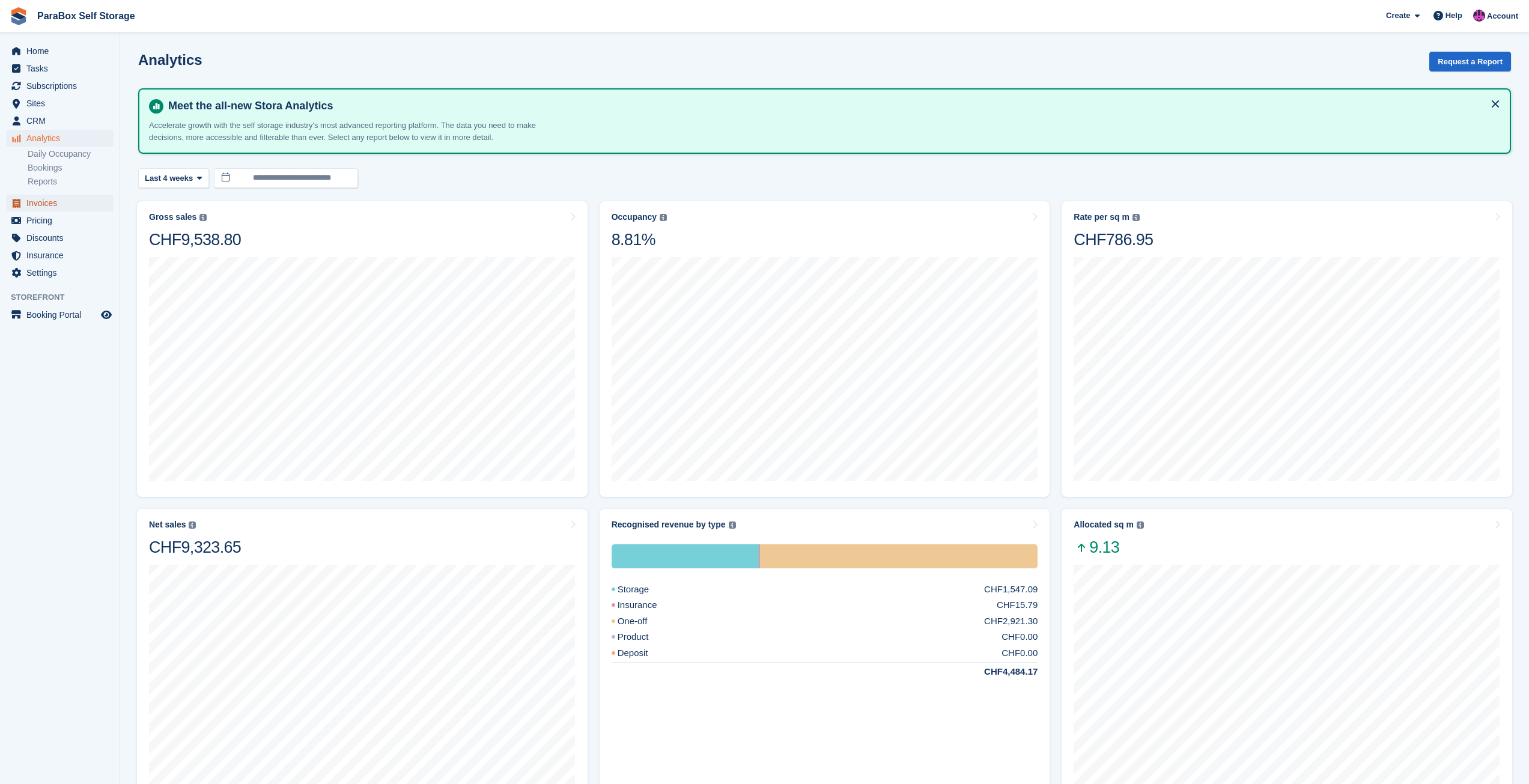 click on "Invoices" at bounding box center [62, 203] 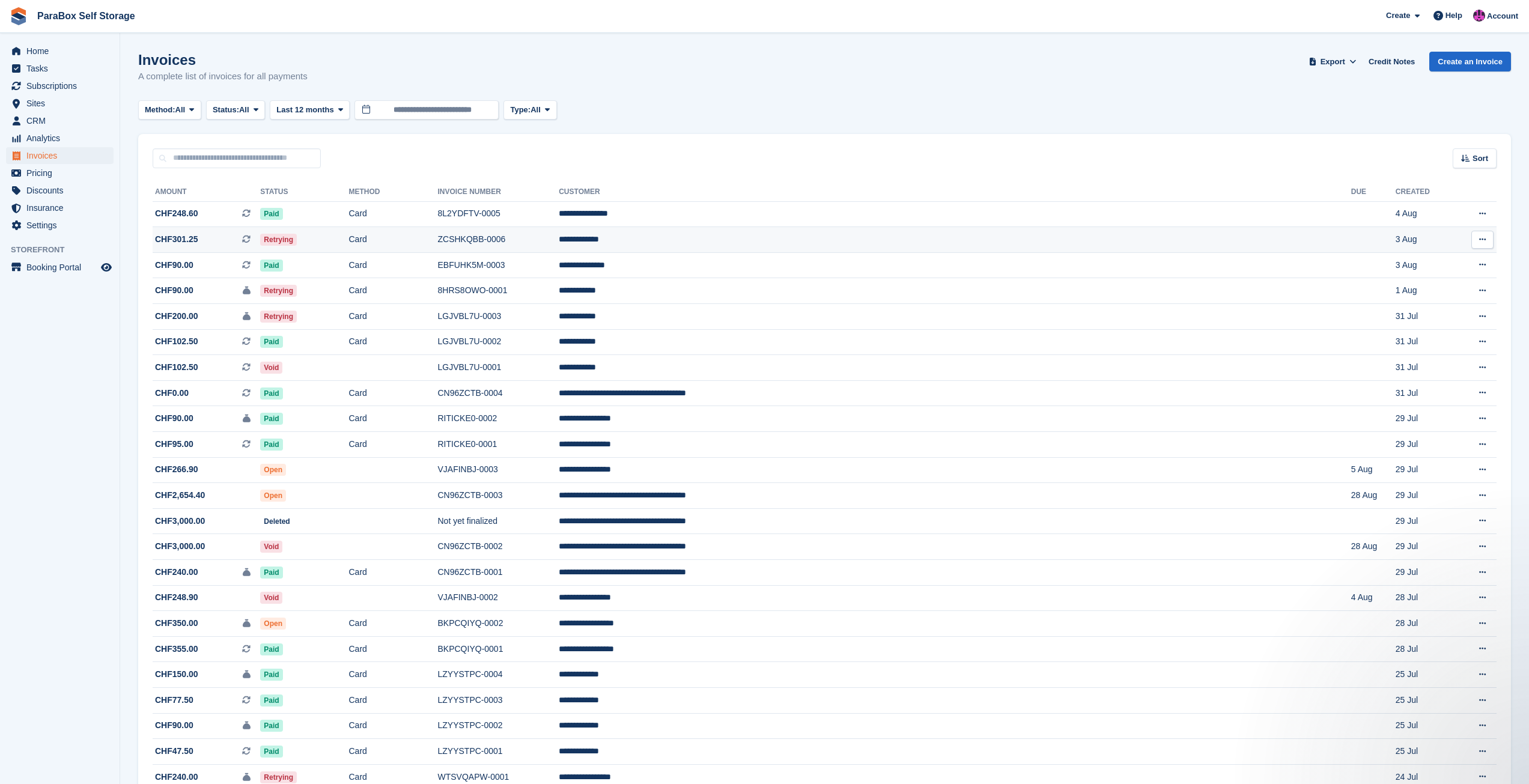 scroll, scrollTop: 0, scrollLeft: 0, axis: both 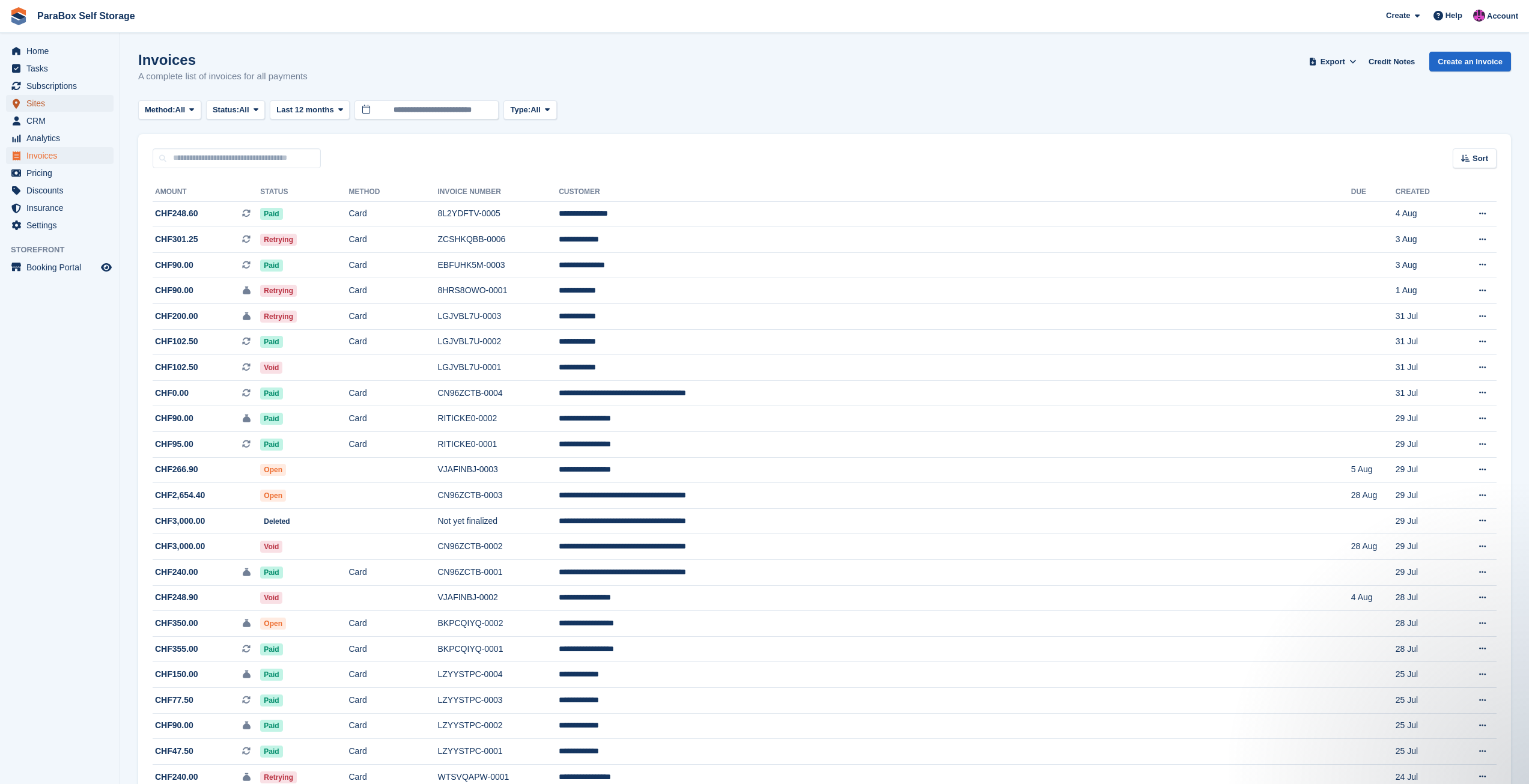 click on "Sites" at bounding box center [62, 103] 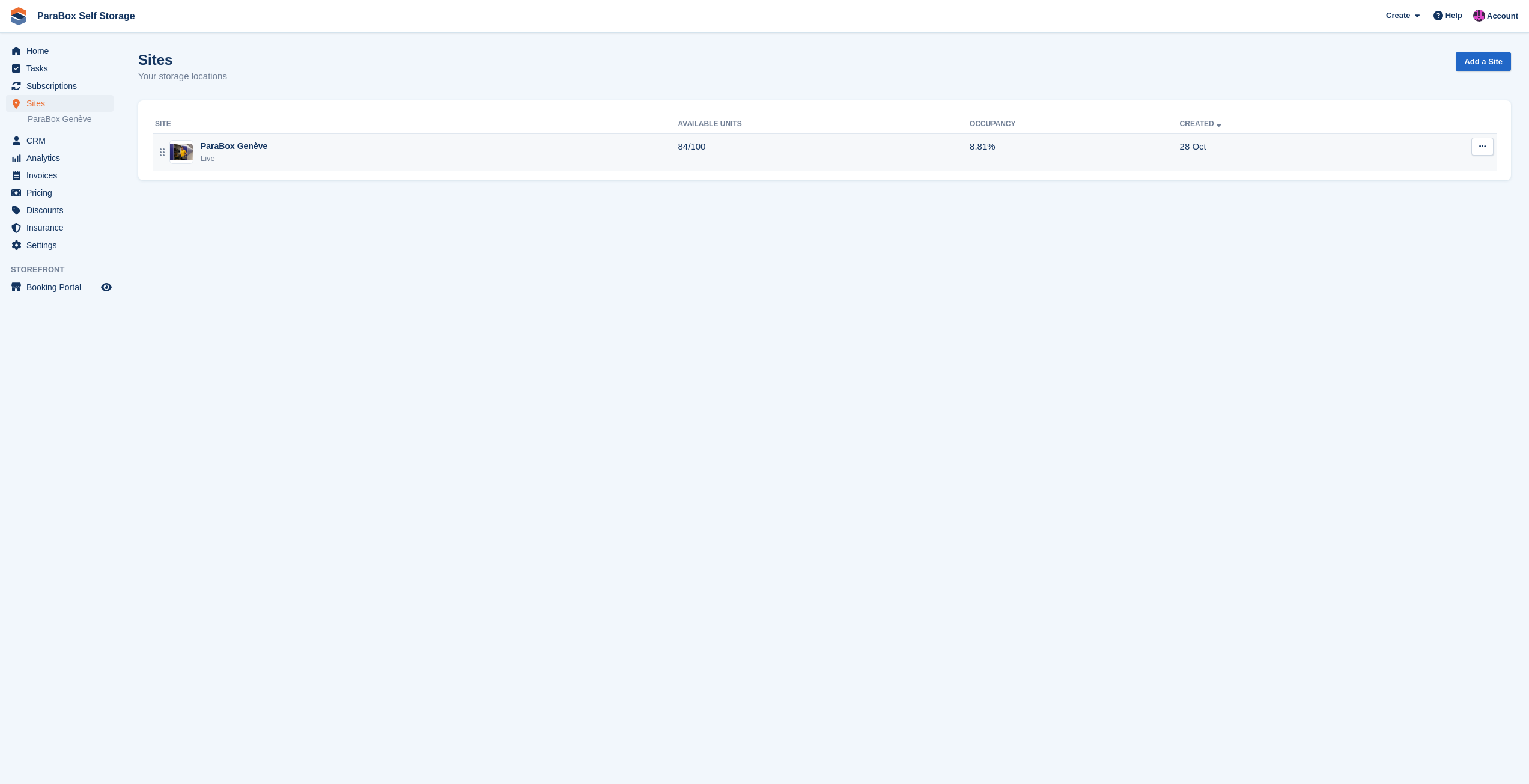 click on "ParaBox Genève
Live" at bounding box center [416, 152] 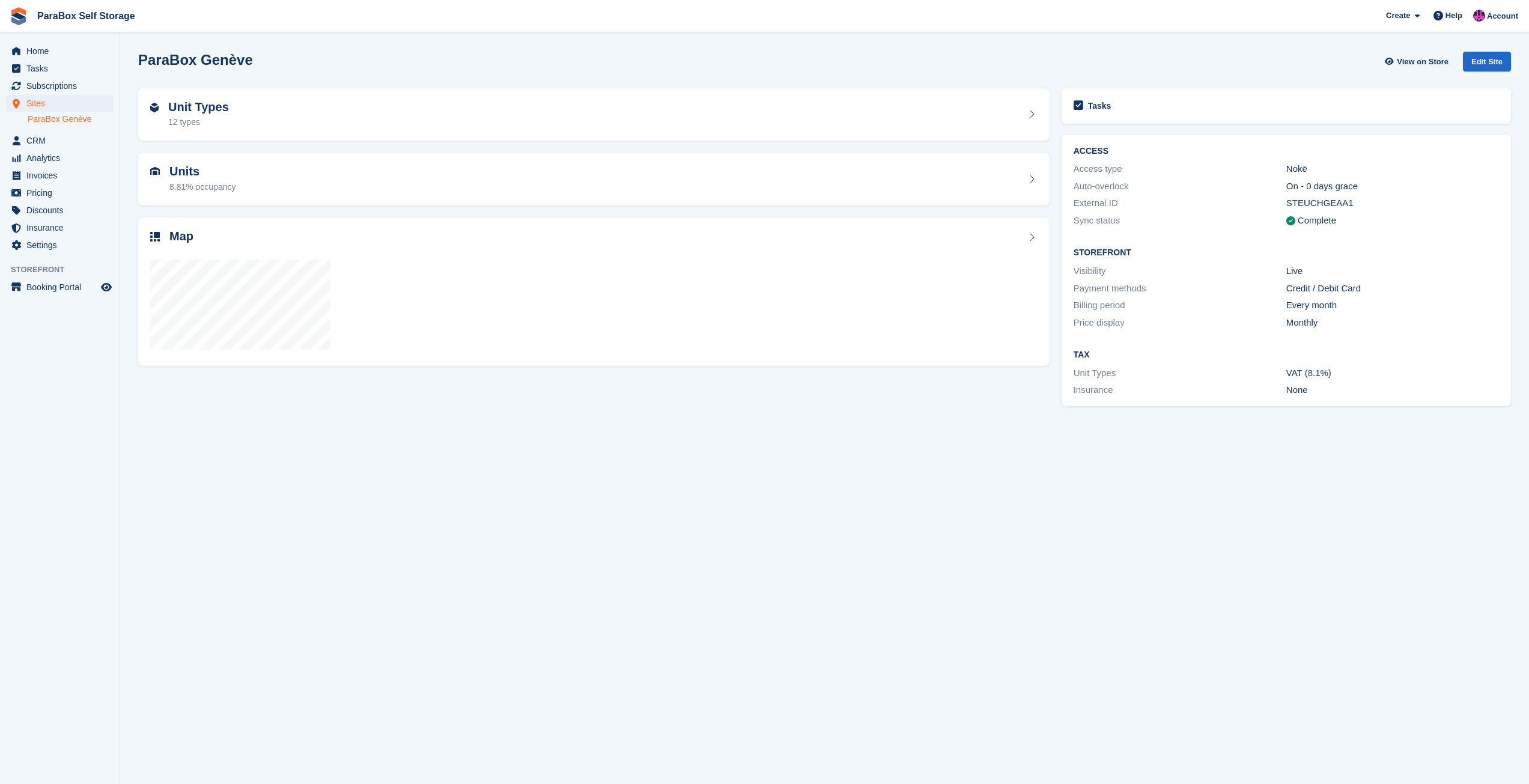 scroll, scrollTop: 0, scrollLeft: 0, axis: both 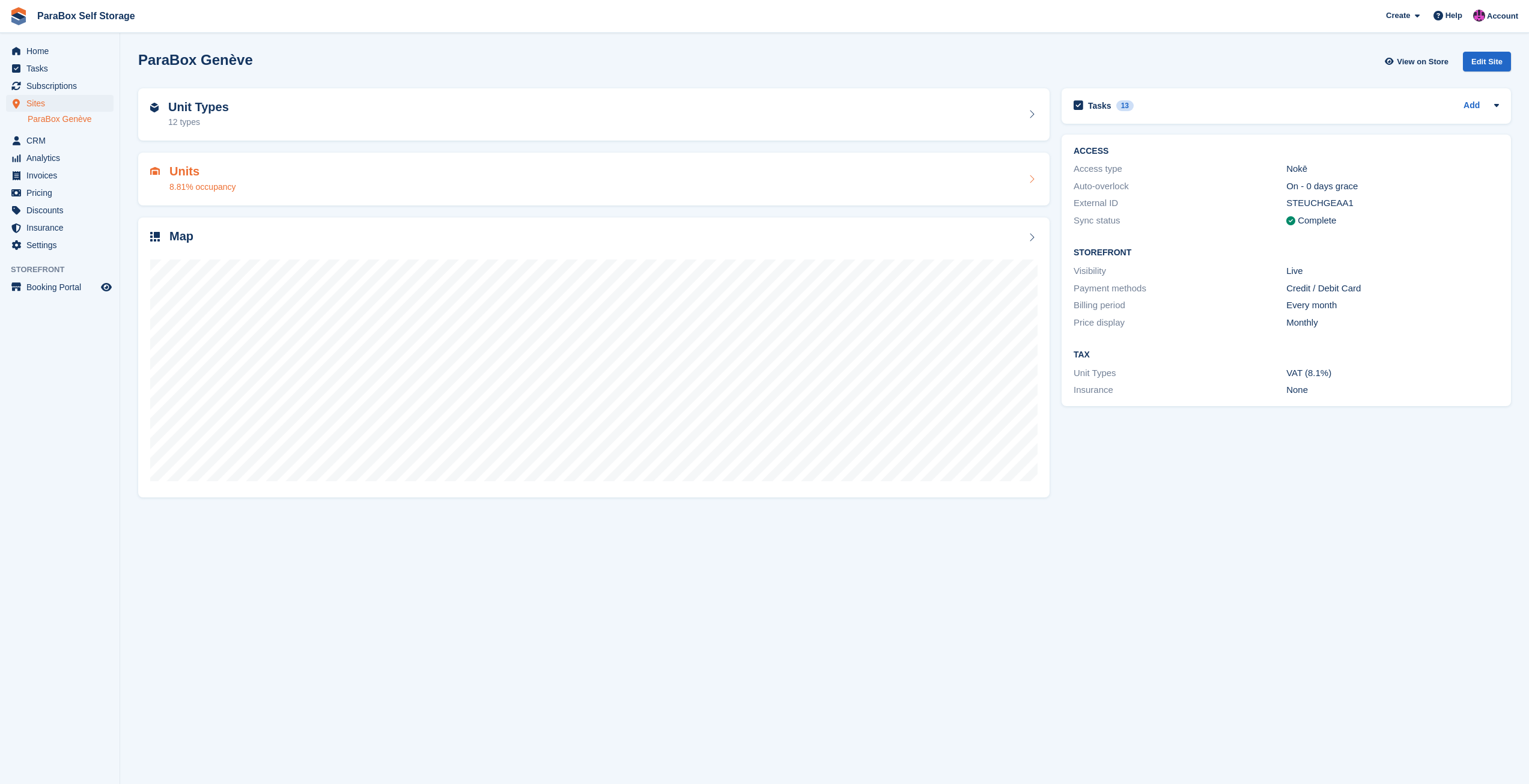 click on "Units
8.81% occupancy" at bounding box center (594, 179) 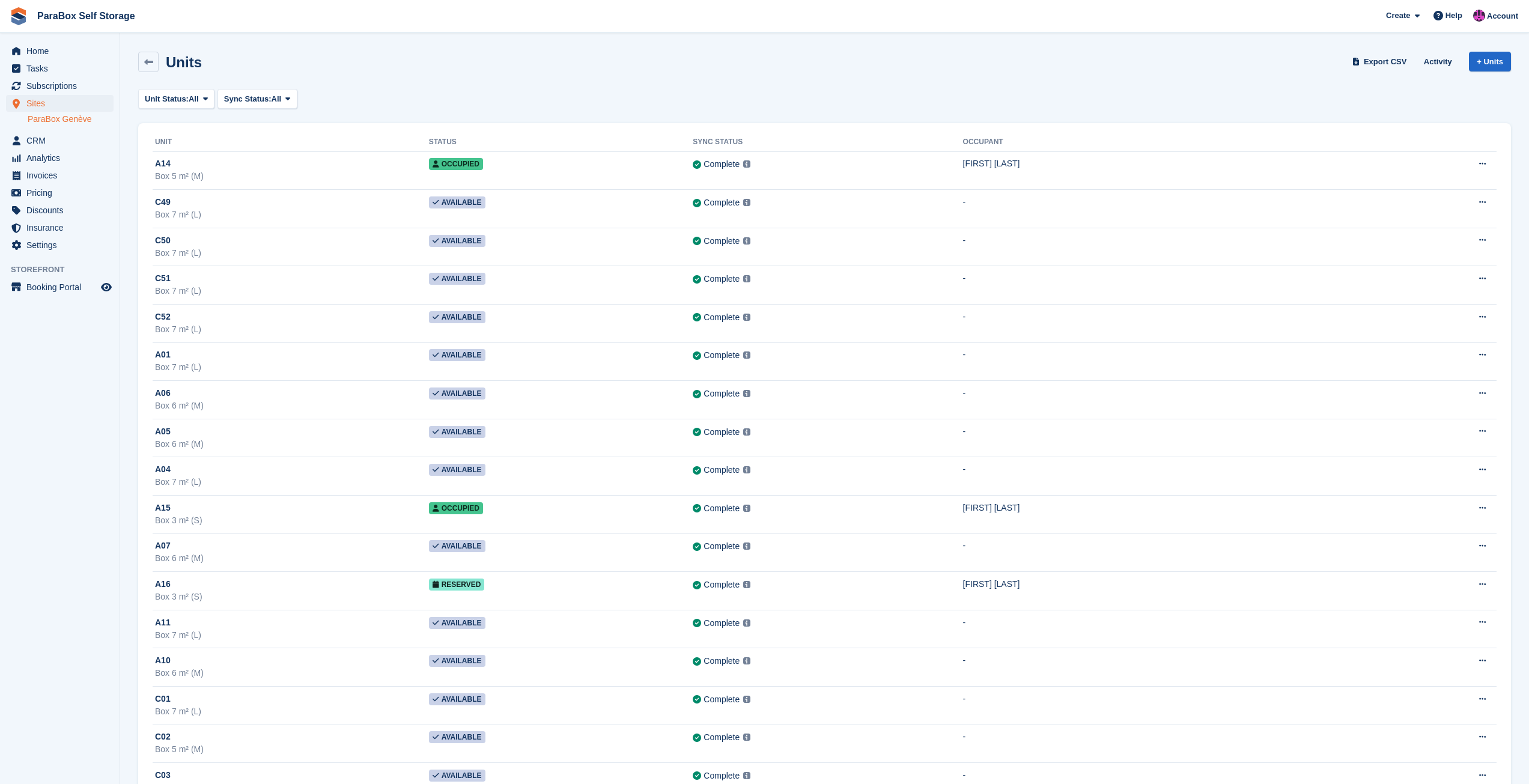 scroll, scrollTop: 0, scrollLeft: 0, axis: both 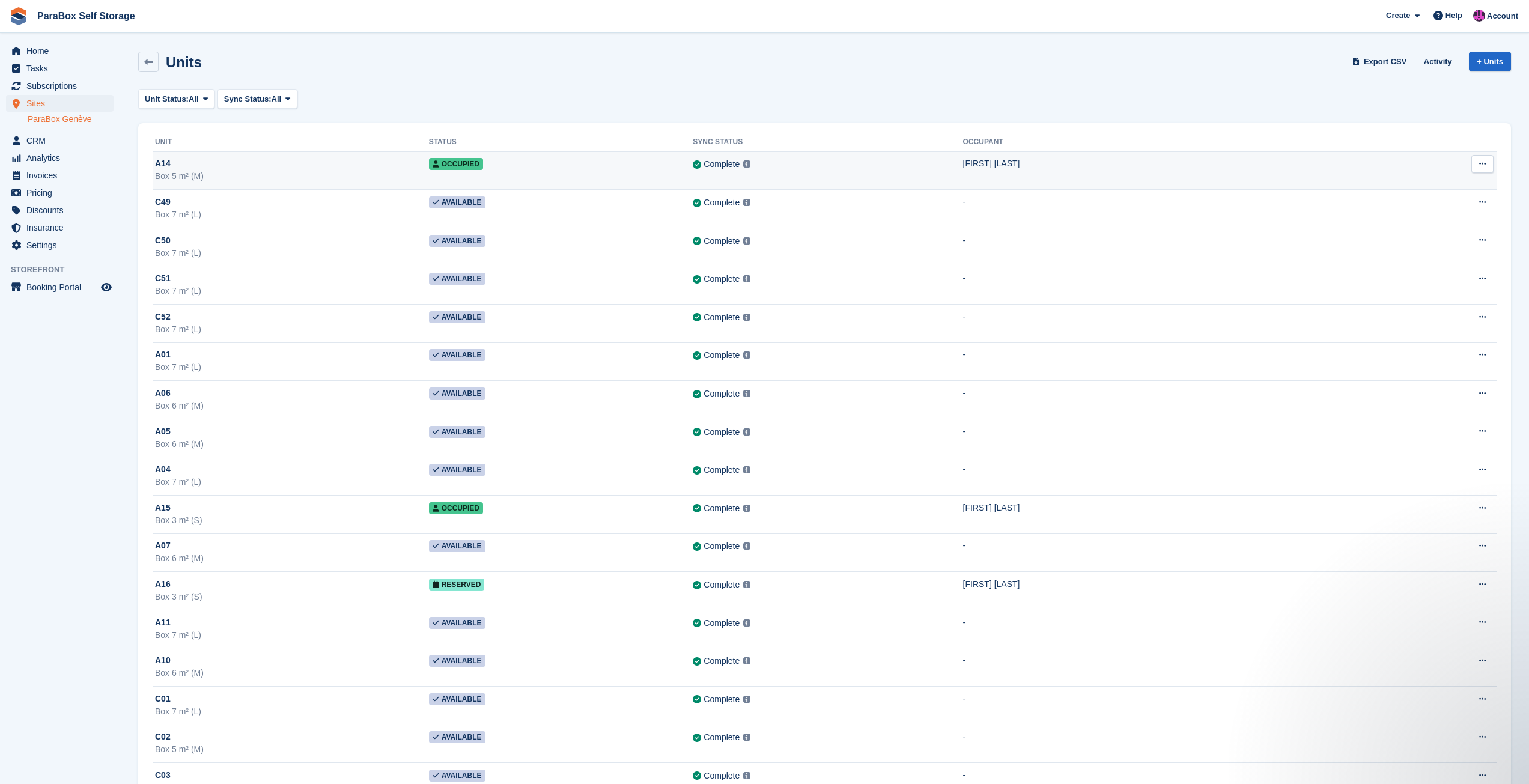 click at bounding box center [1482, 163] 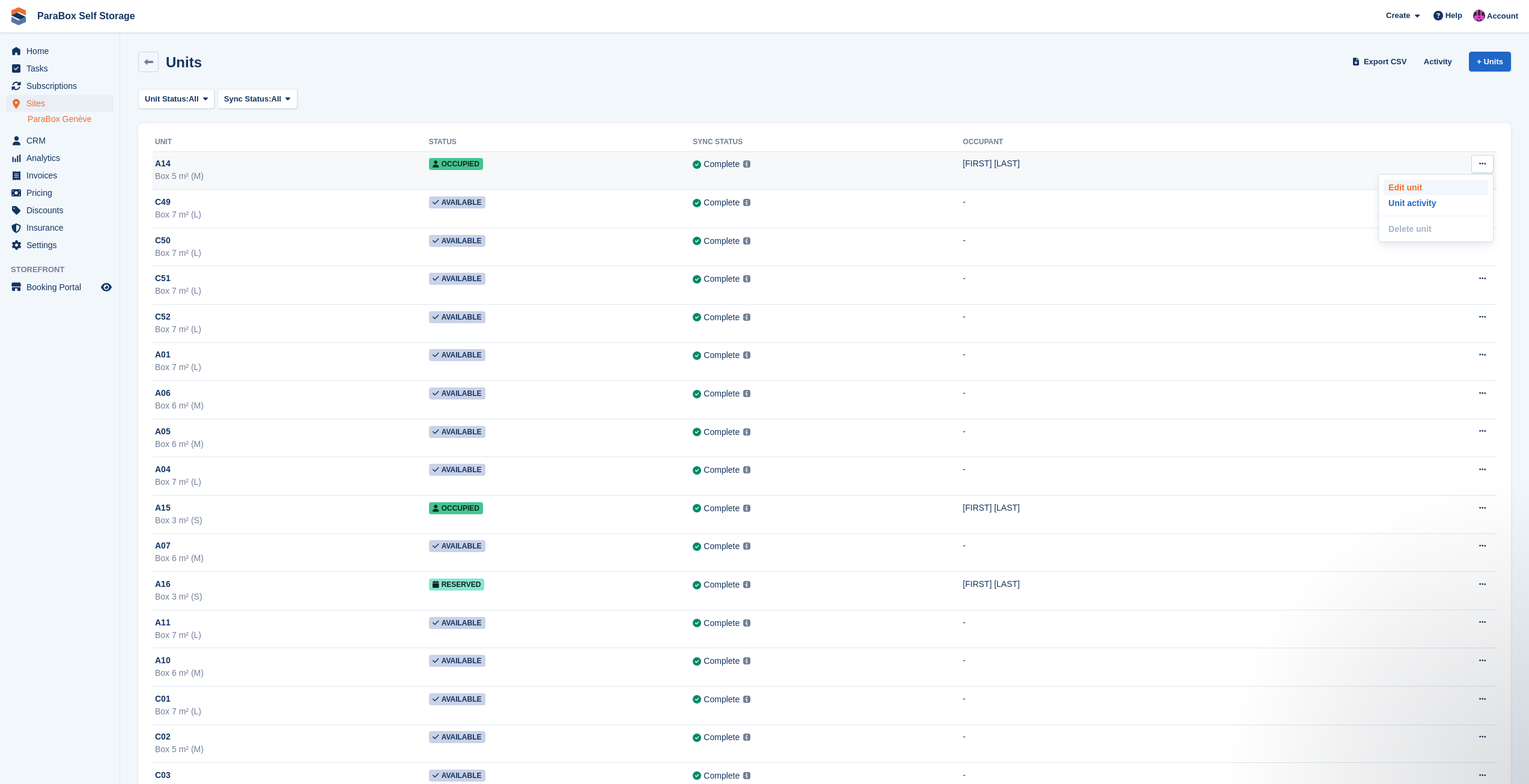 click on "Edit unit" at bounding box center (1436, 187) 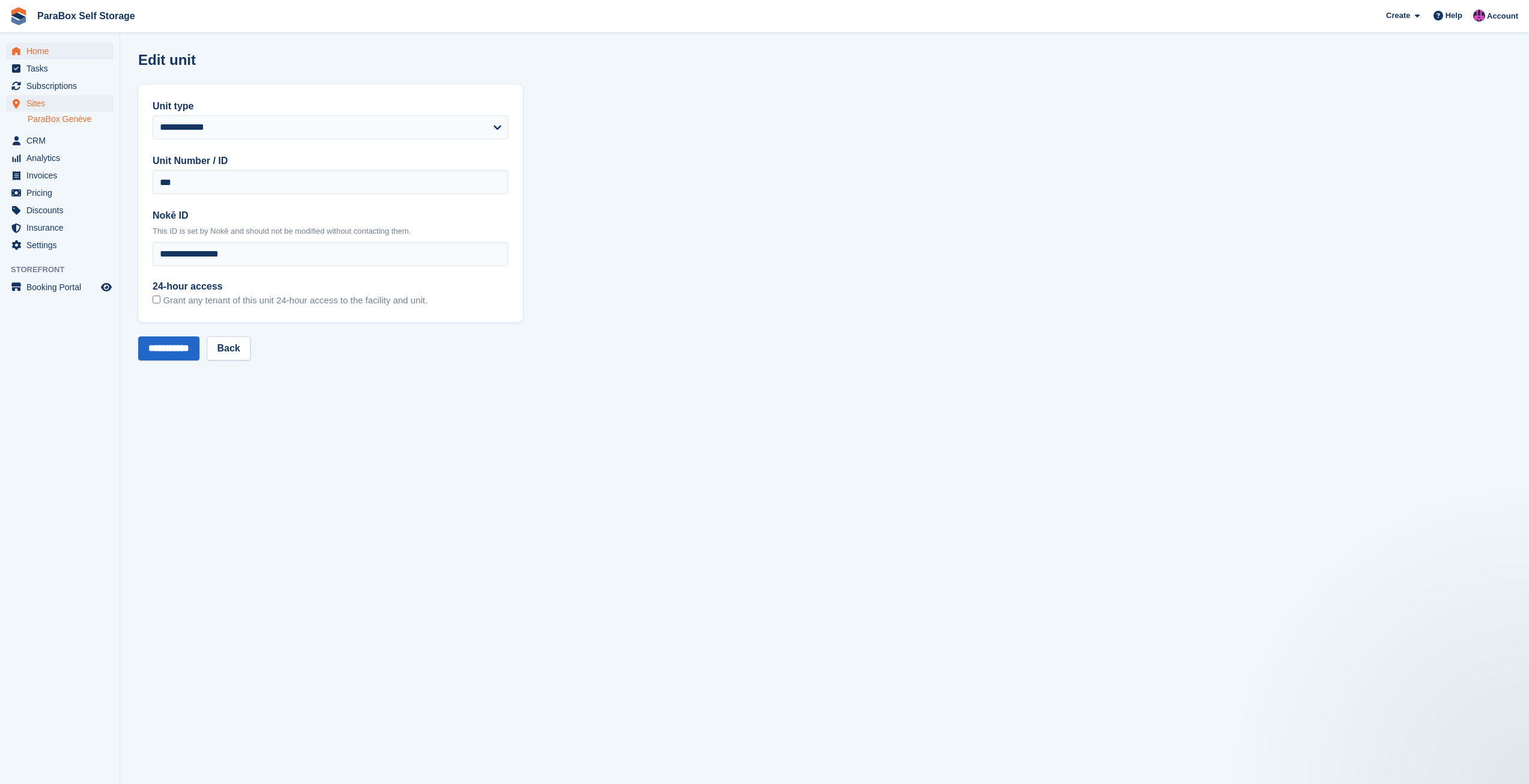 scroll, scrollTop: 0, scrollLeft: 0, axis: both 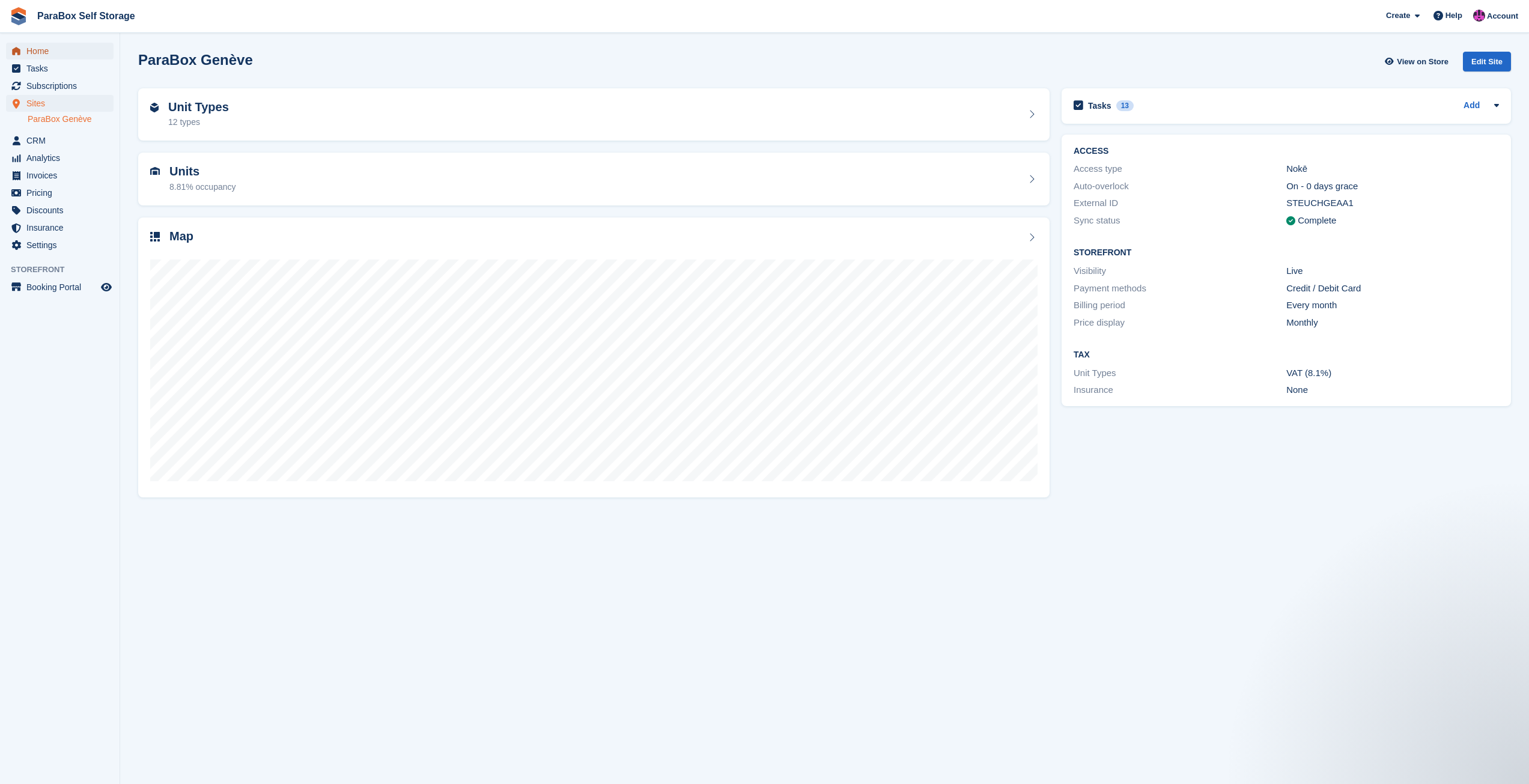 click on "Home" at bounding box center [62, 51] 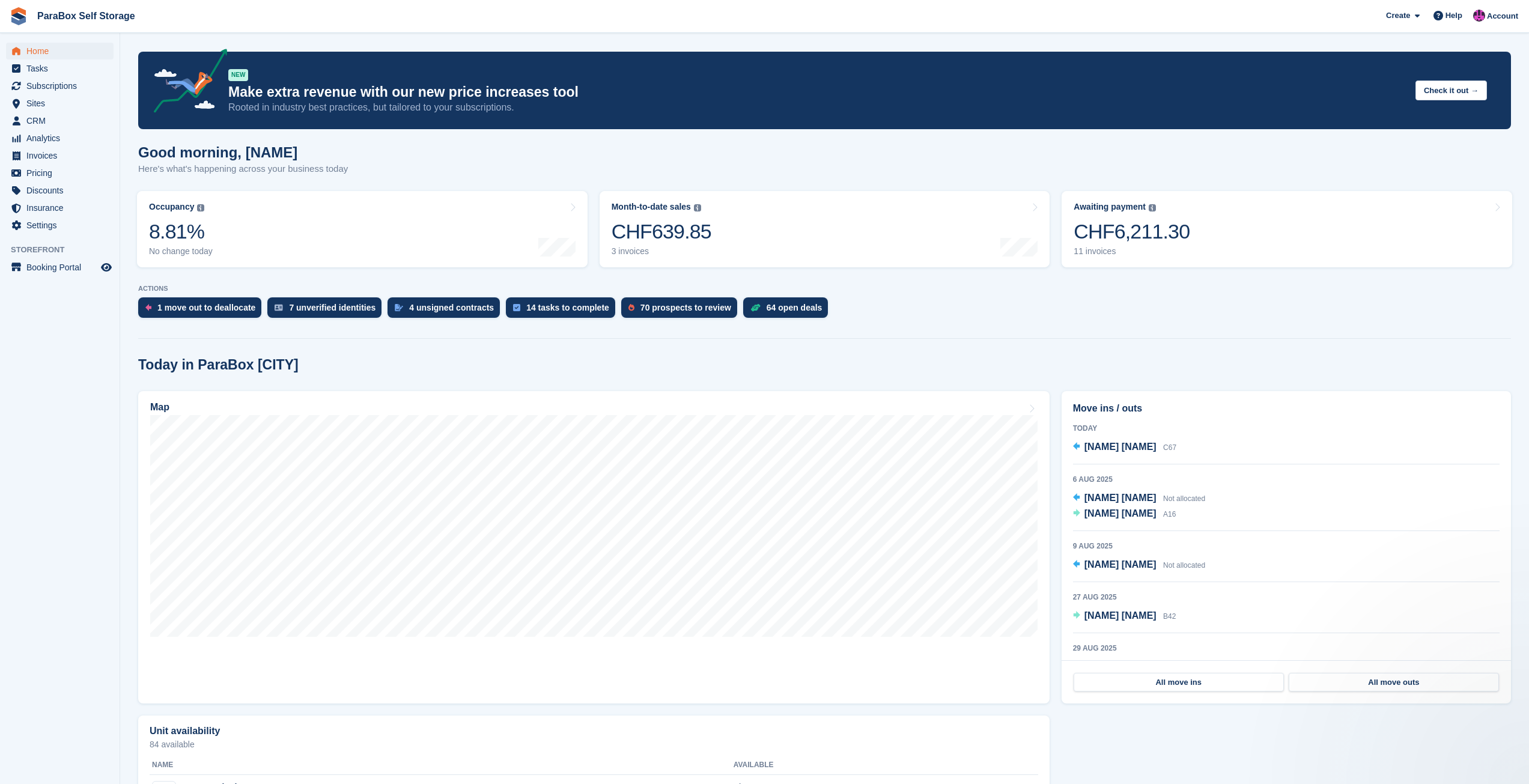 scroll, scrollTop: 0, scrollLeft: 0, axis: both 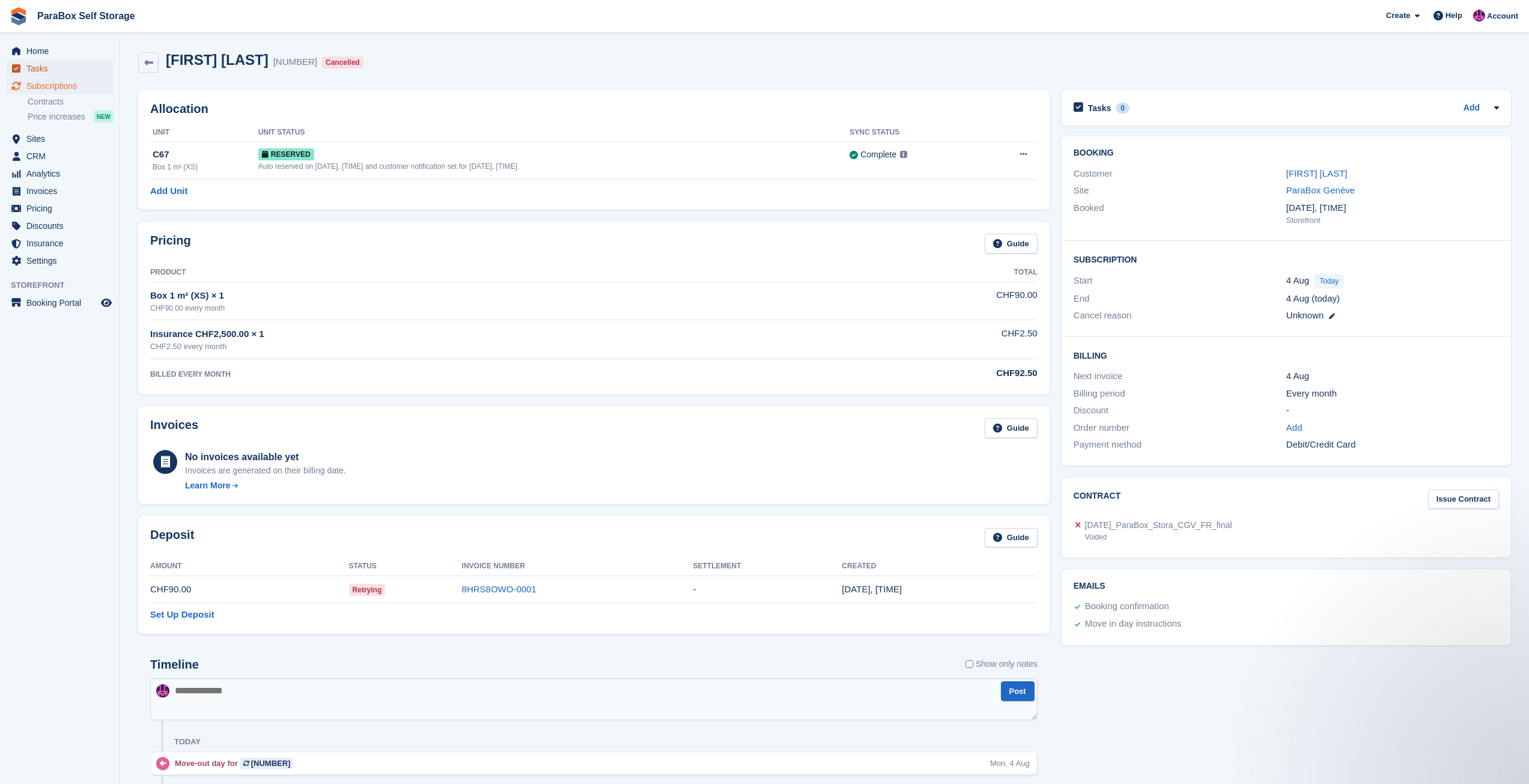 drag, startPoint x: 74, startPoint y: 64, endPoint x: 81, endPoint y: 65, distance: 7.071068 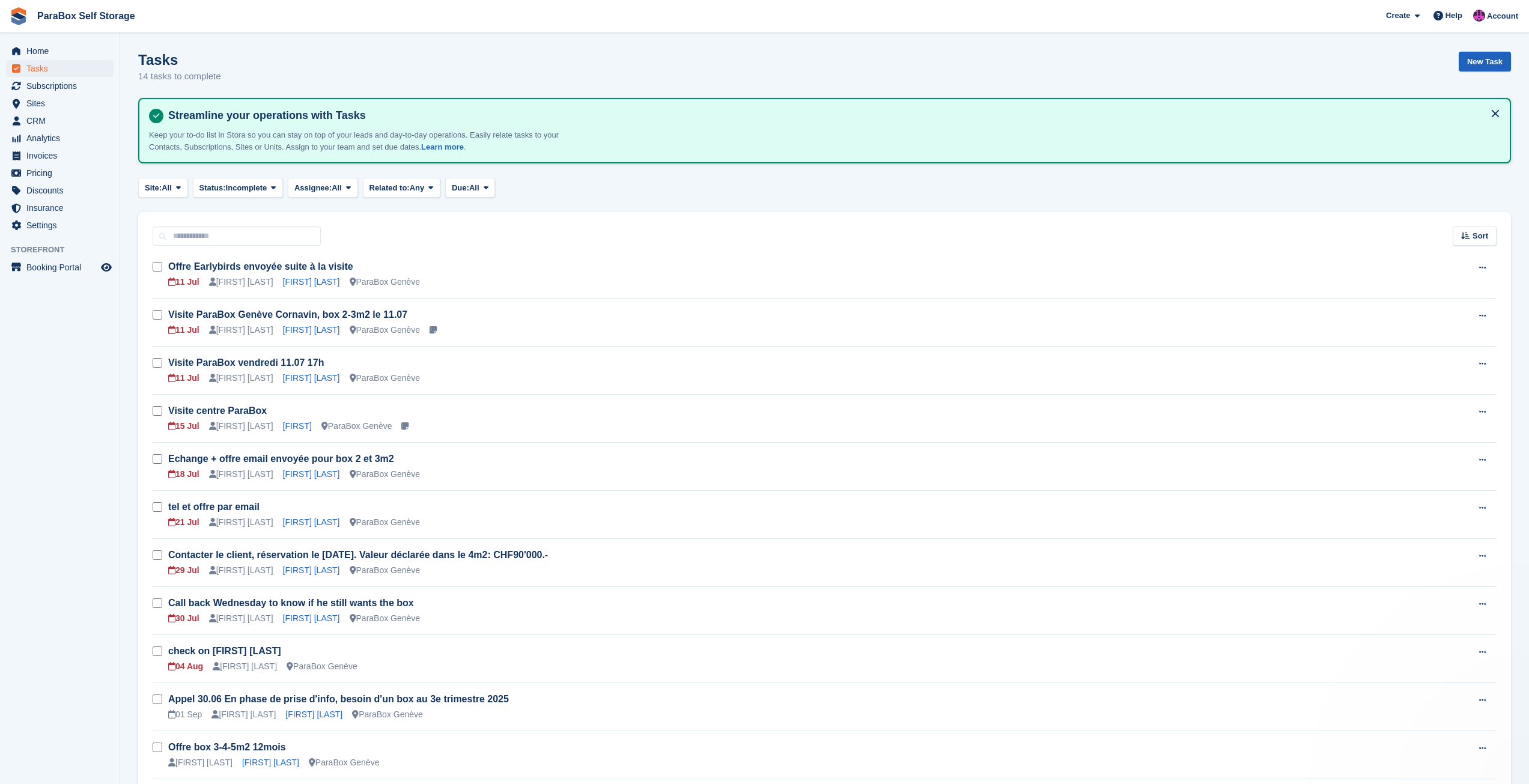 scroll, scrollTop: 0, scrollLeft: 0, axis: both 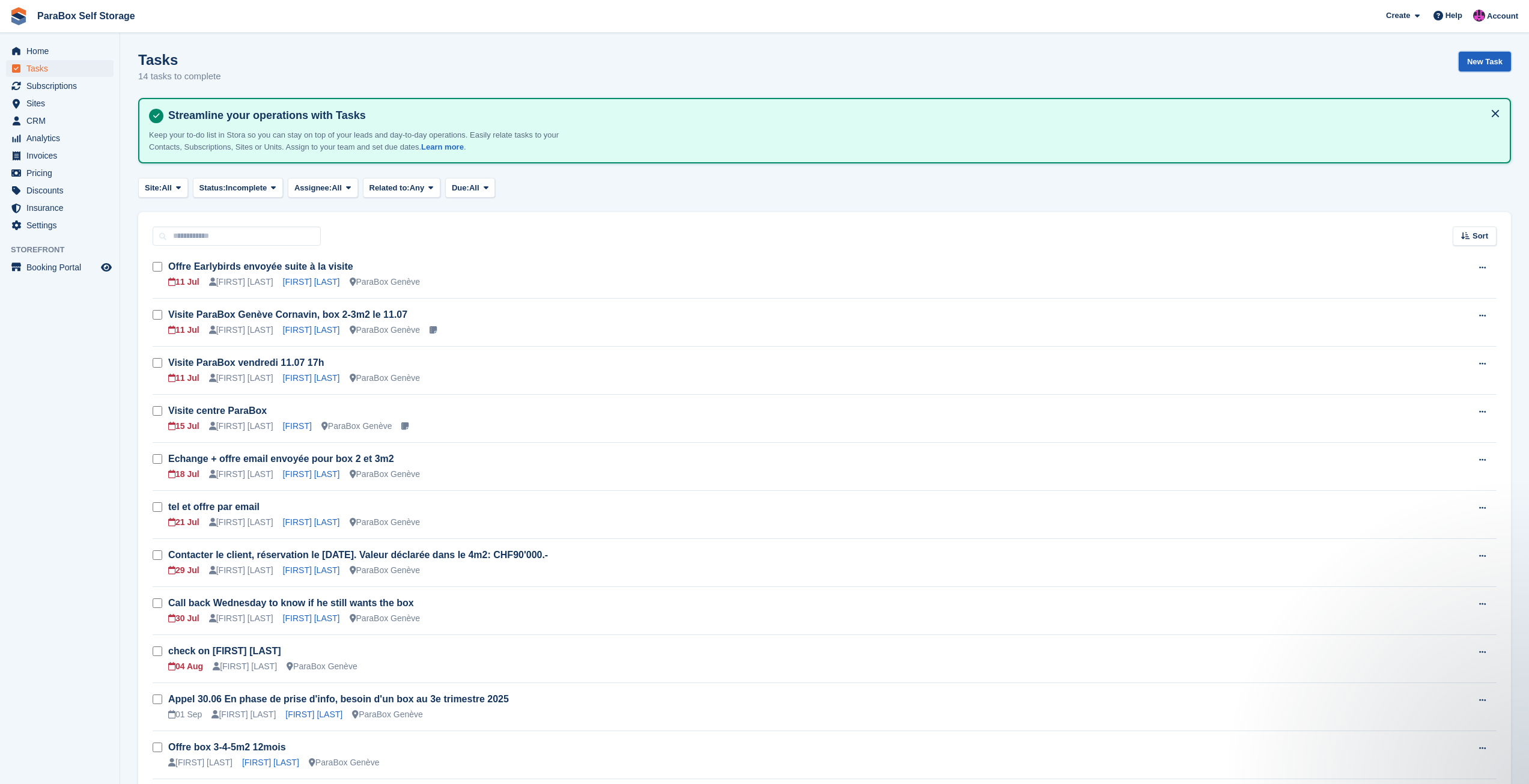 click on "New Task" at bounding box center (1485, 61) 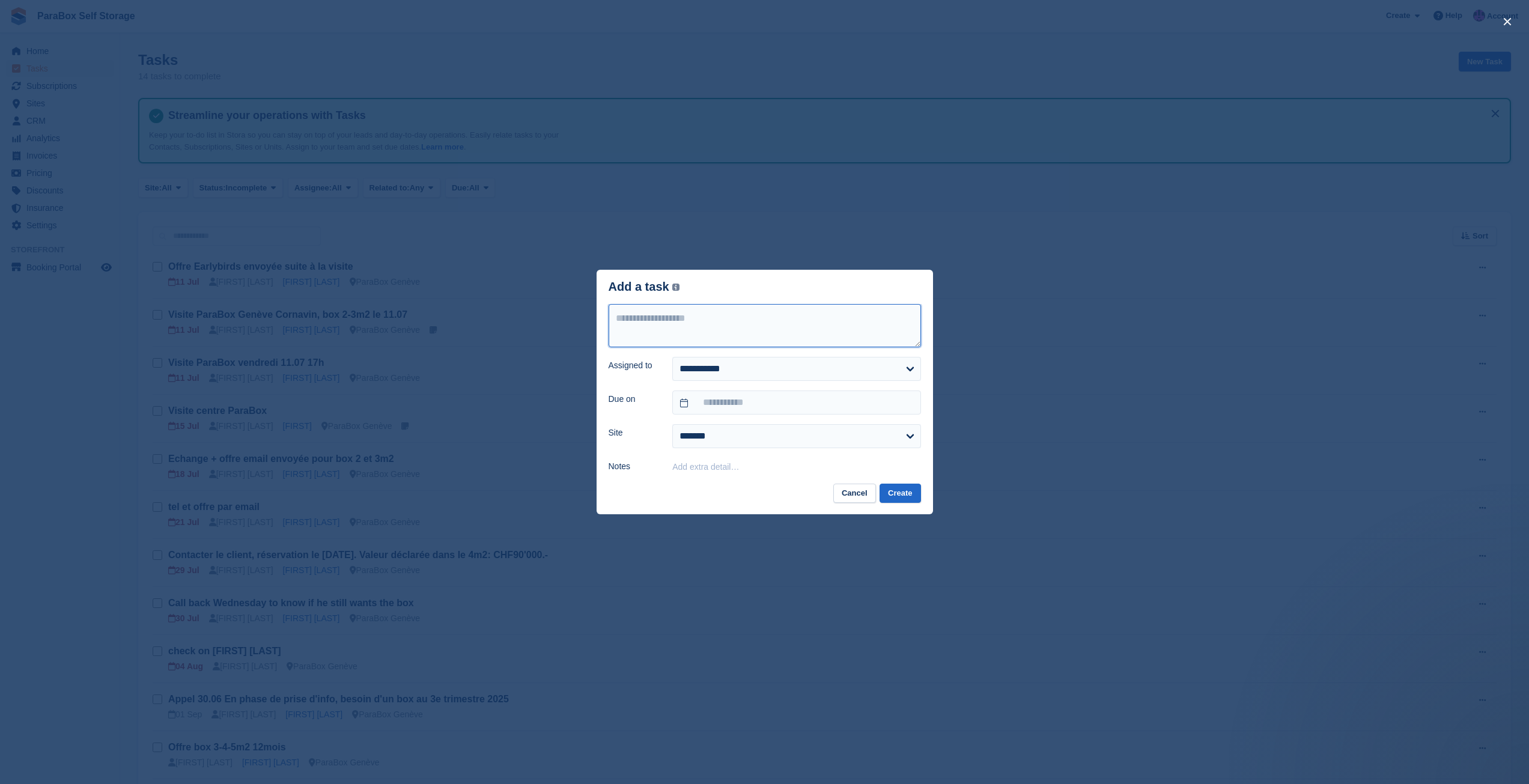 click at bounding box center (765, 326) 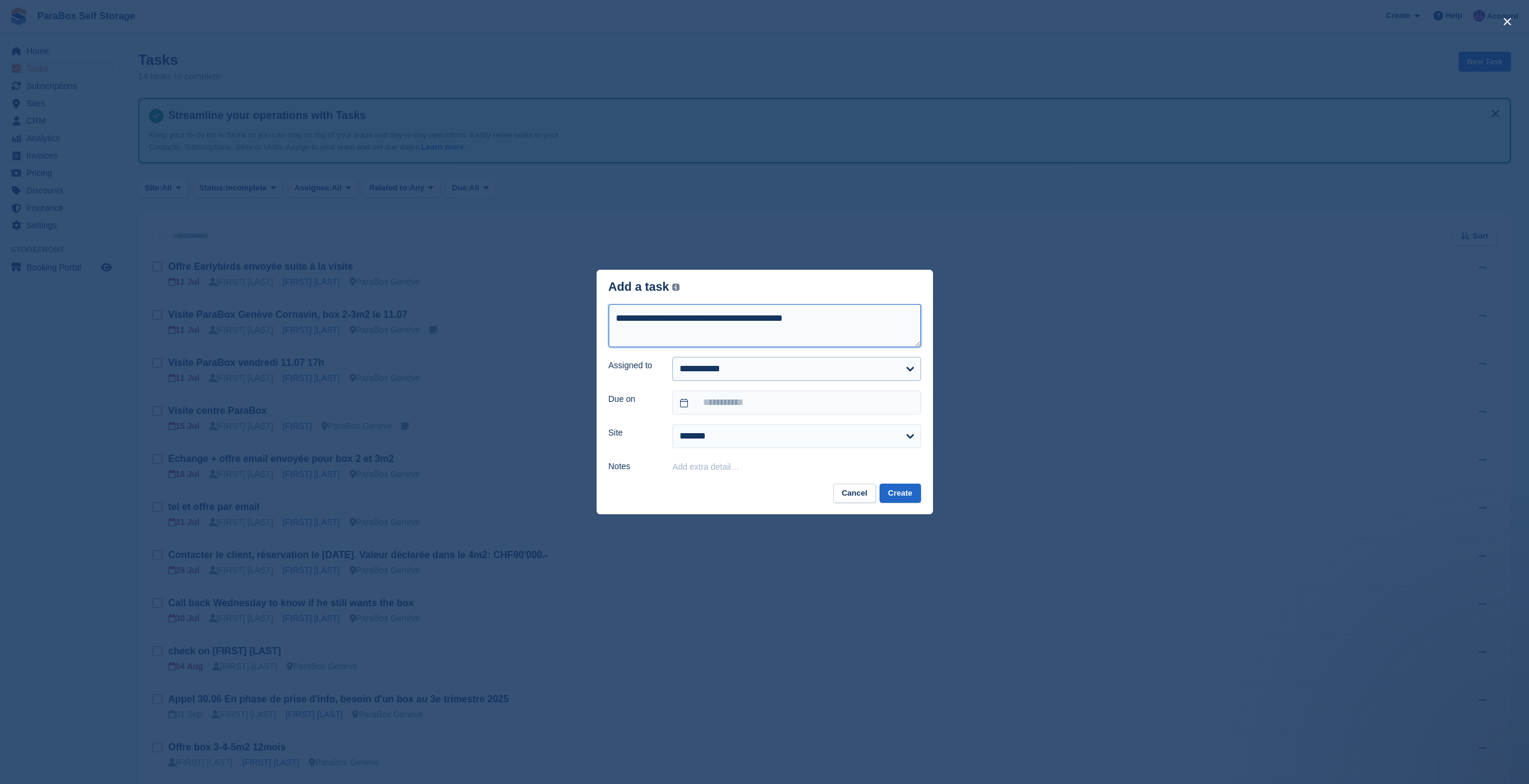 type on "**********" 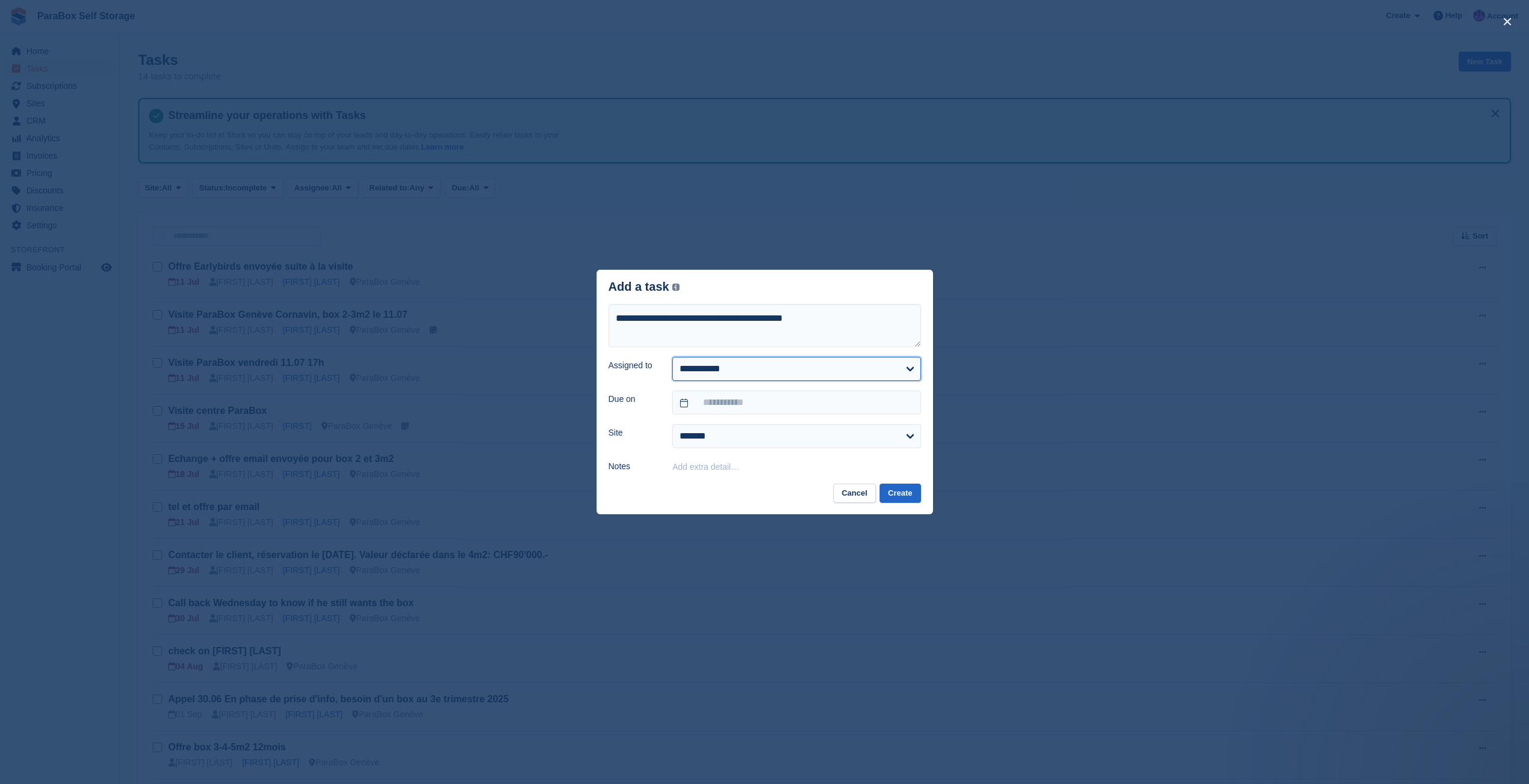 click on "[ADDRESS]
[ADDRESS]
[ADDRESS]
[ADDRESS]
[ADDRESS]
[ADDRESS]
[ADDRESS]" at bounding box center [796, 369] 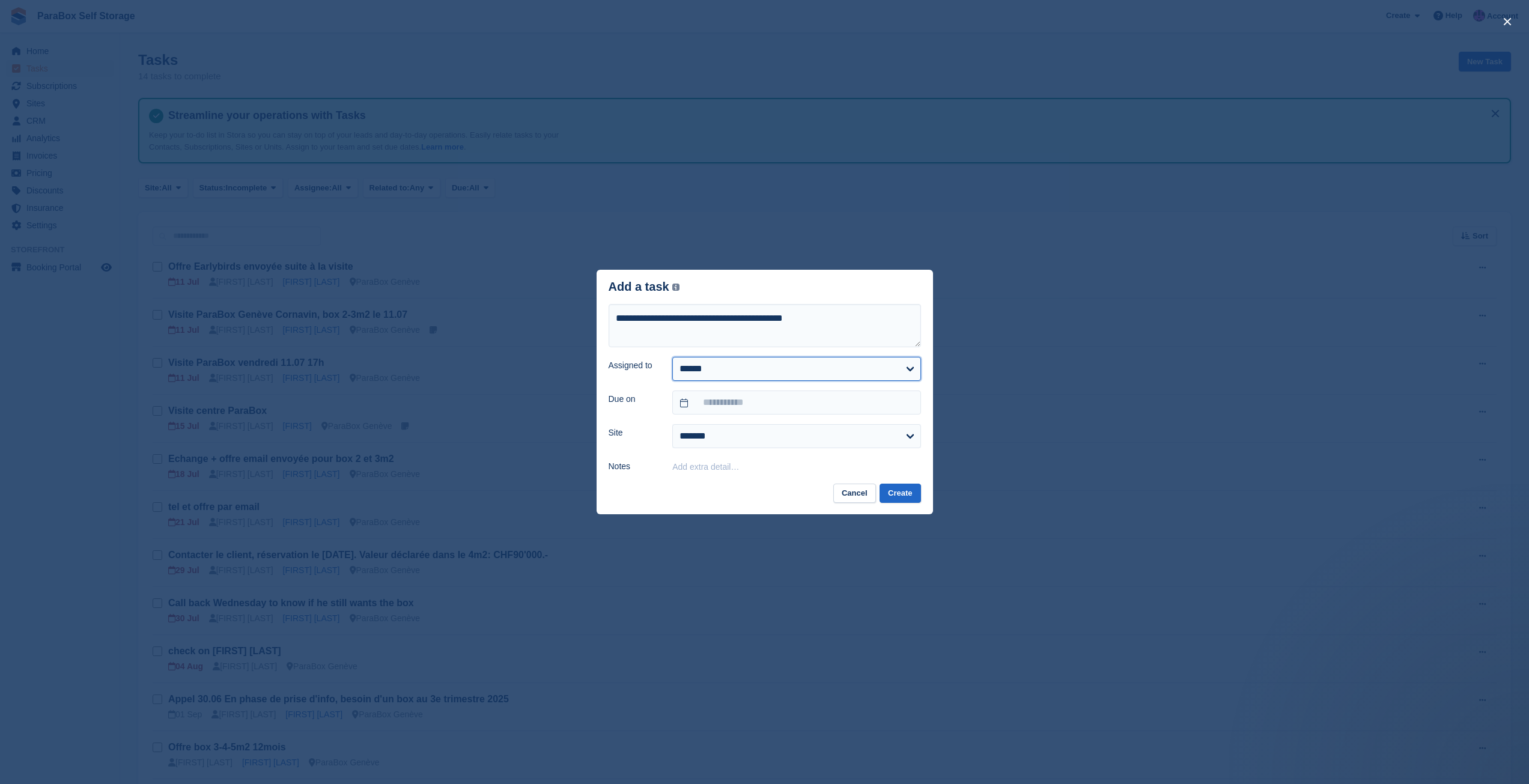 click on "[ADDRESS]
[ADDRESS]
[ADDRESS]
[ADDRESS]
[ADDRESS]
[ADDRESS]
[ADDRESS]" at bounding box center (796, 369) 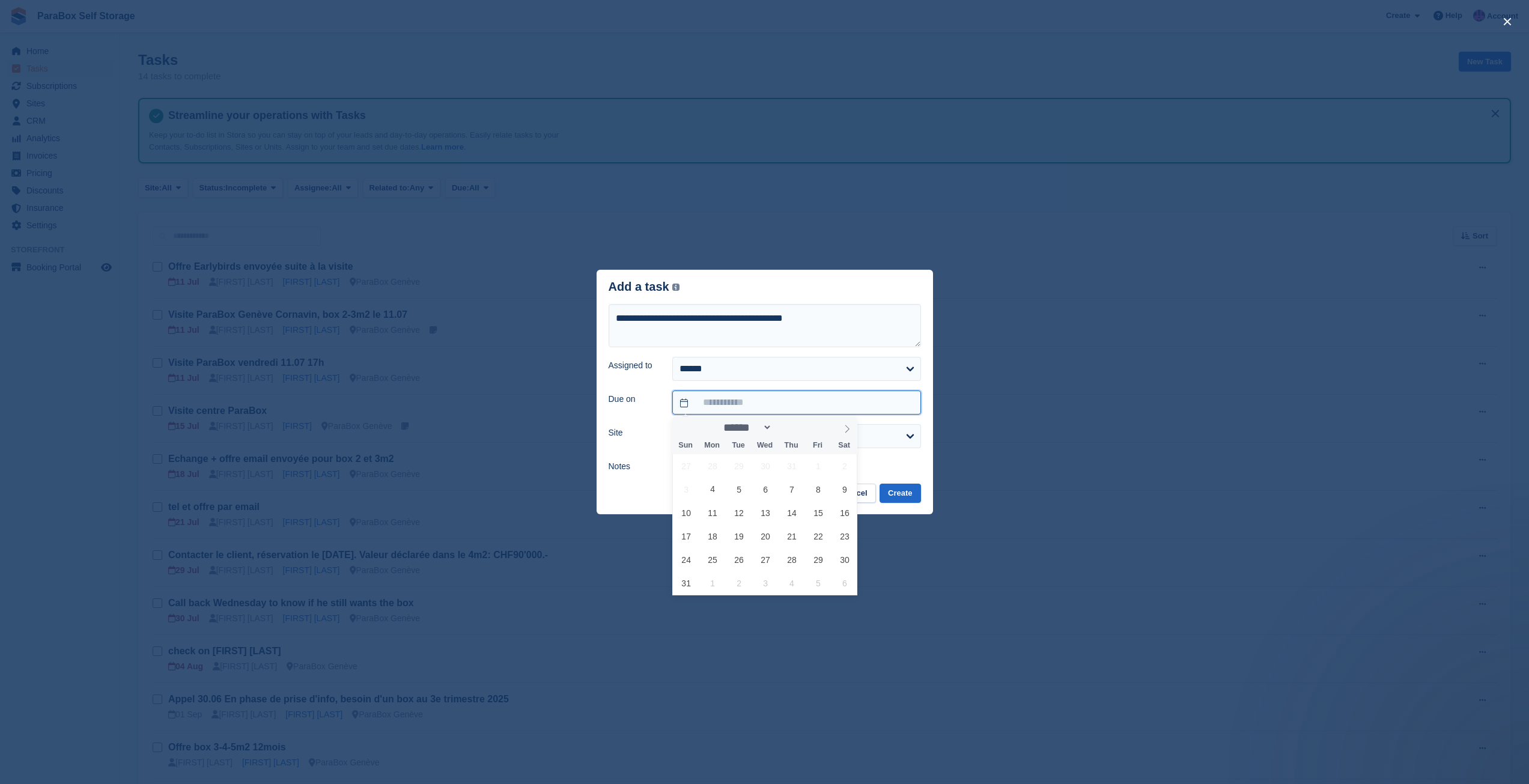 click on "ParaBox Self Storage
Create
Subscription
Invoice
Contact
Deal
Discount
Page
Help
Chat Support
Submit a support request
Help Center
Get answers to Stora questions
What's New" at bounding box center [764, 489] 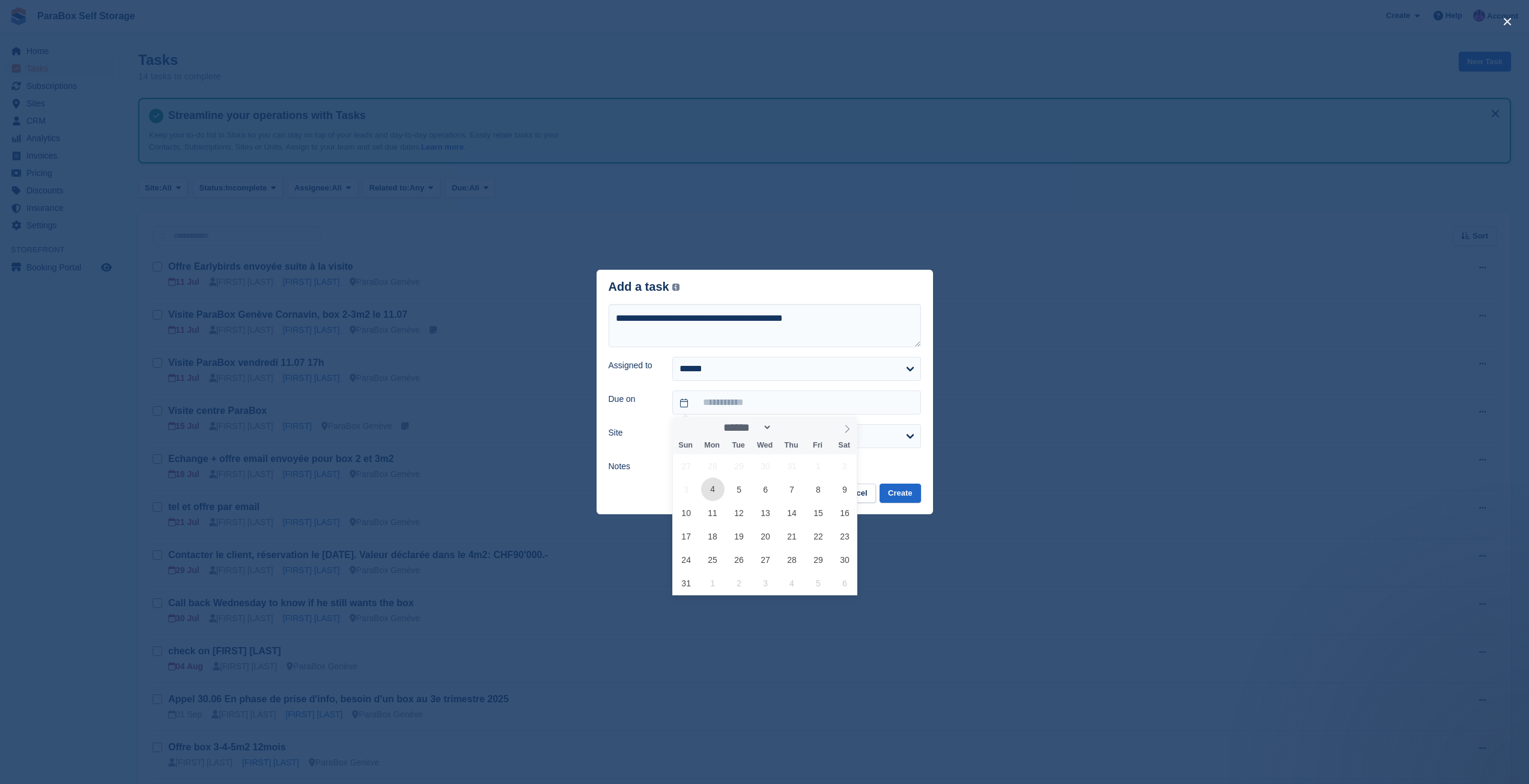 click on "4" at bounding box center (713, 489) 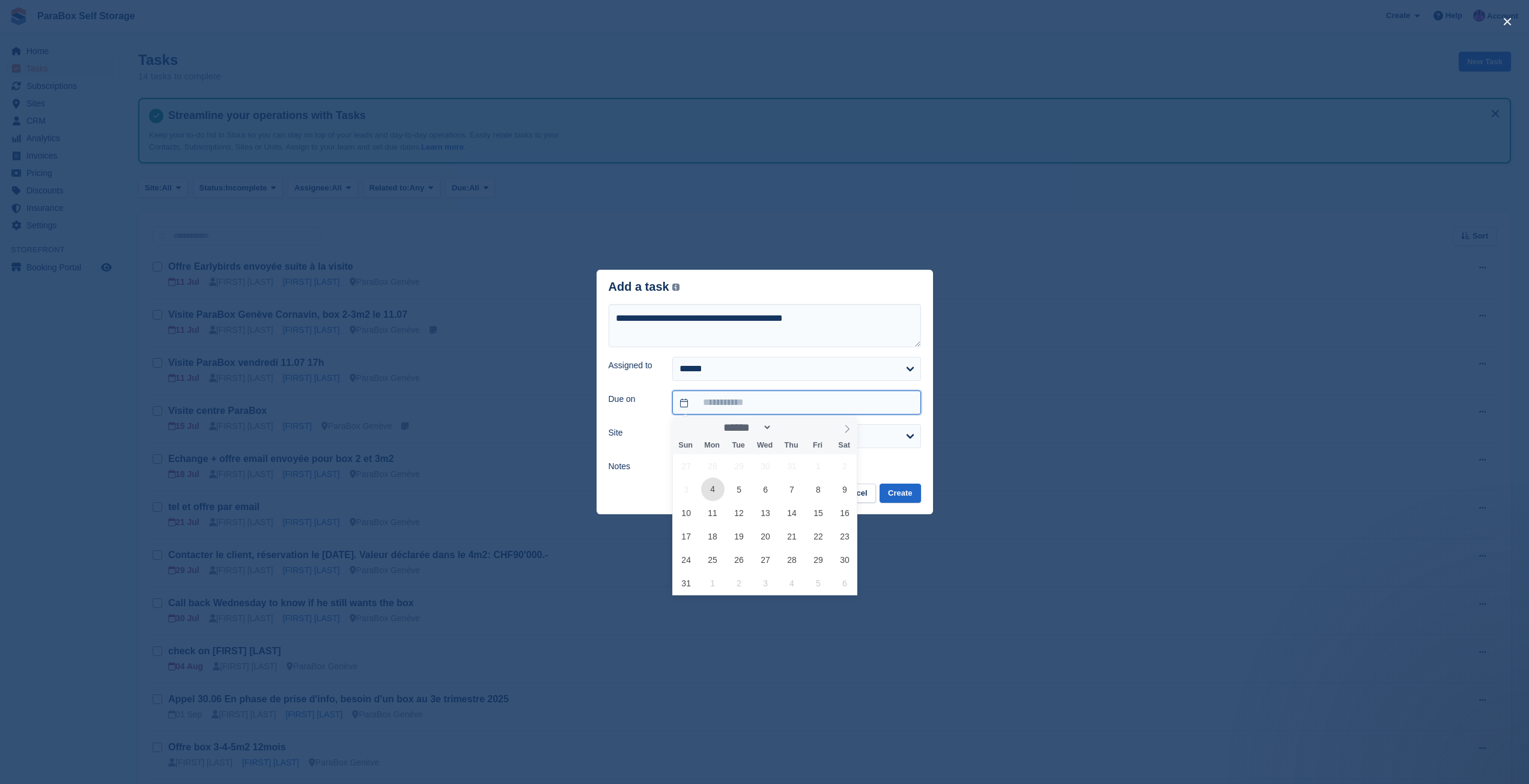 type on "**********" 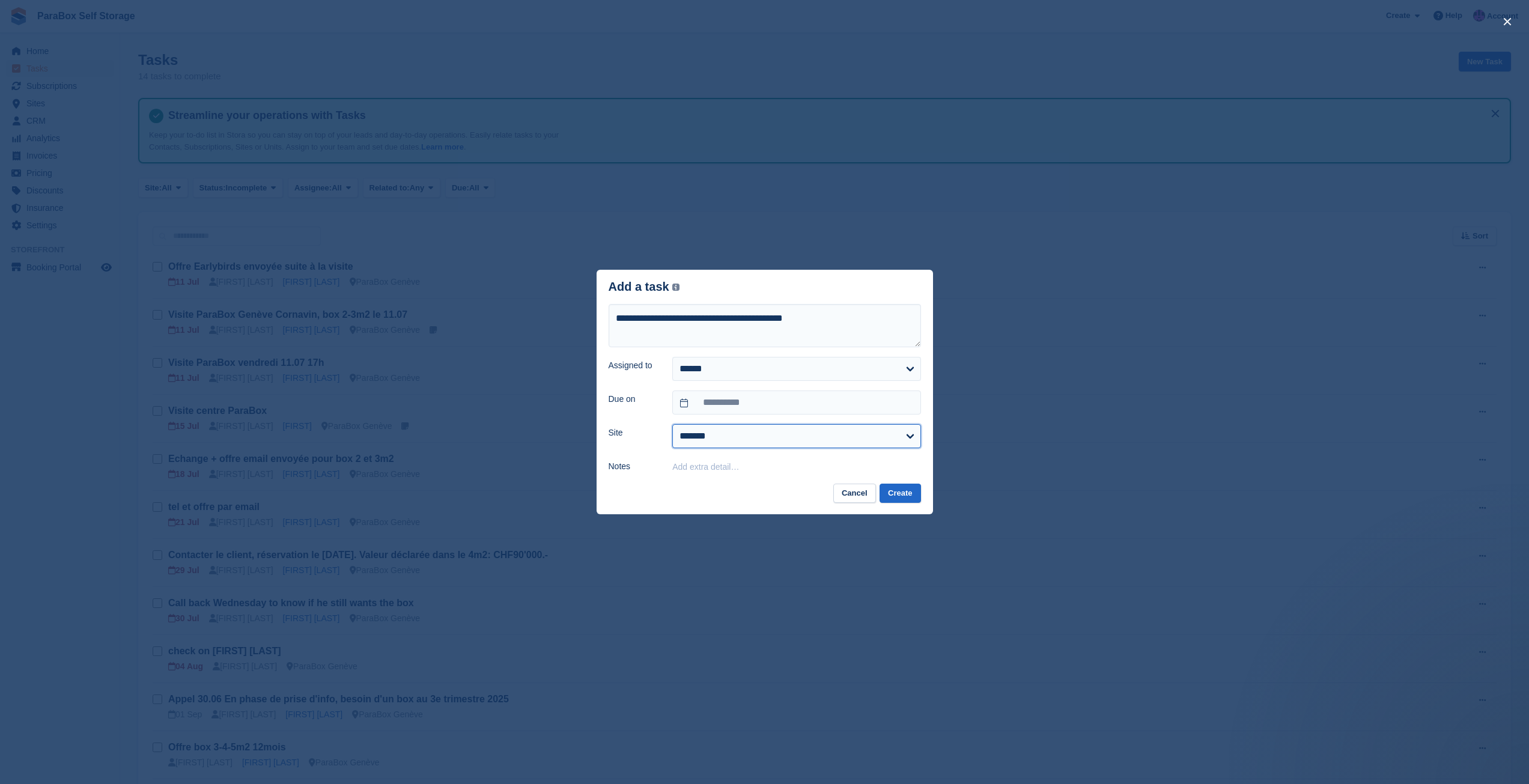 click on "**********" at bounding box center [796, 436] 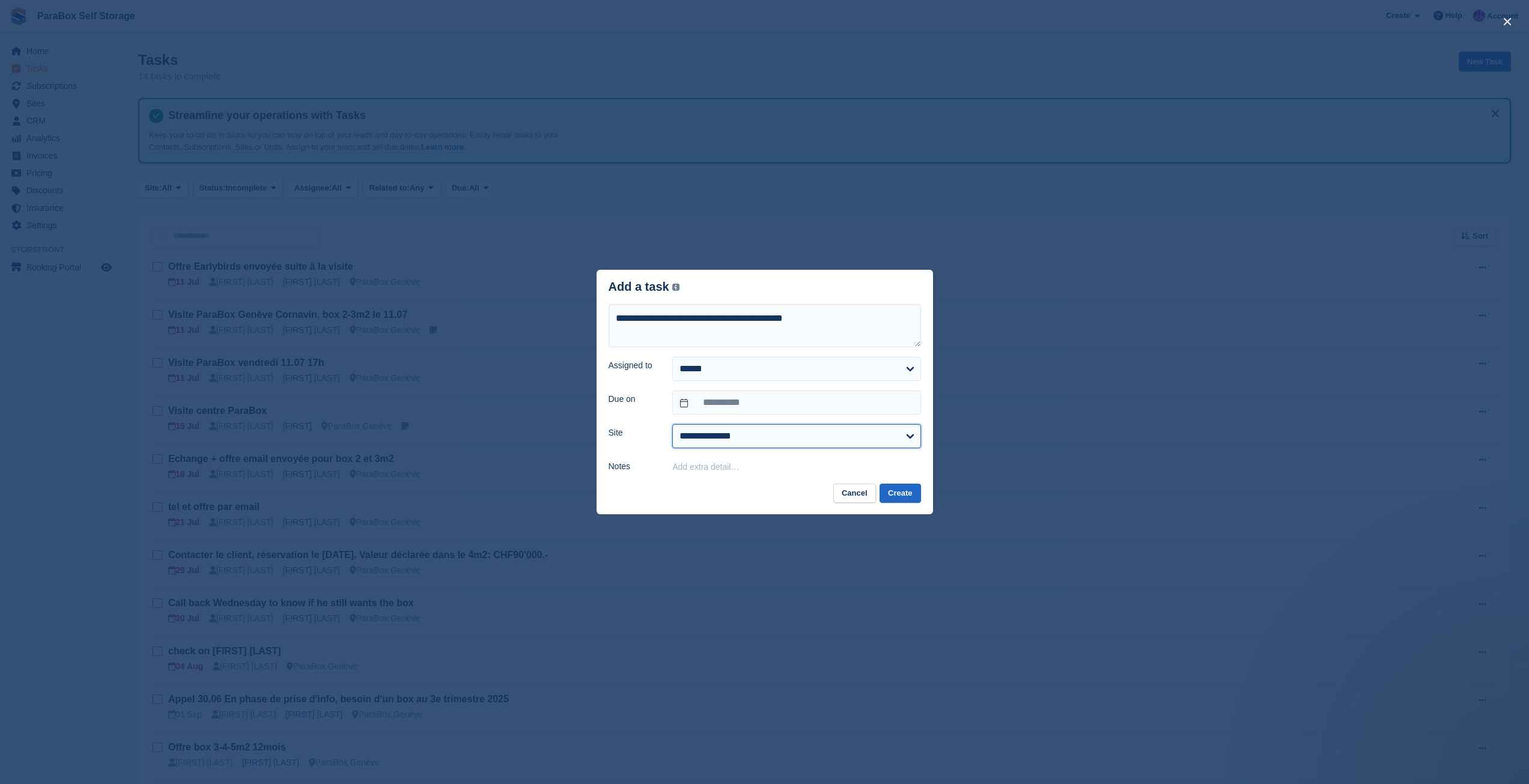 click on "**********" at bounding box center (796, 436) 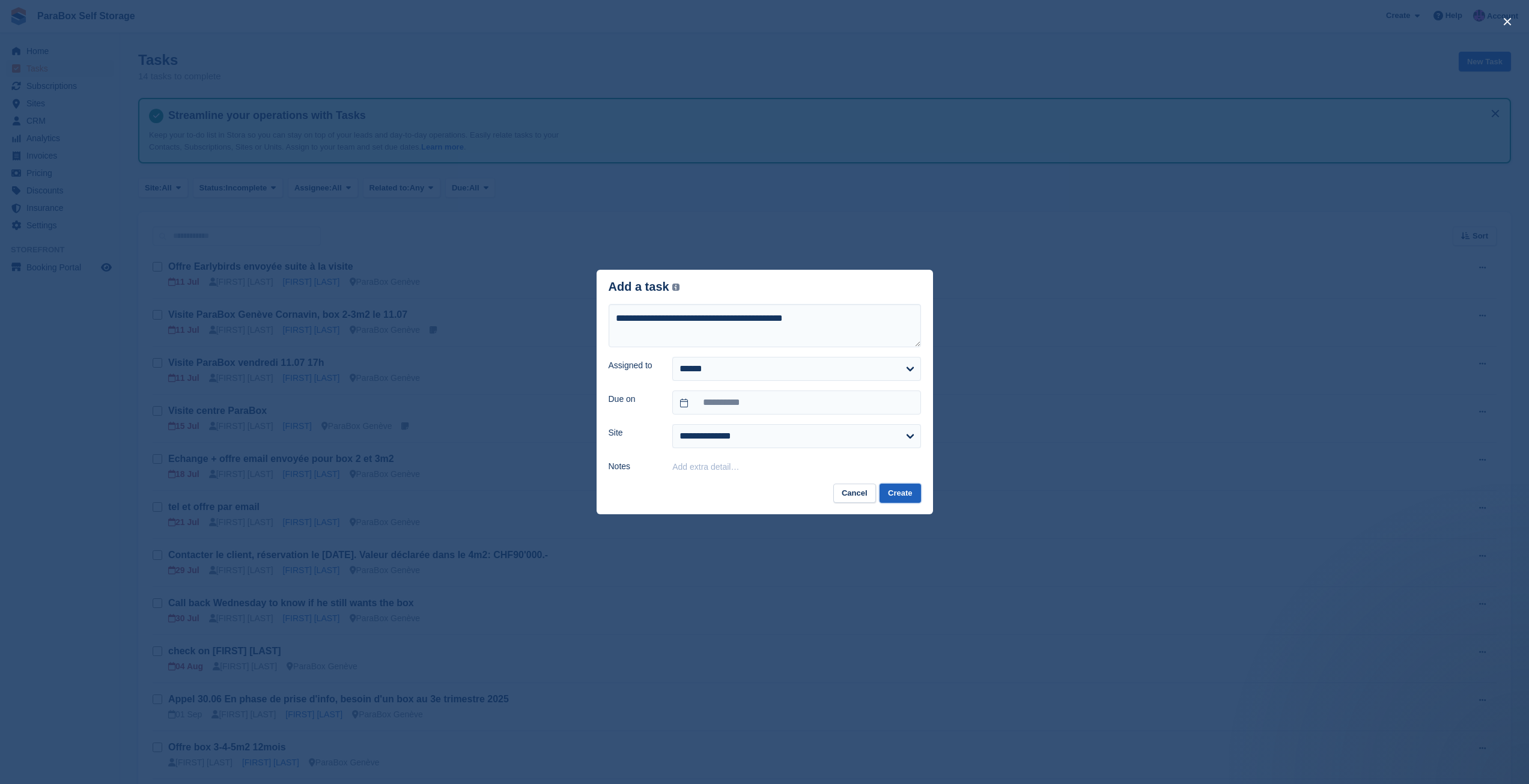 click on "Create" at bounding box center [900, 493] 